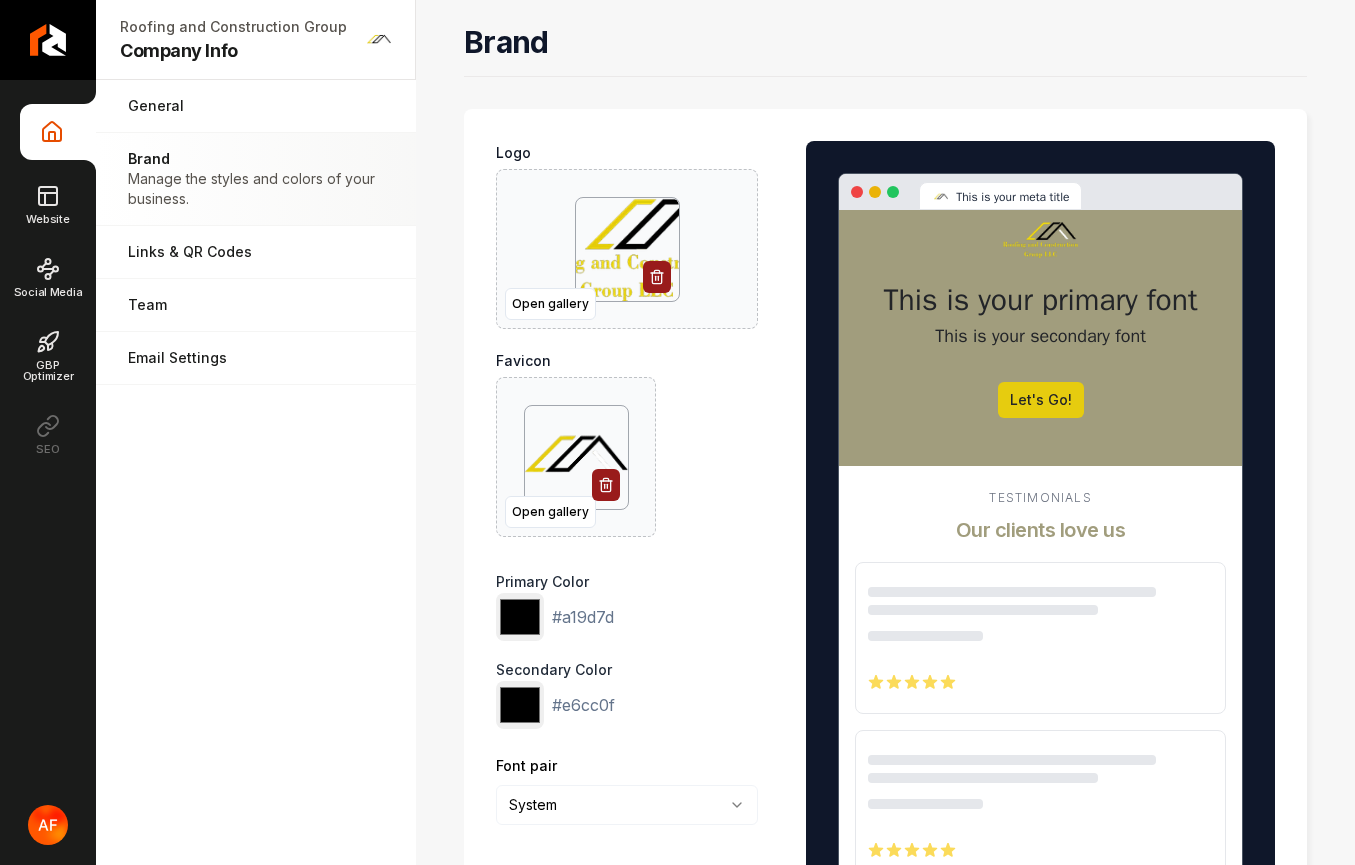 scroll, scrollTop: 0, scrollLeft: 0, axis: both 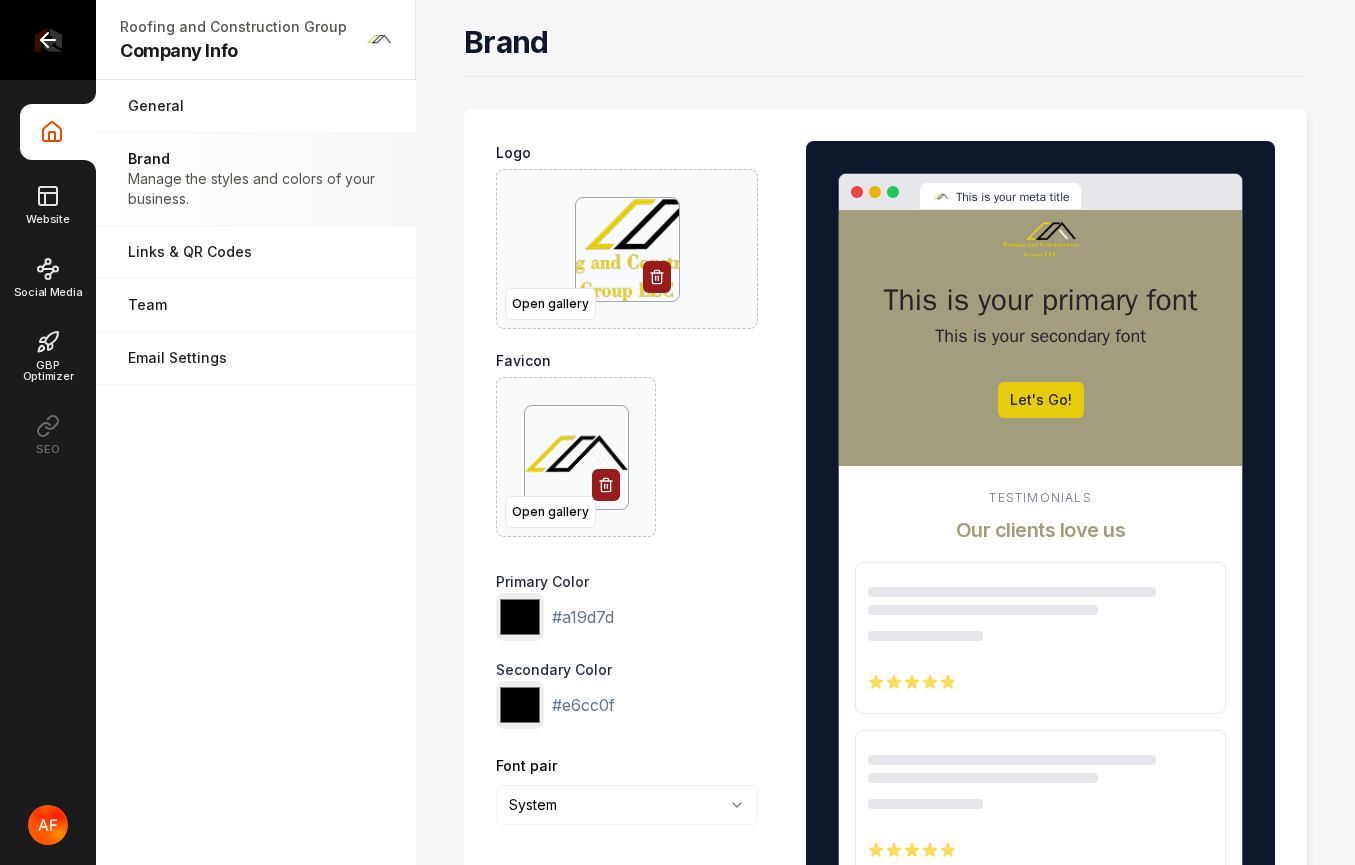 click at bounding box center [48, 40] 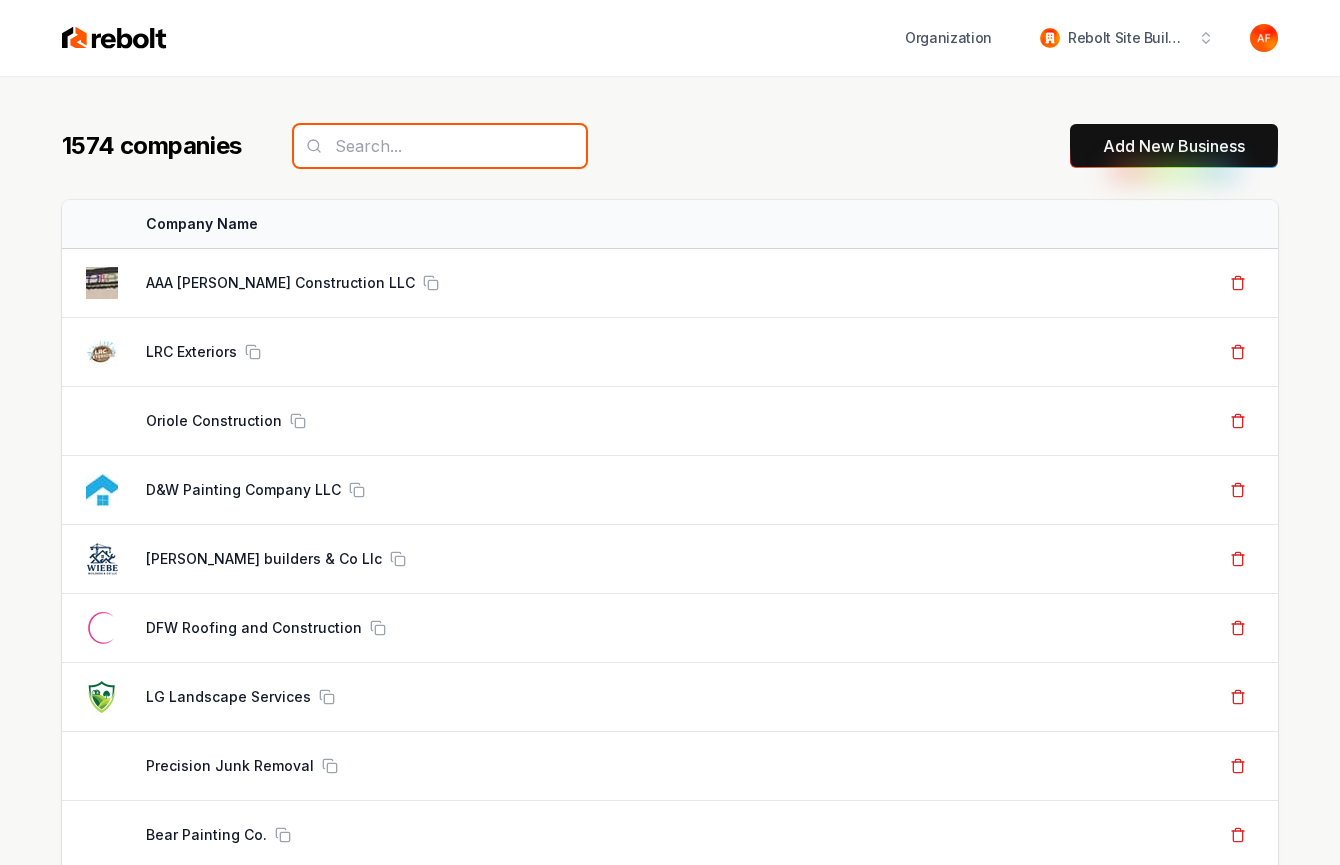 click at bounding box center (440, 146) 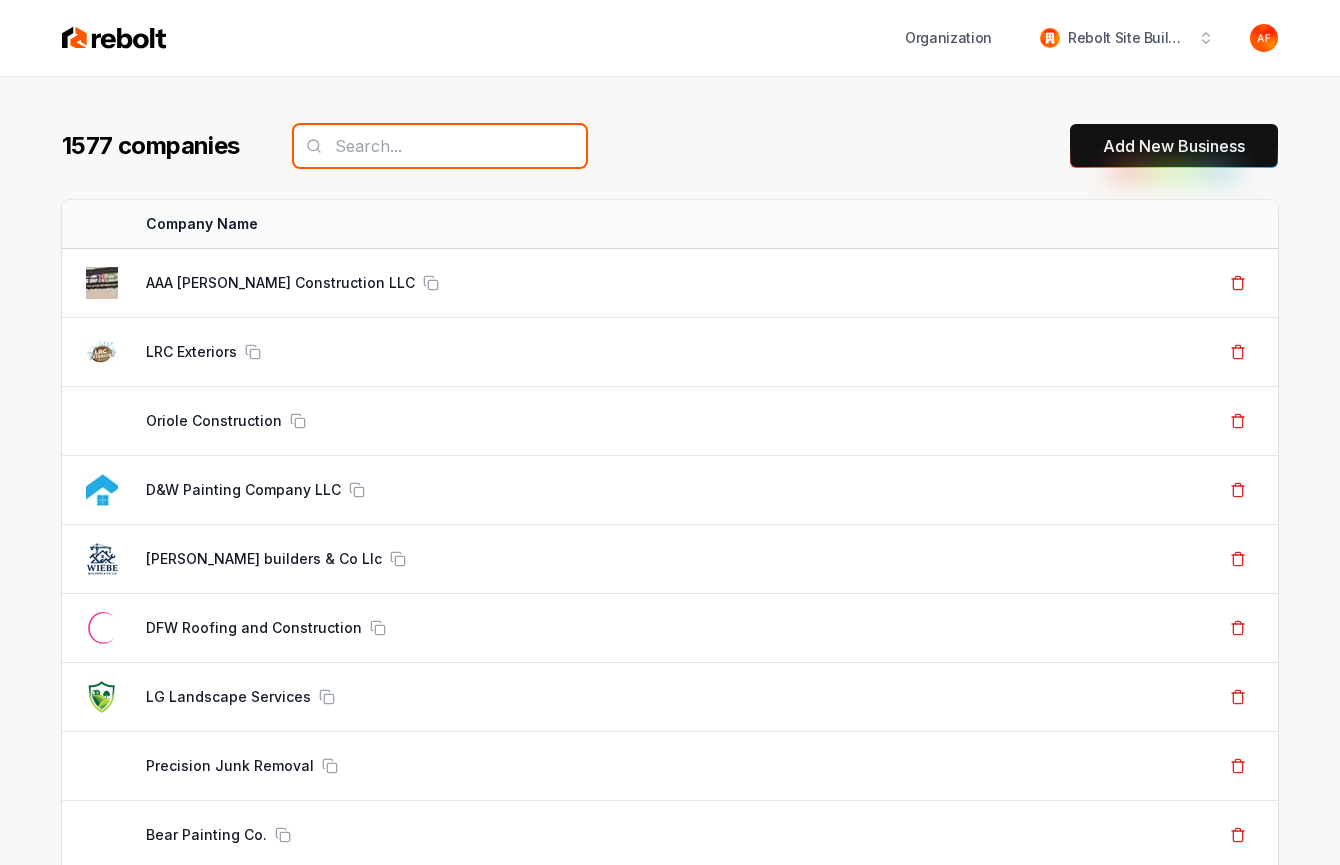 click at bounding box center [440, 146] 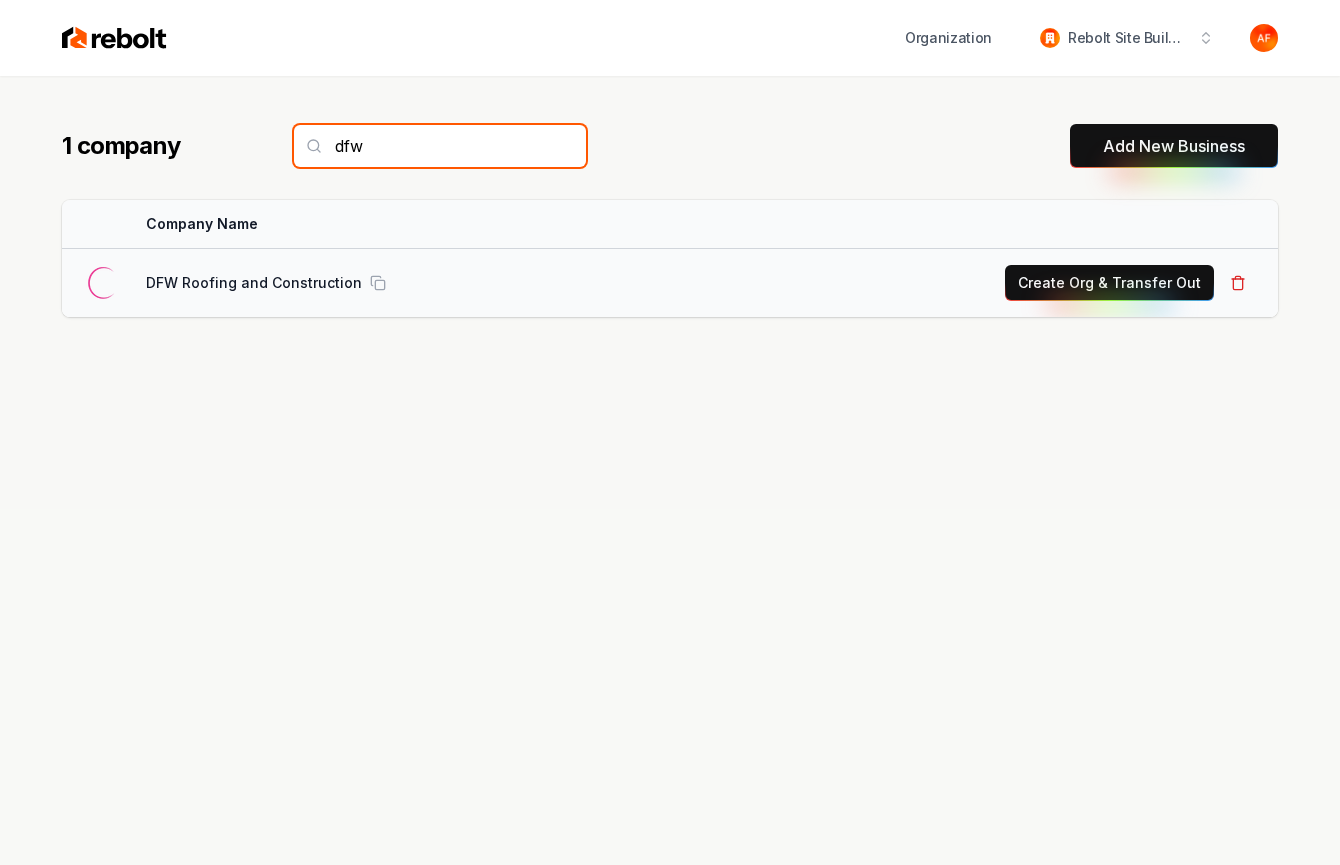 type on "dfw" 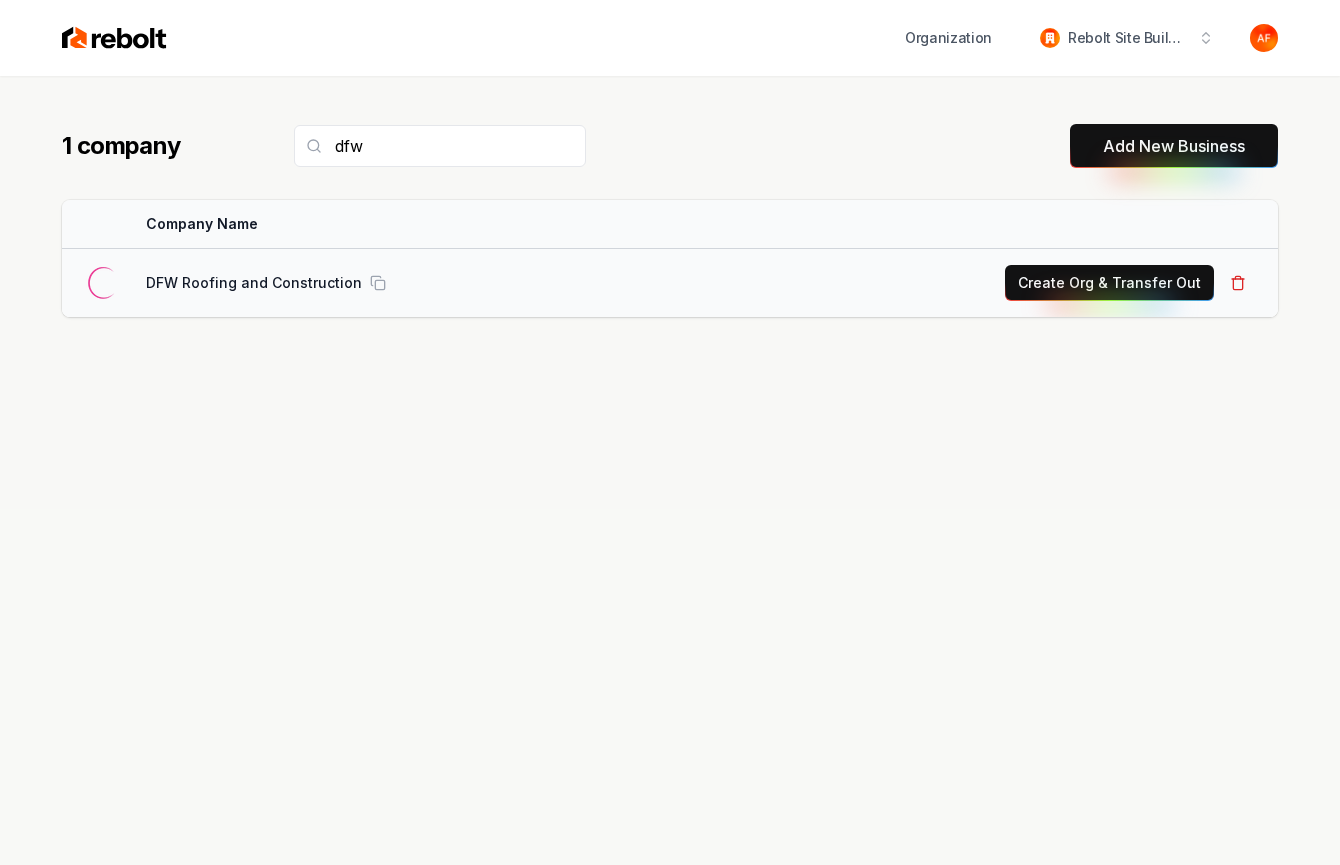 click on "Create Org & Transfer Out" at bounding box center (1109, 283) 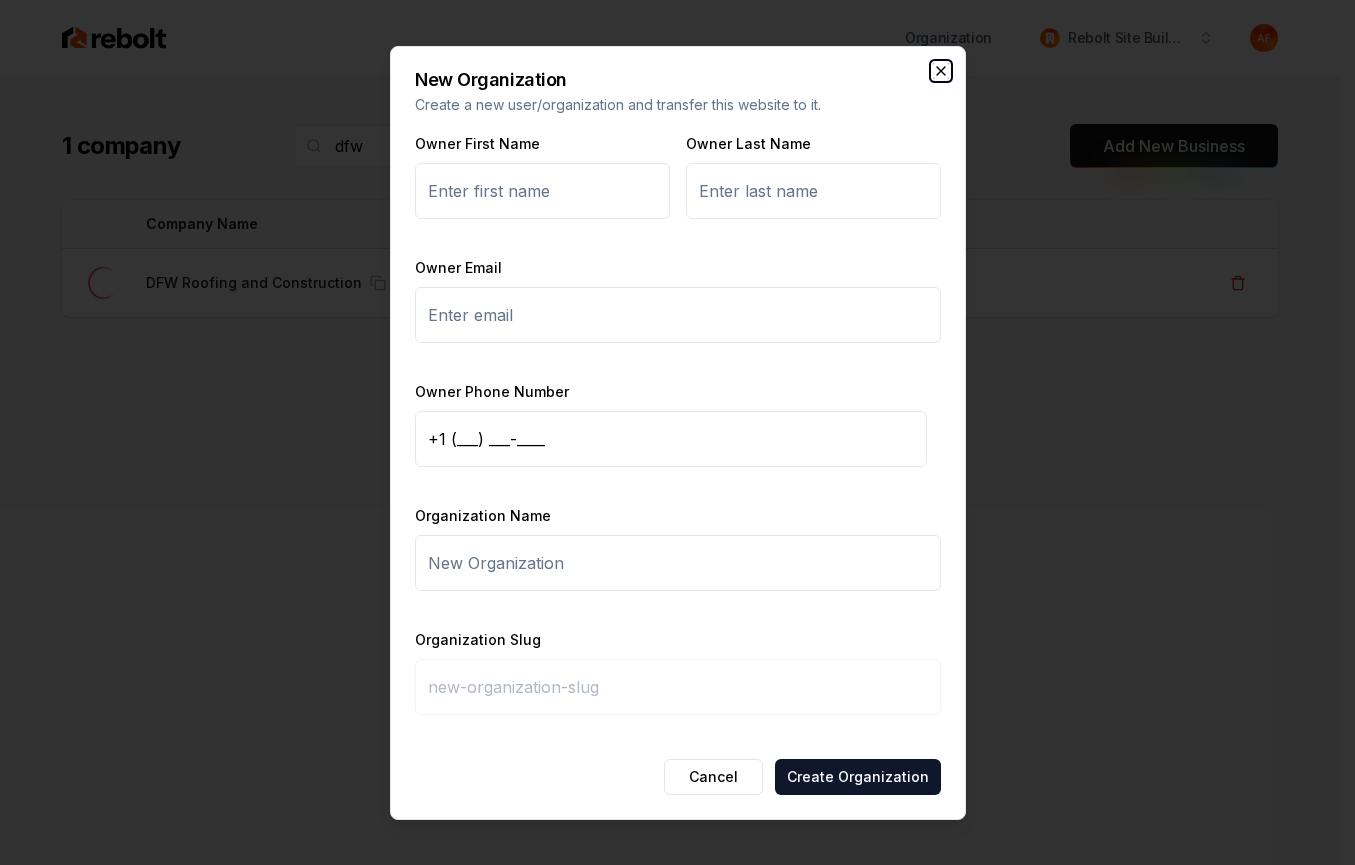 click 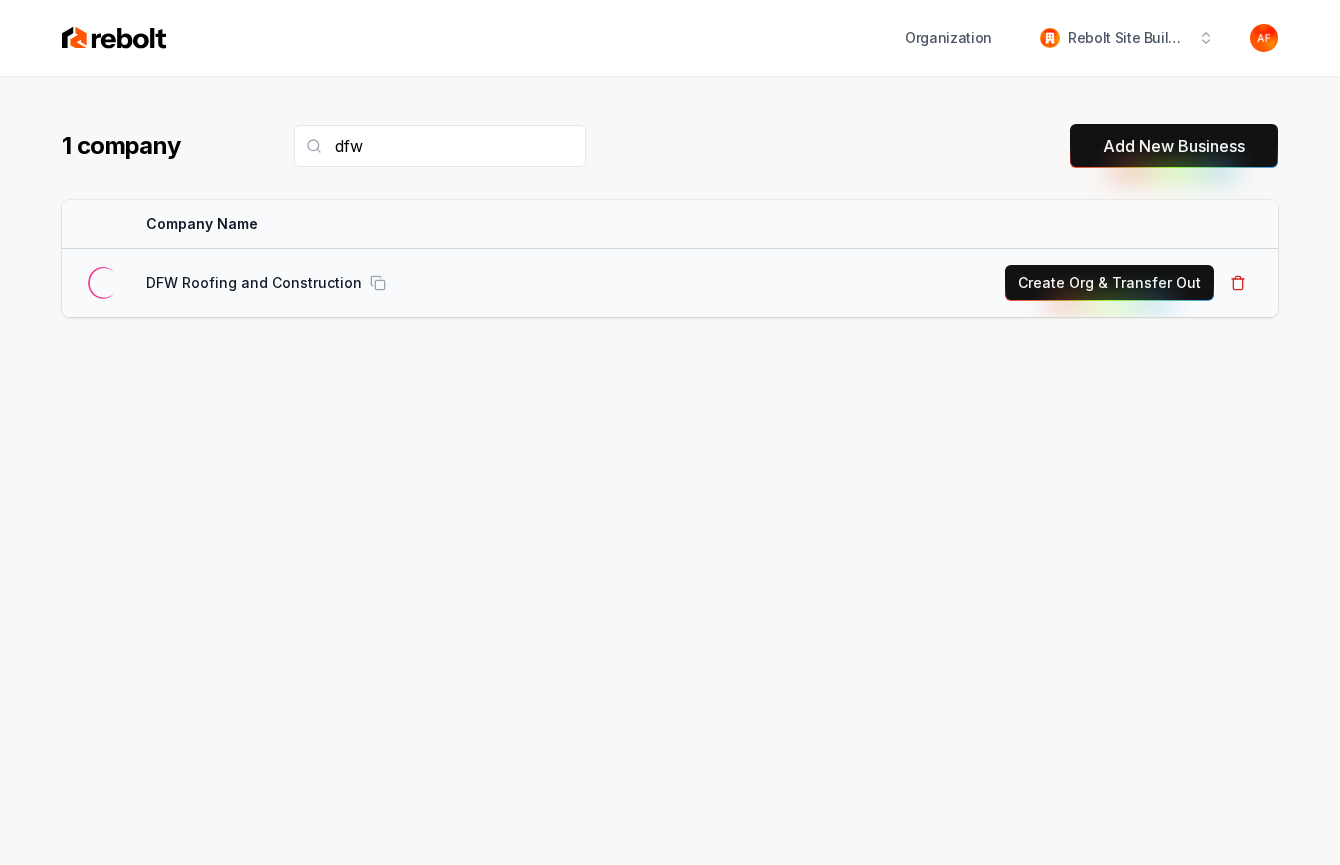 click on "DFW Roofing and Construction" at bounding box center (408, 283) 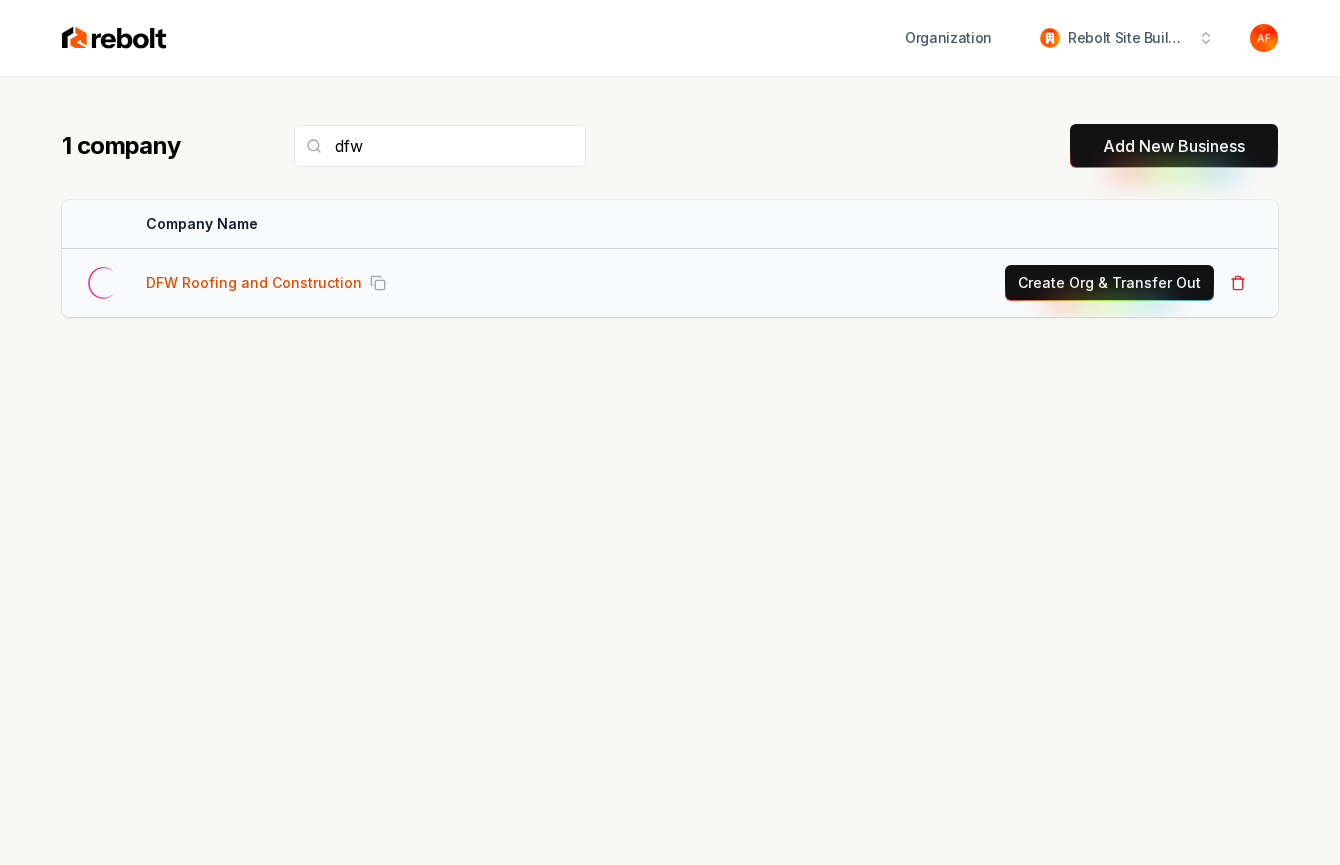 click on "DFW Roofing and Construction" at bounding box center (254, 283) 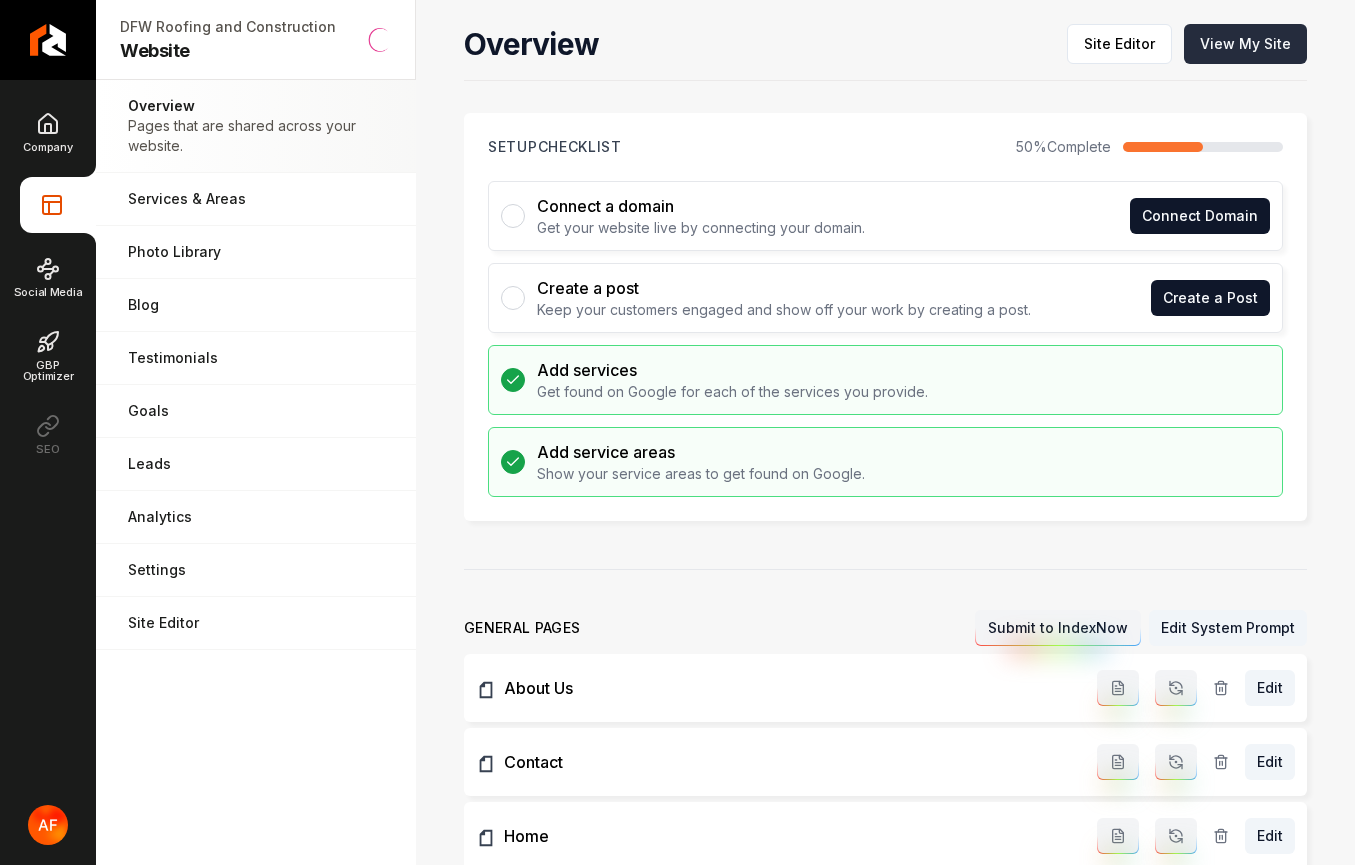 click on "View My Site" at bounding box center [1245, 44] 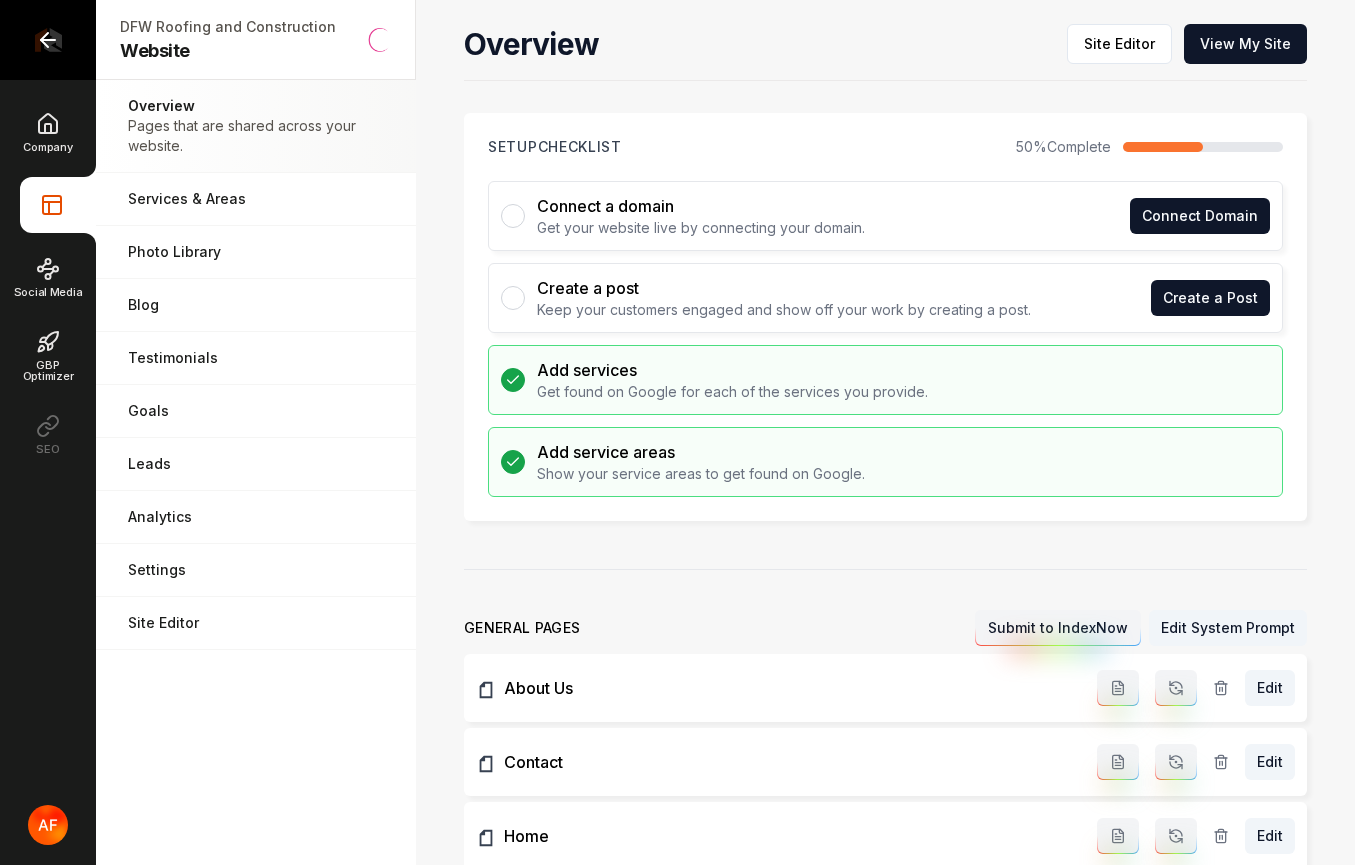 click 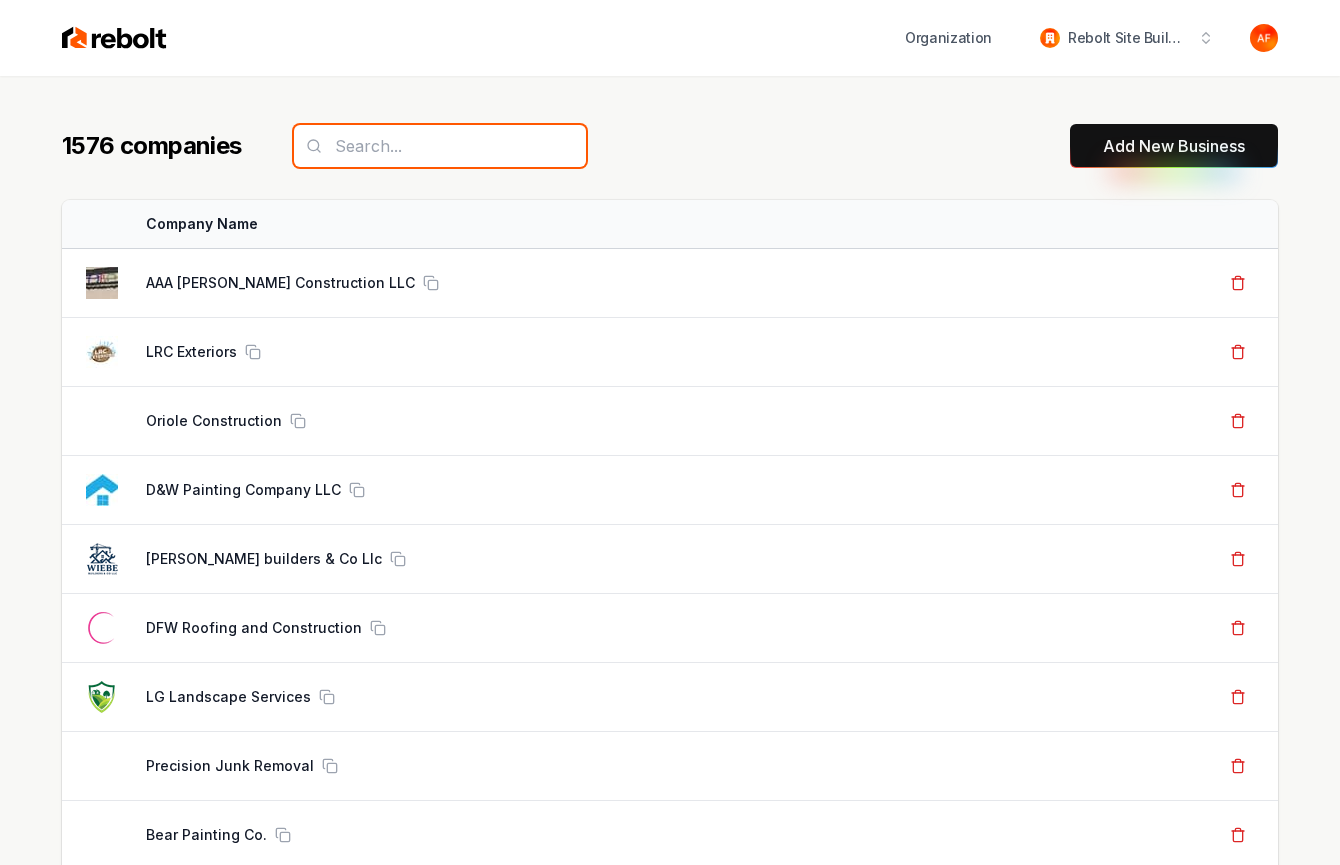 click at bounding box center [440, 146] 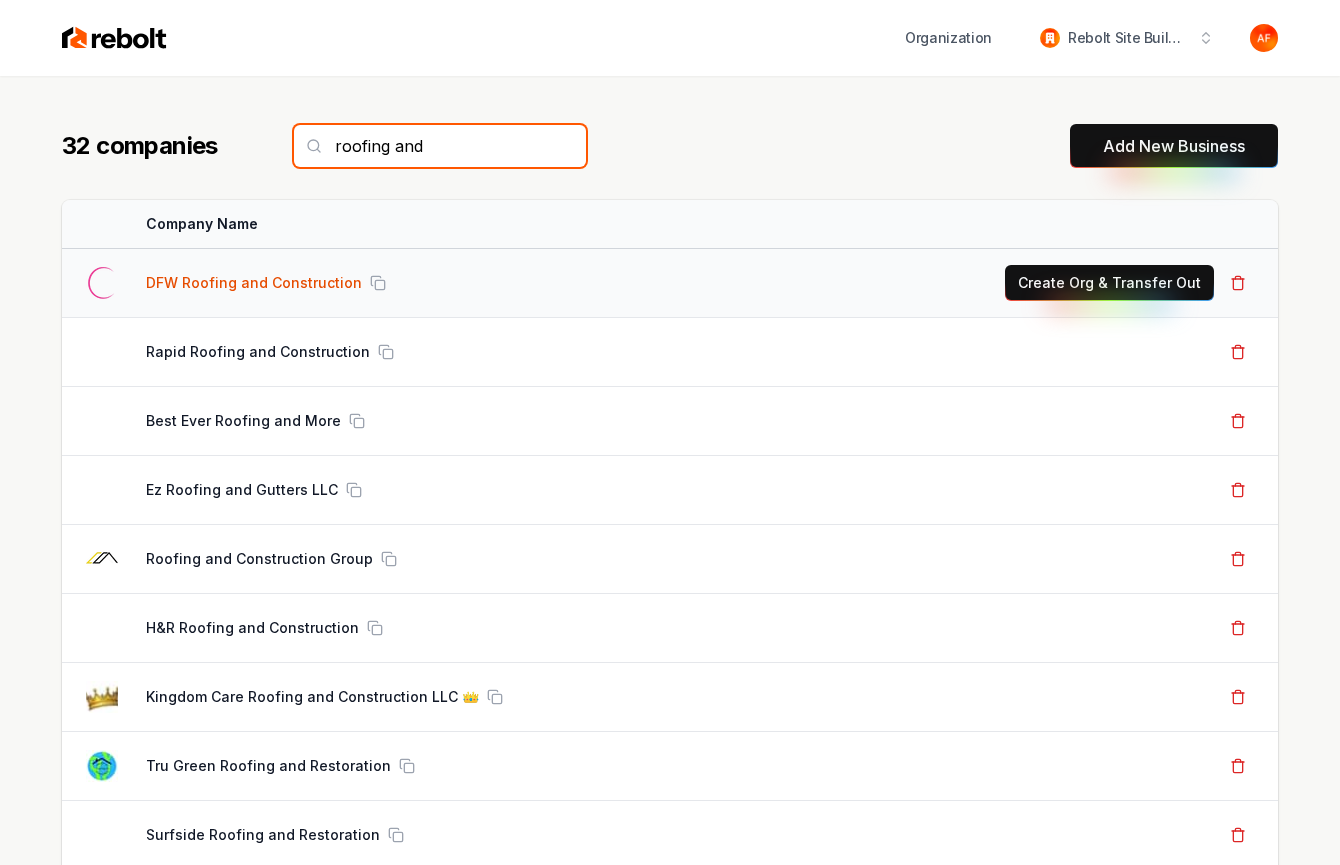 type on "roofing and" 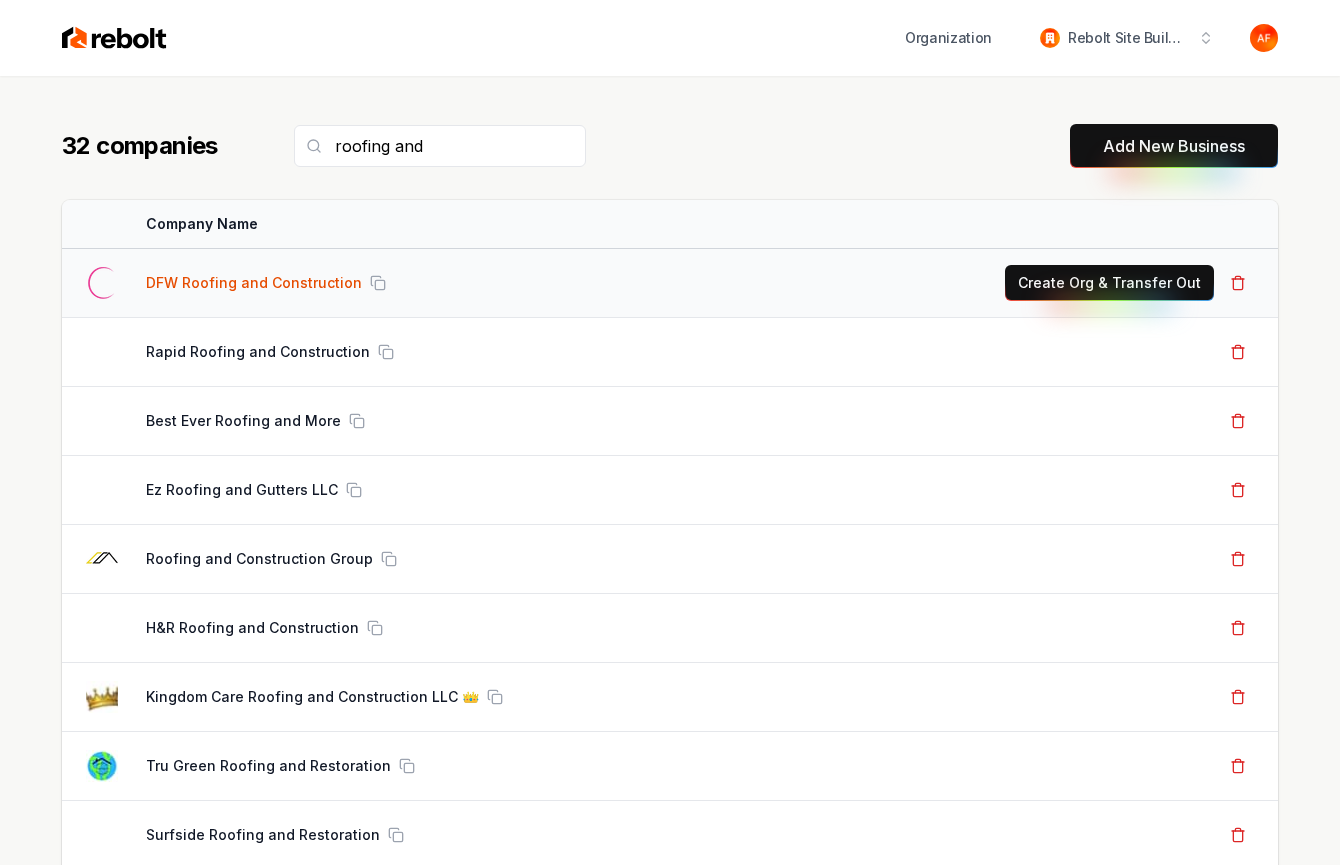 click on "DFW Roofing and Construction" at bounding box center [254, 283] 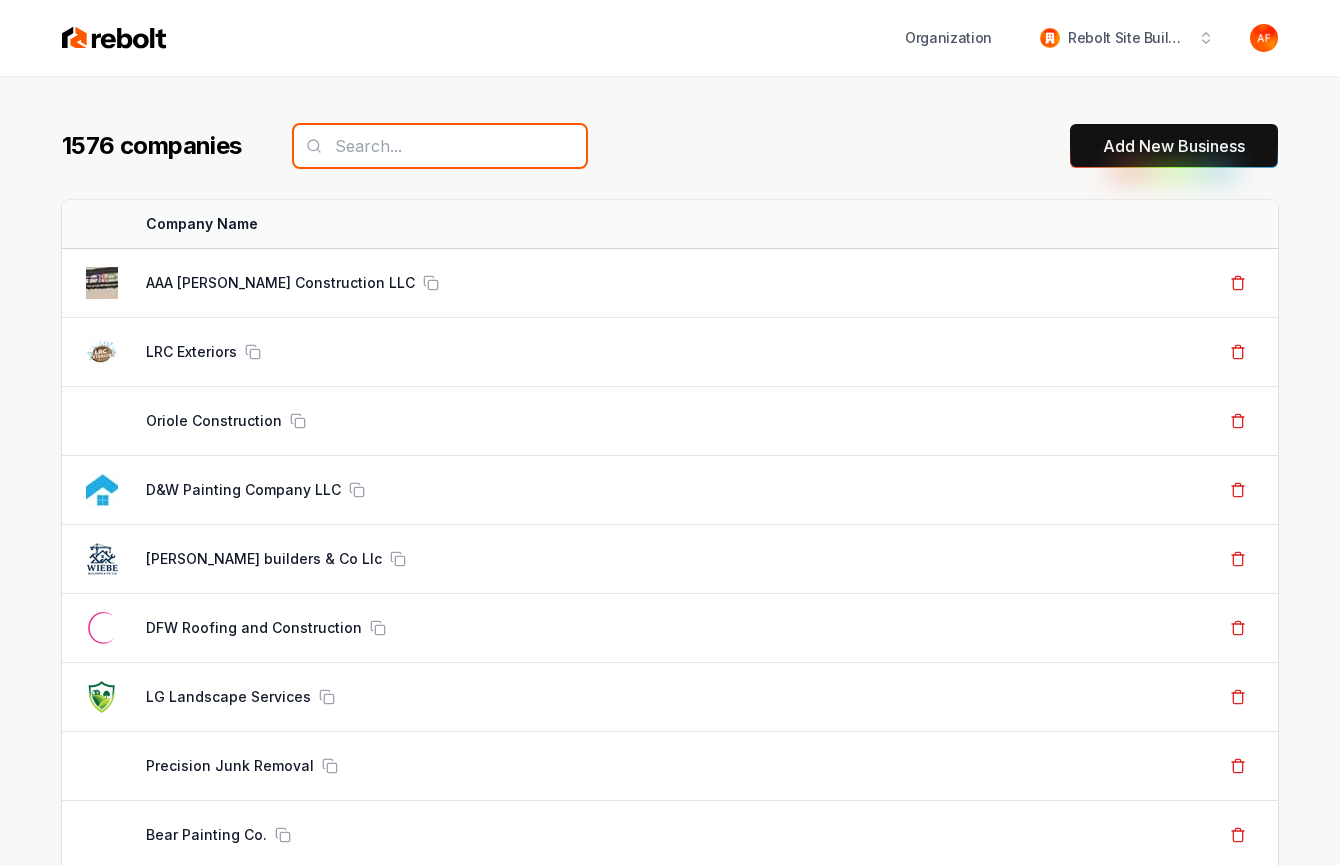 click at bounding box center (440, 146) 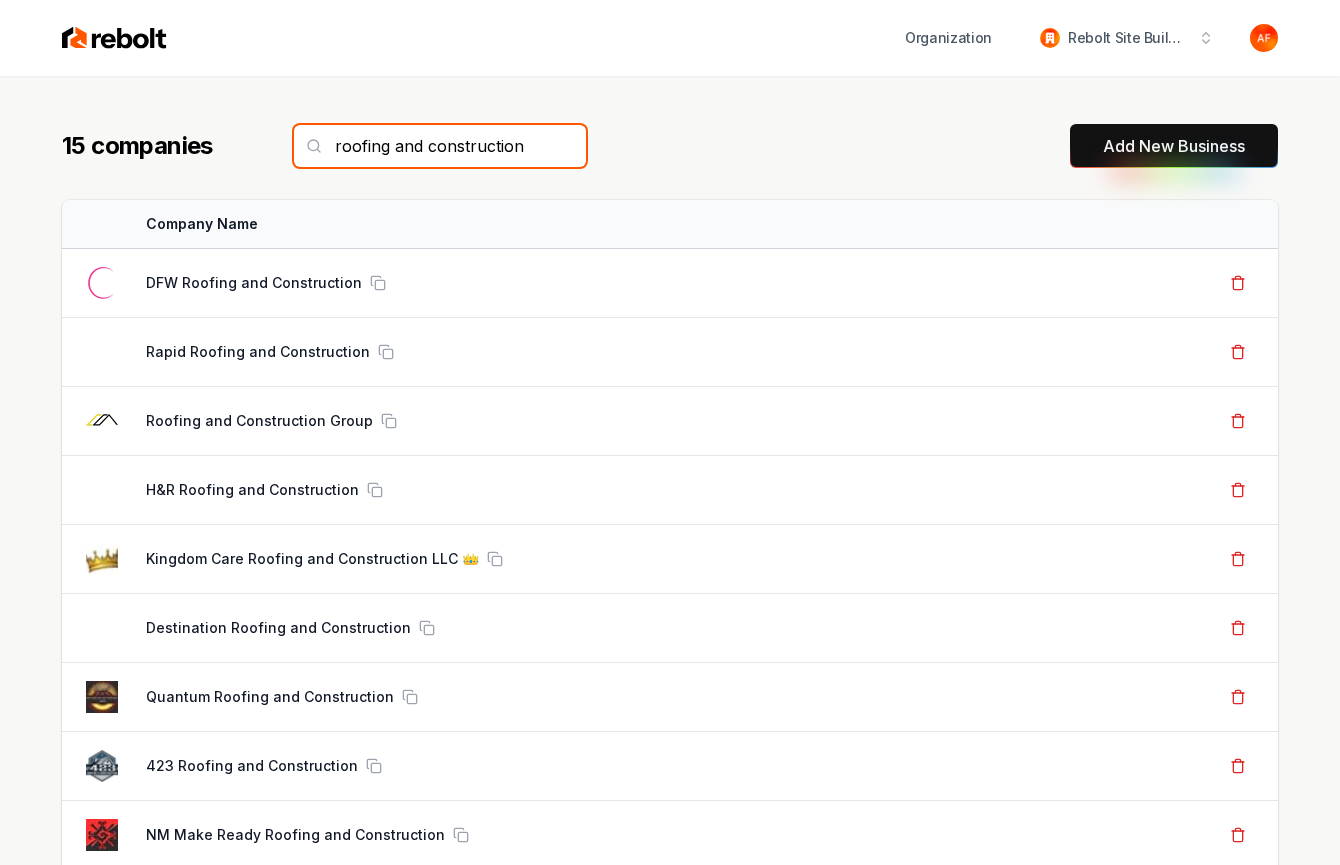 scroll, scrollTop: 0, scrollLeft: 13, axis: horizontal 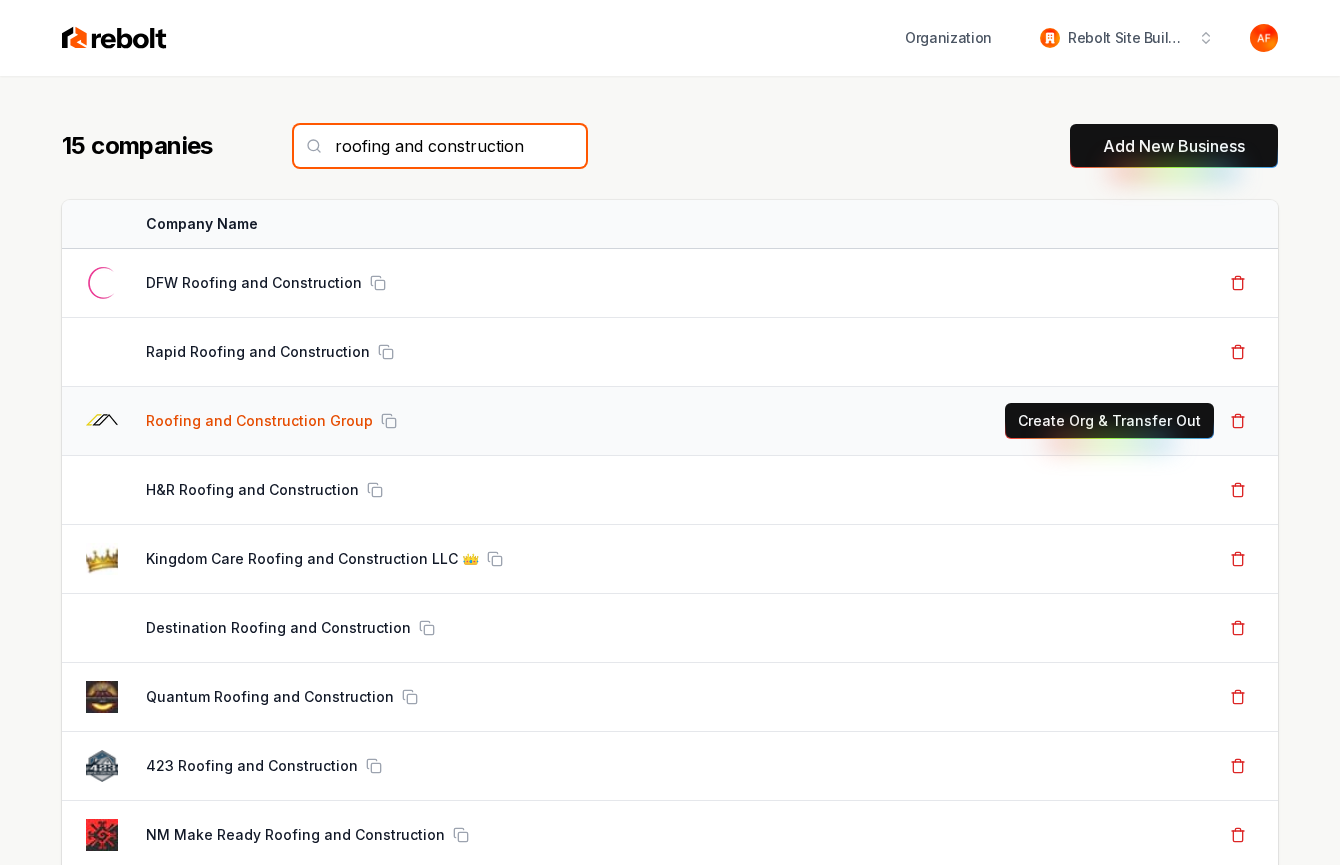 type on "roofing and construction" 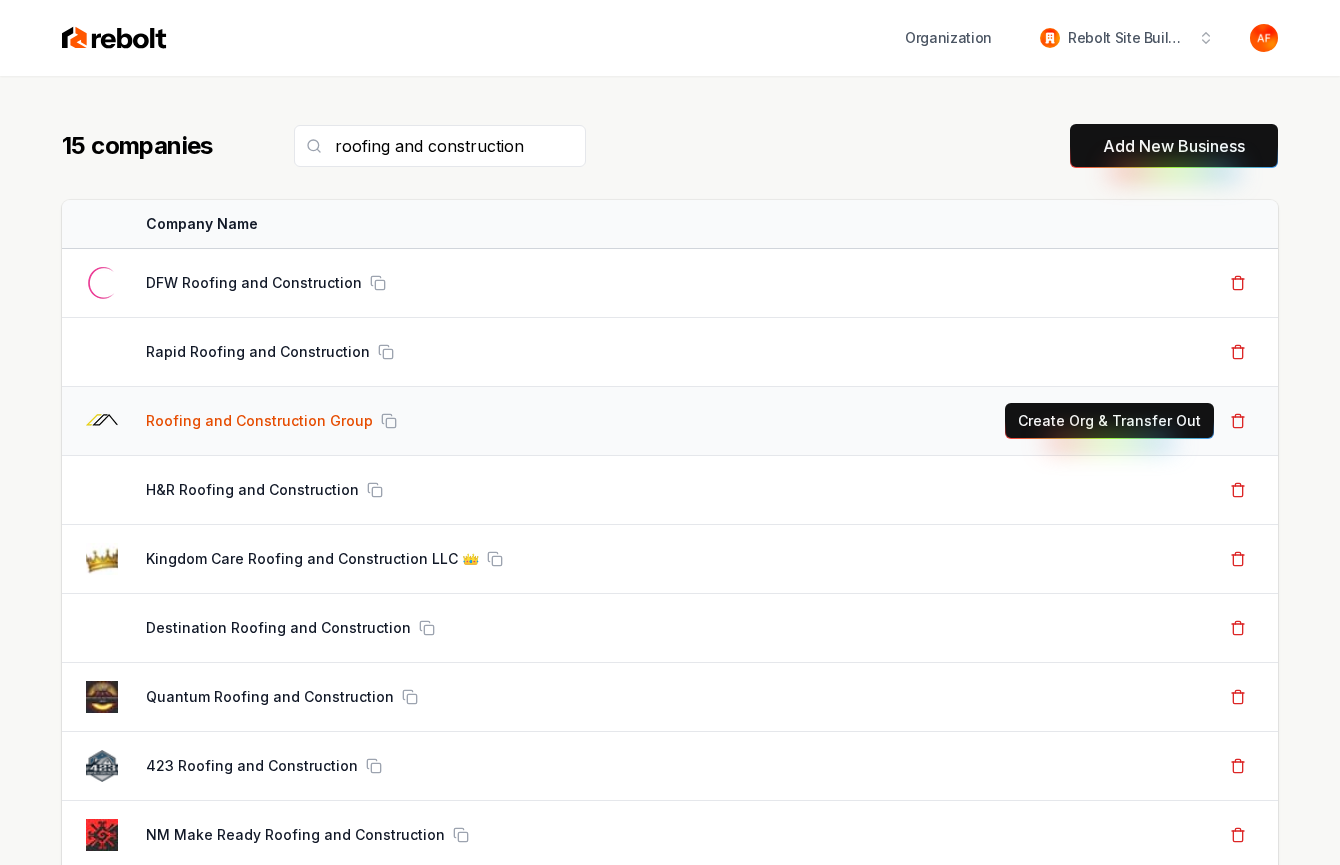 scroll, scrollTop: 0, scrollLeft: 0, axis: both 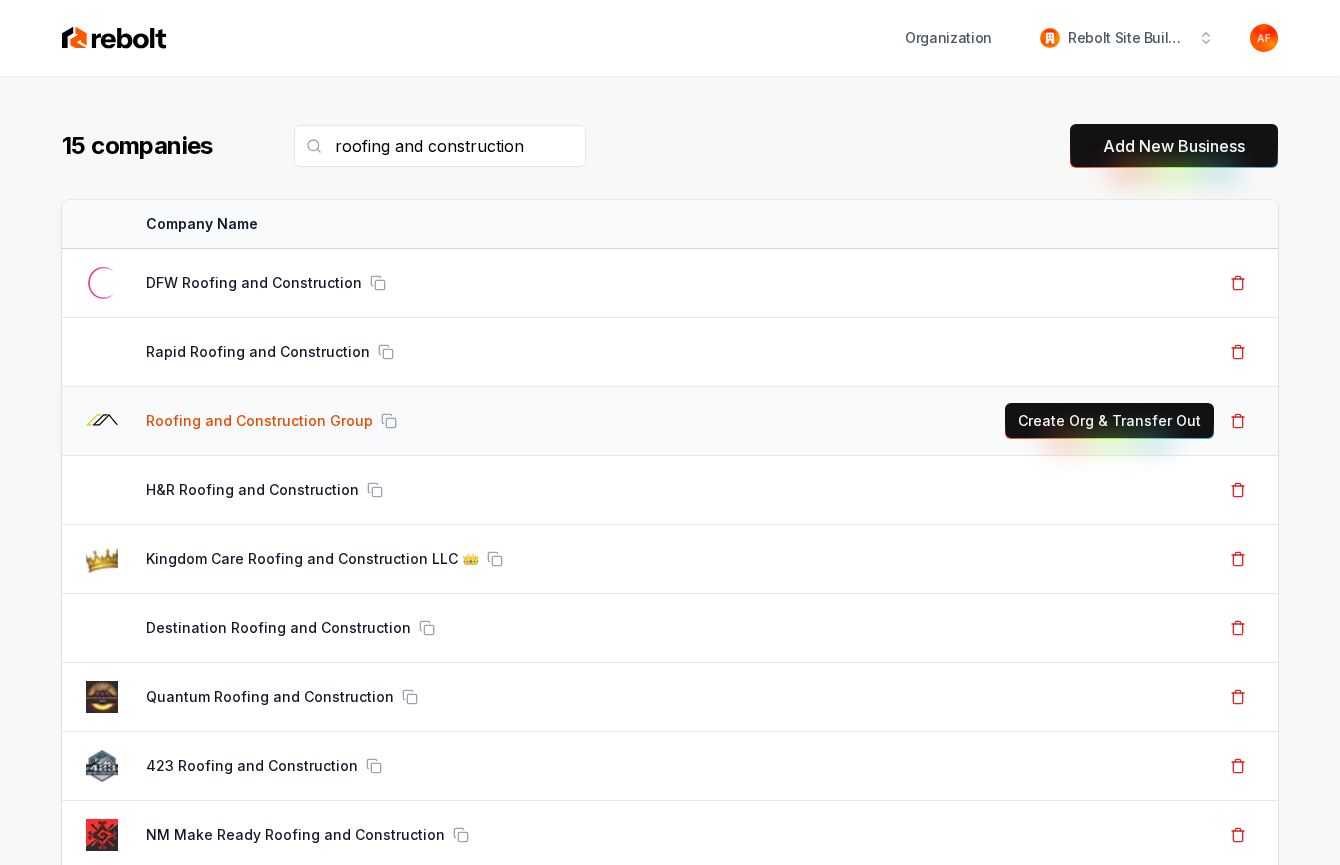 click on "Roofing and Construction Group" at bounding box center (259, 421) 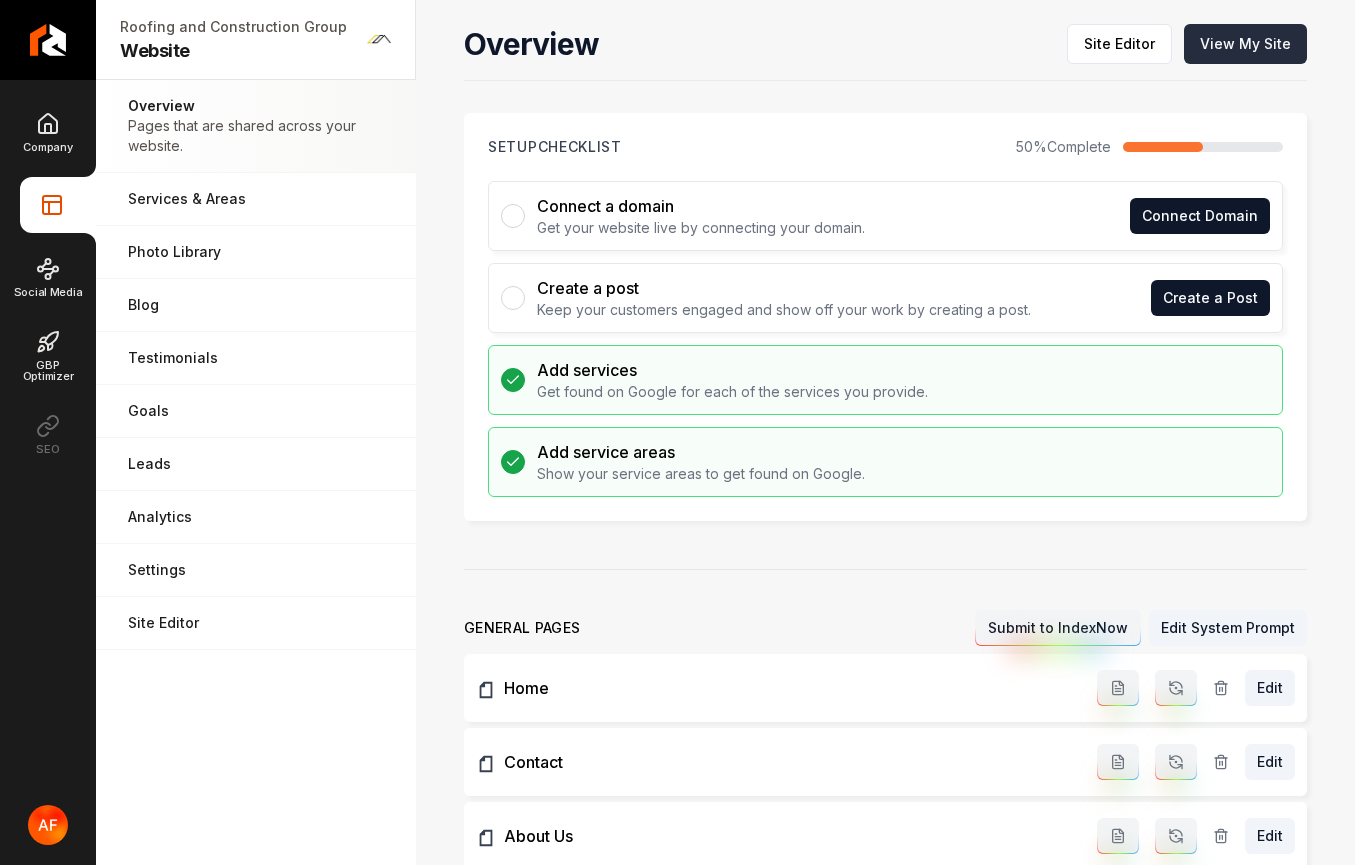 click on "View My Site" at bounding box center (1245, 44) 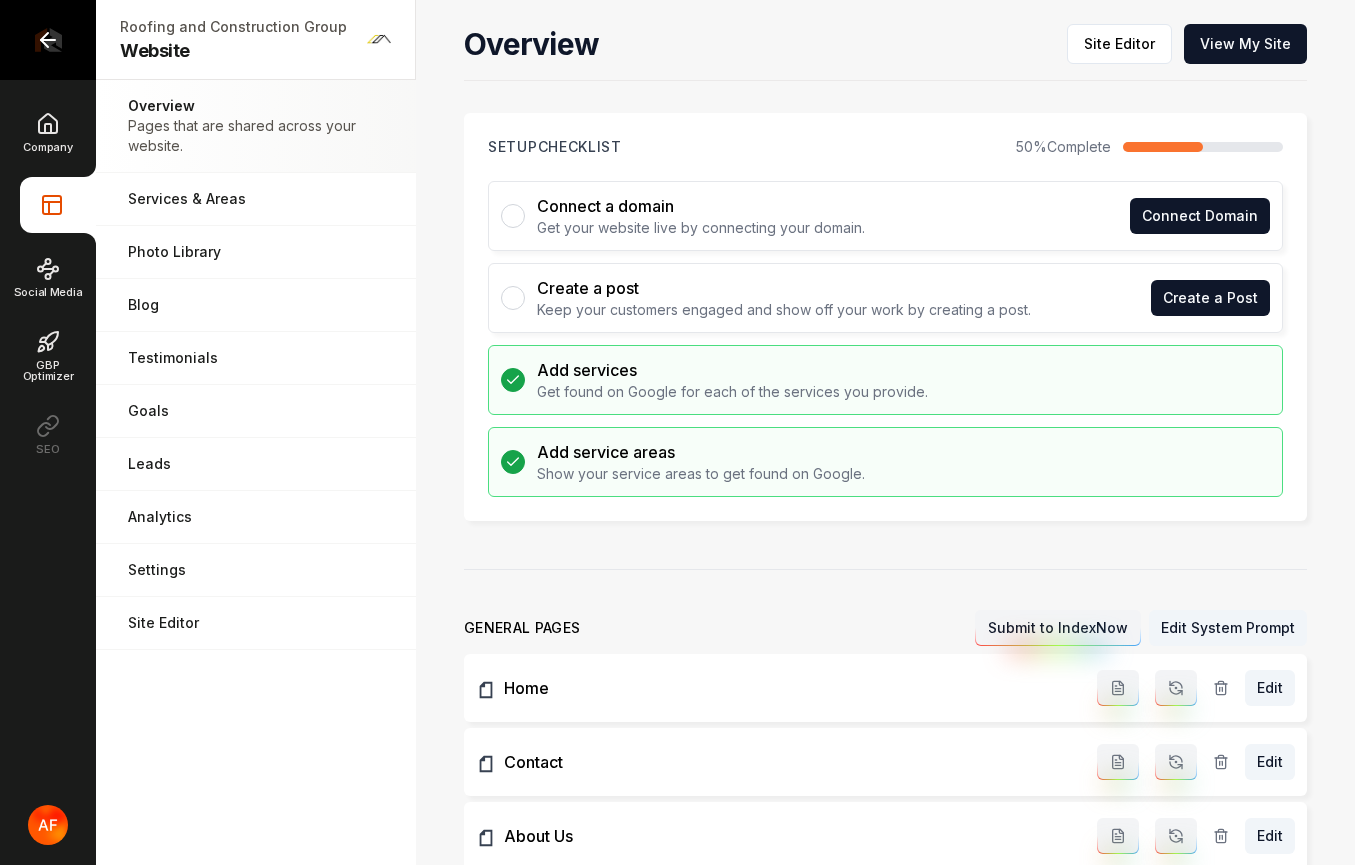 click 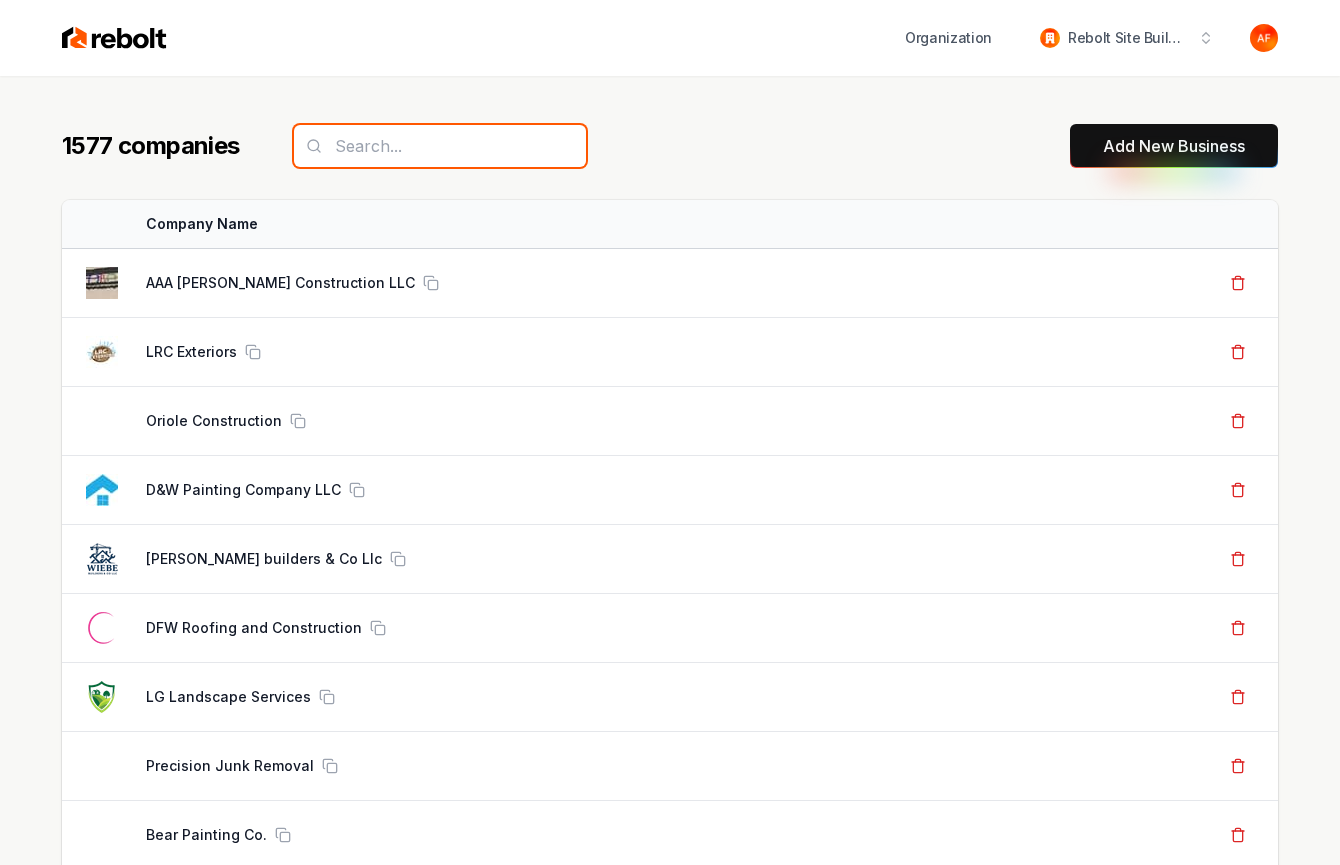 click at bounding box center [440, 146] 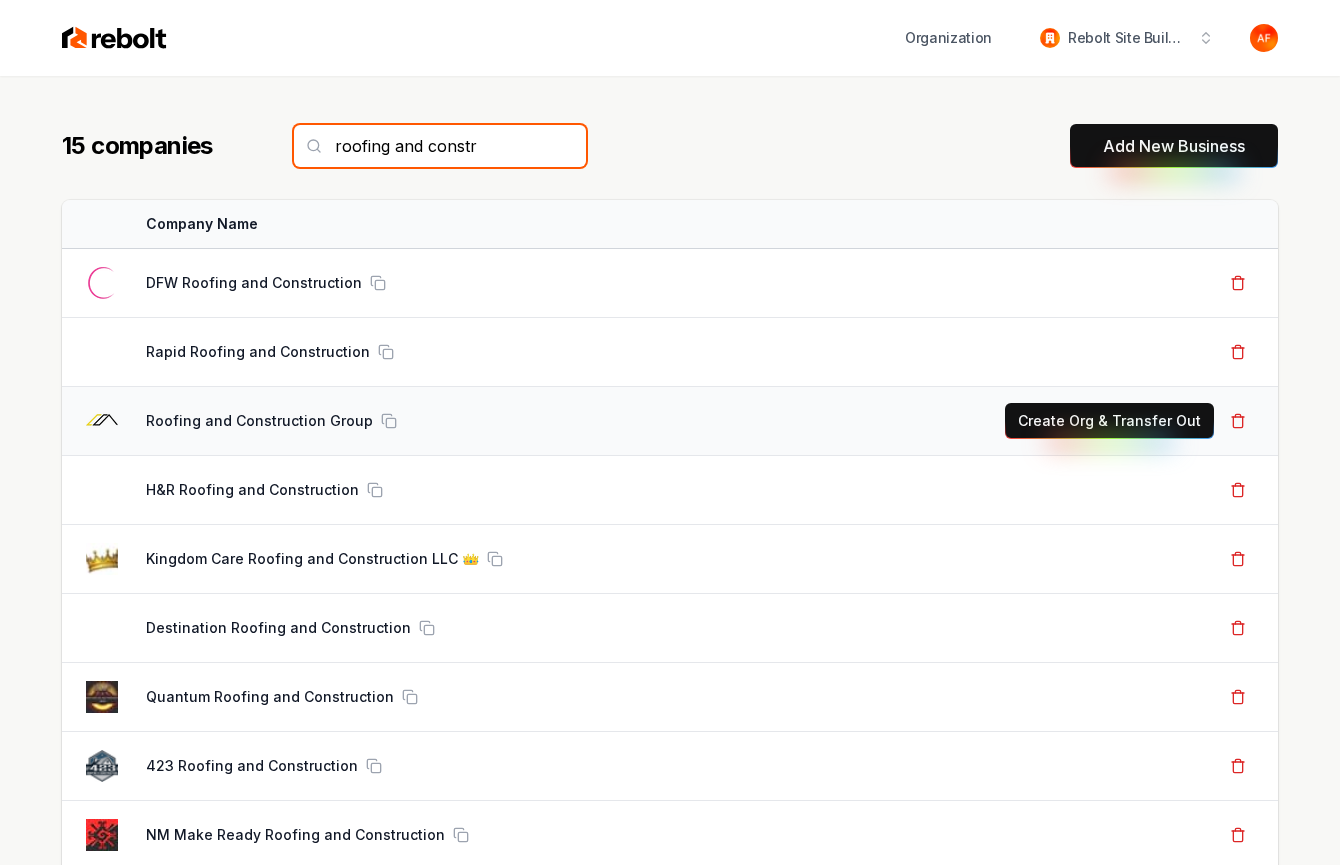 type on "roofing and constr" 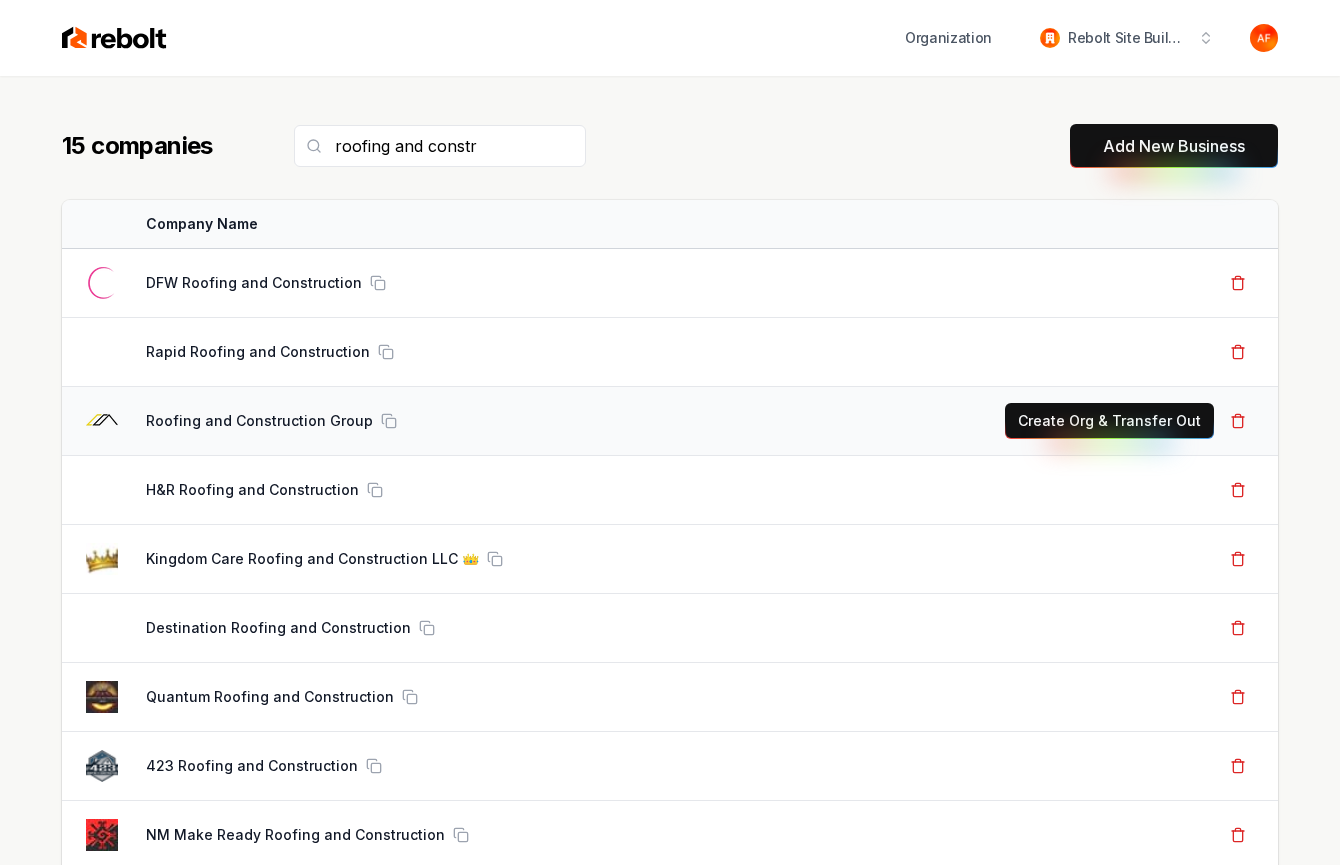 click on "Create Org & Transfer Out" at bounding box center [1109, 421] 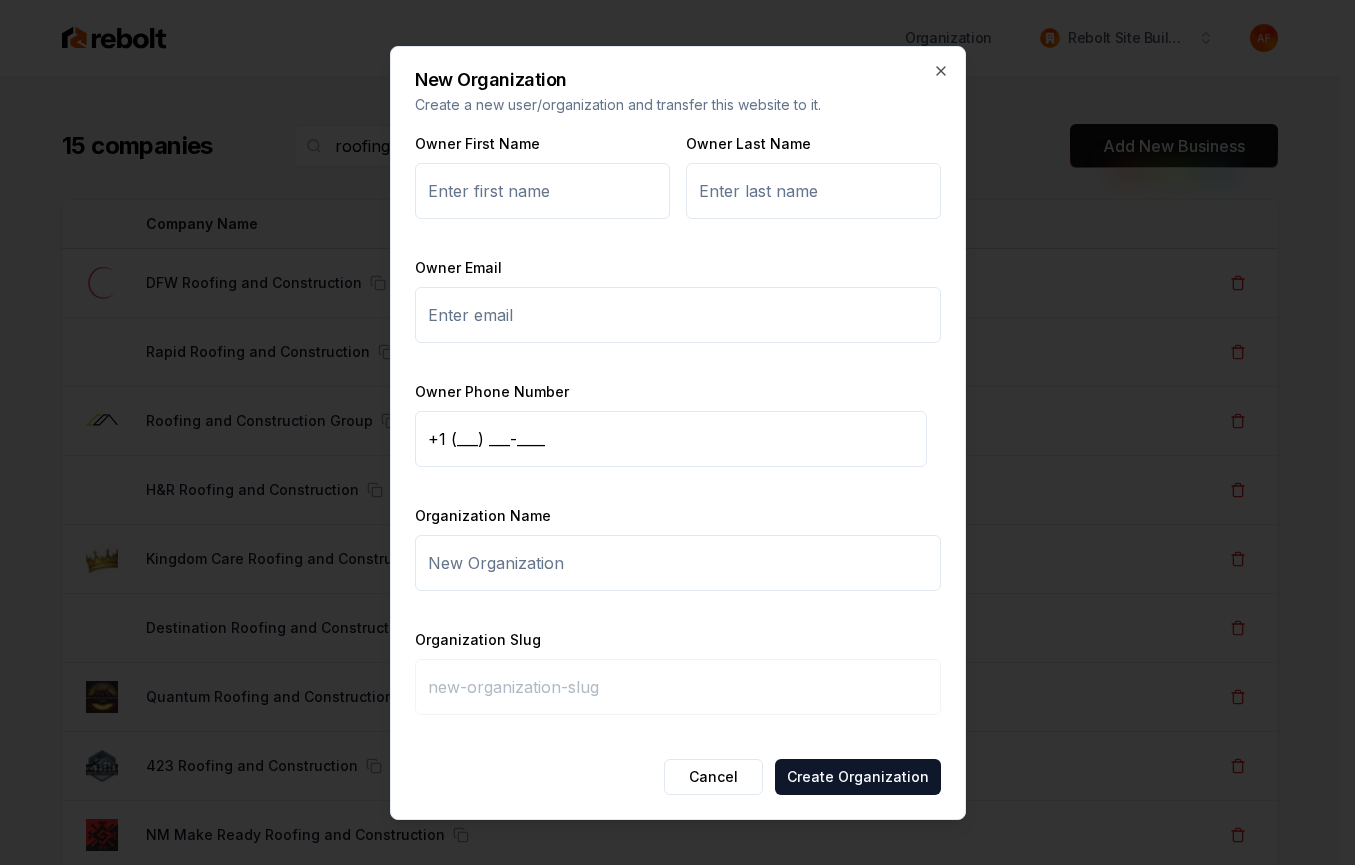 click on "Owner First Name" at bounding box center (542, 191) 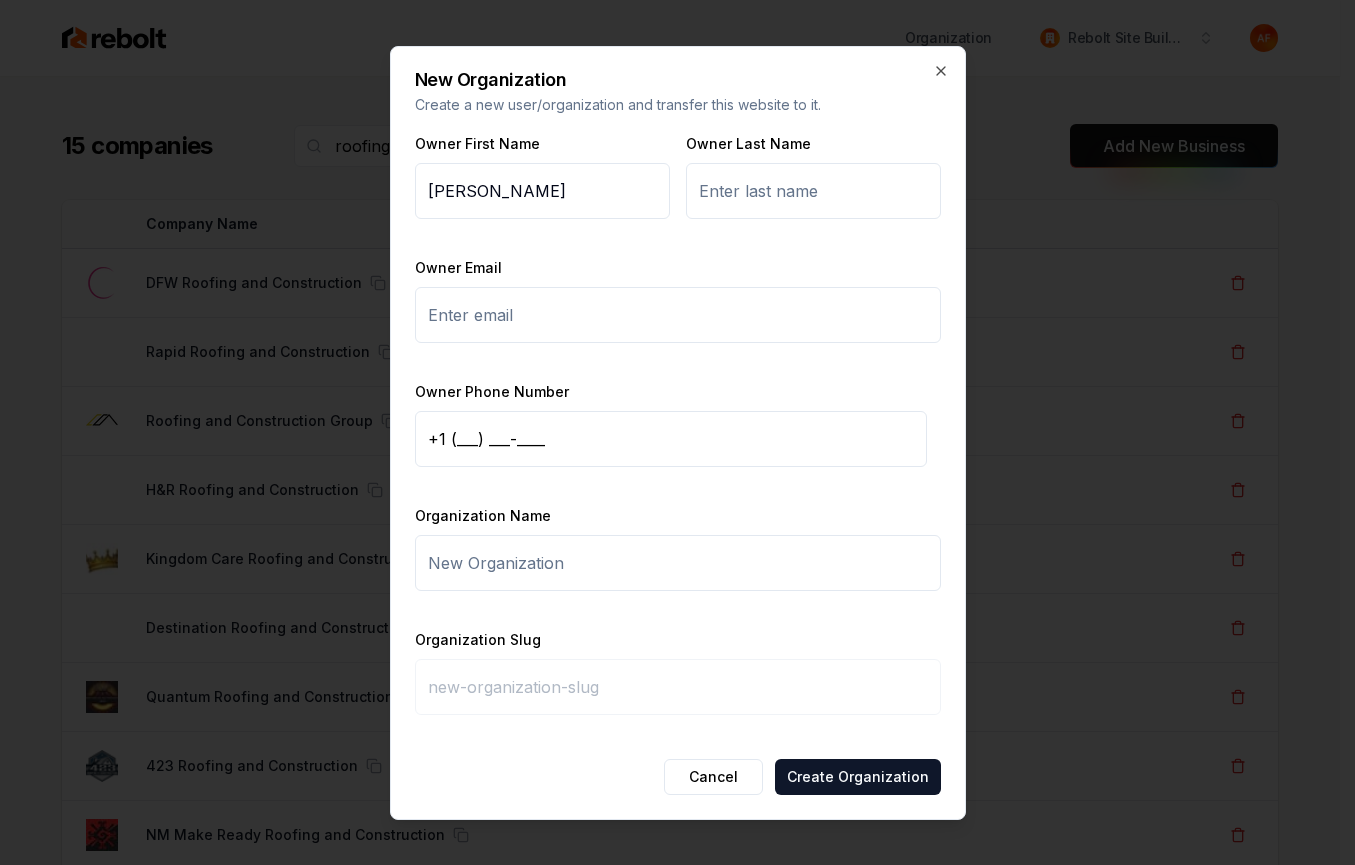 type on "William" 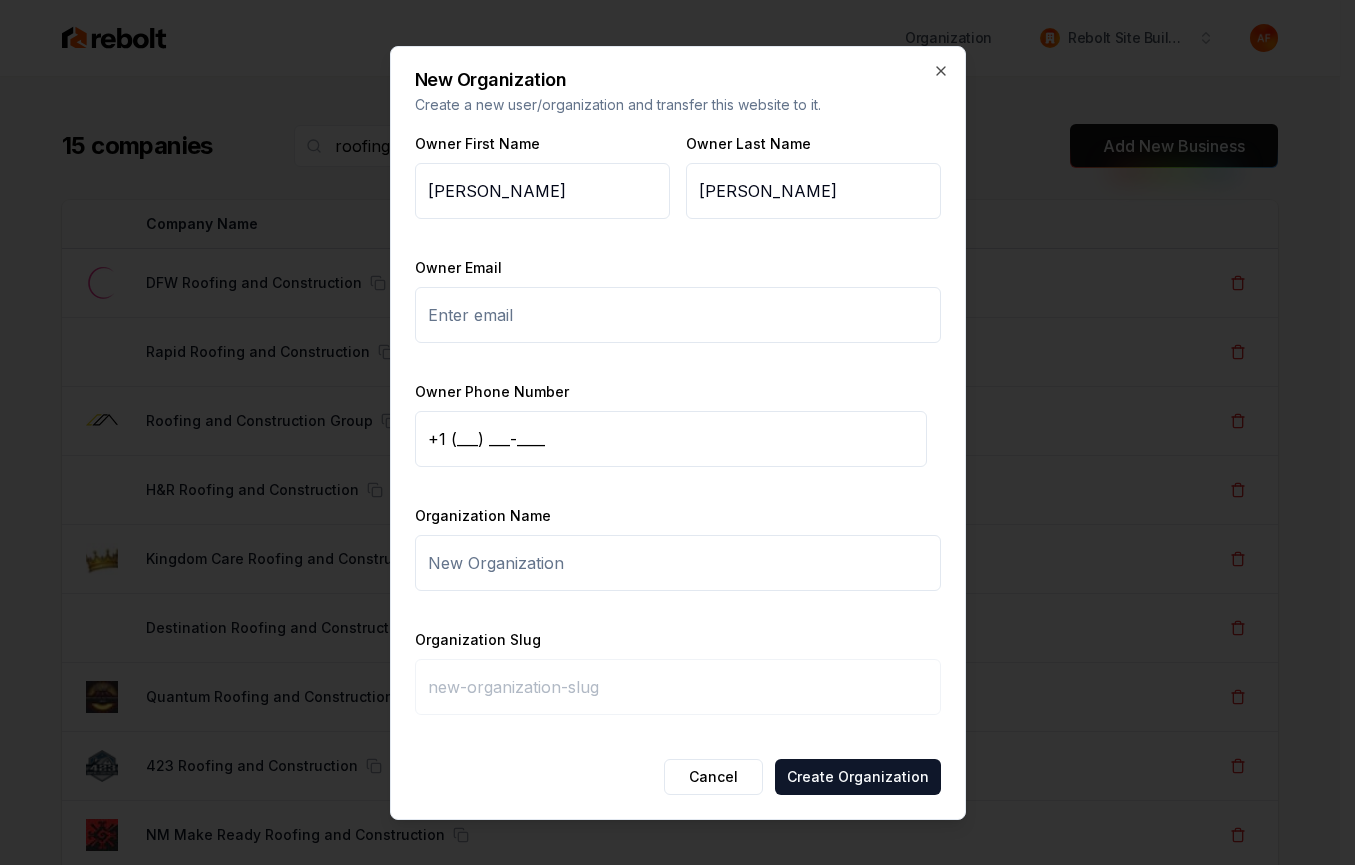 type on "colletti" 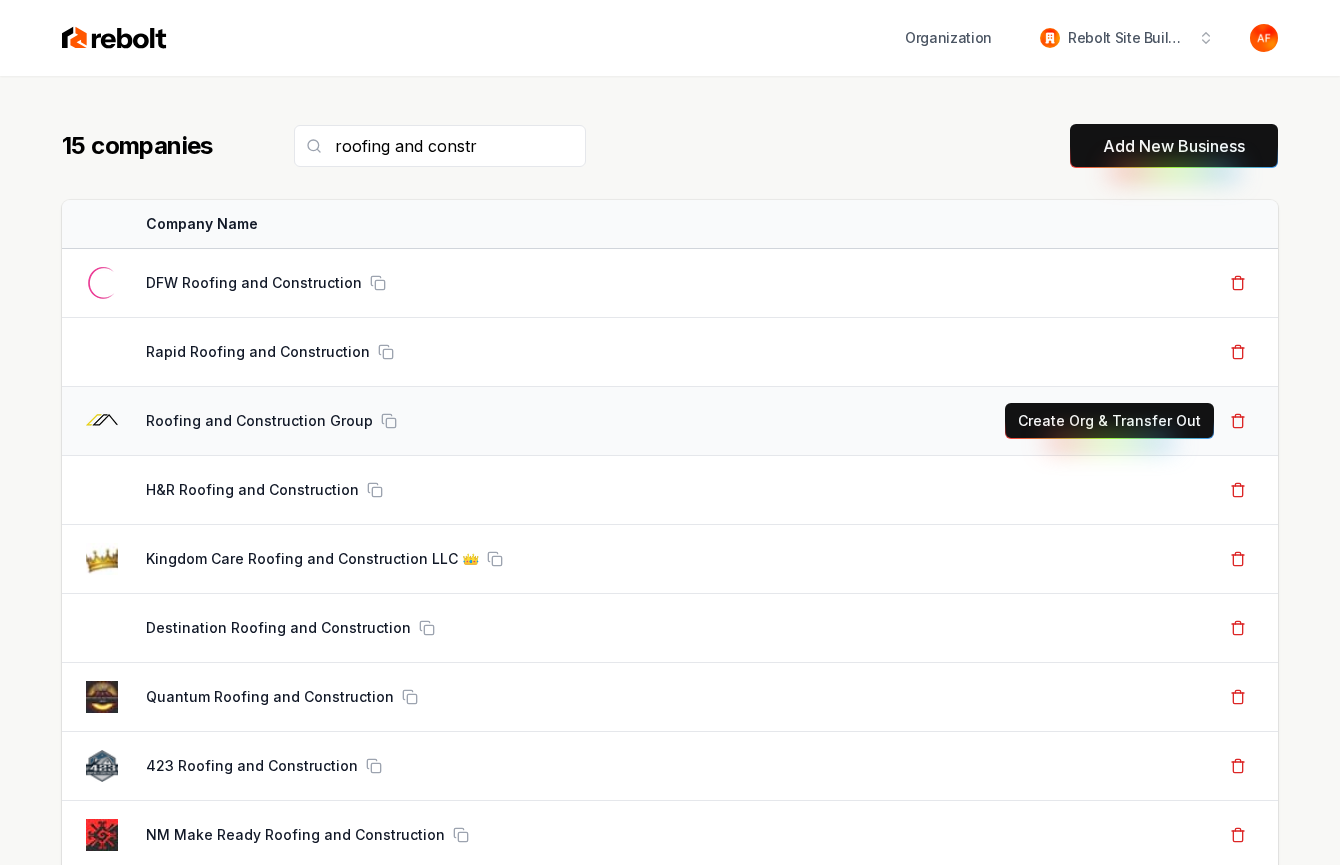 click on "Create Org & Transfer Out" at bounding box center (1109, 421) 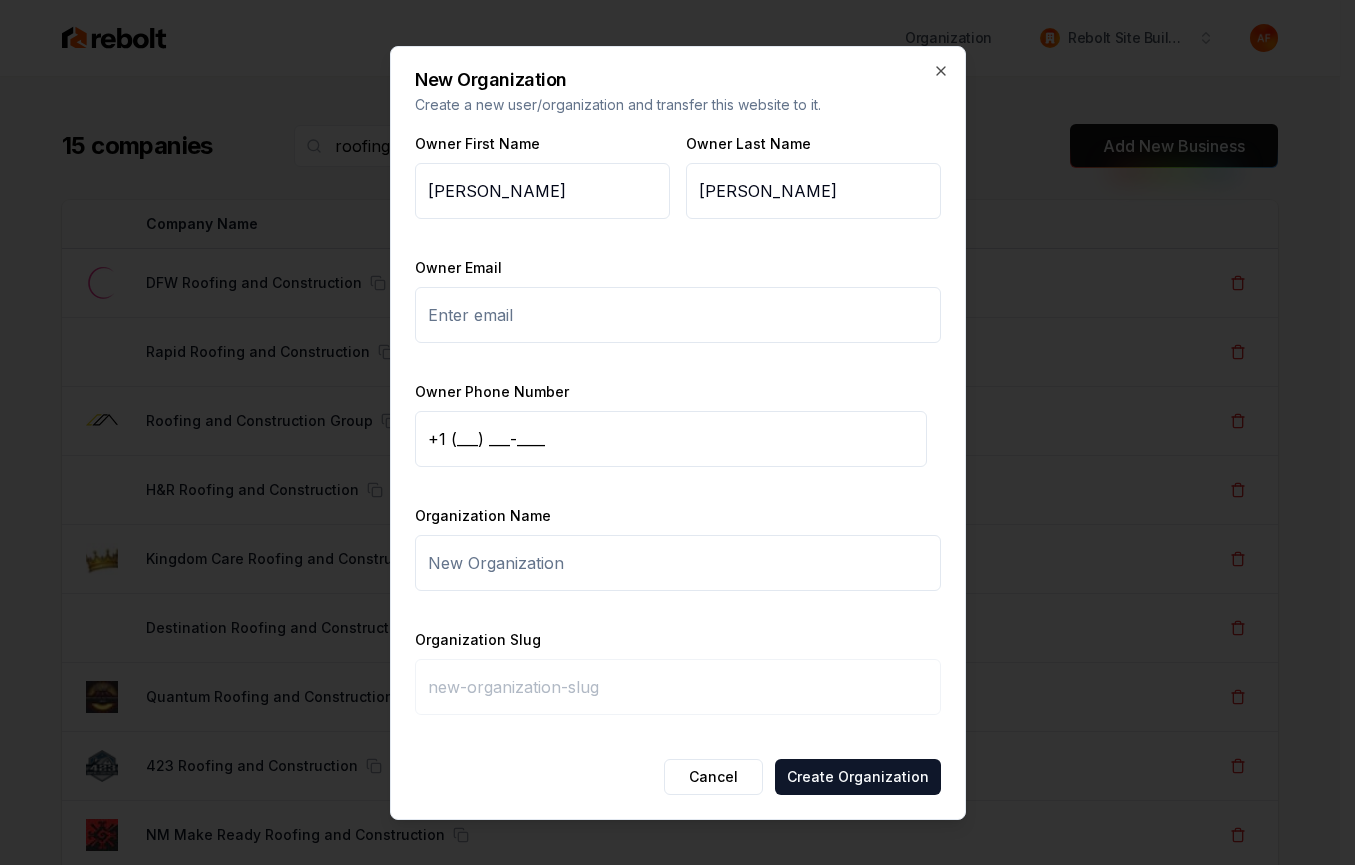 click on "Owner Email" at bounding box center [678, 315] 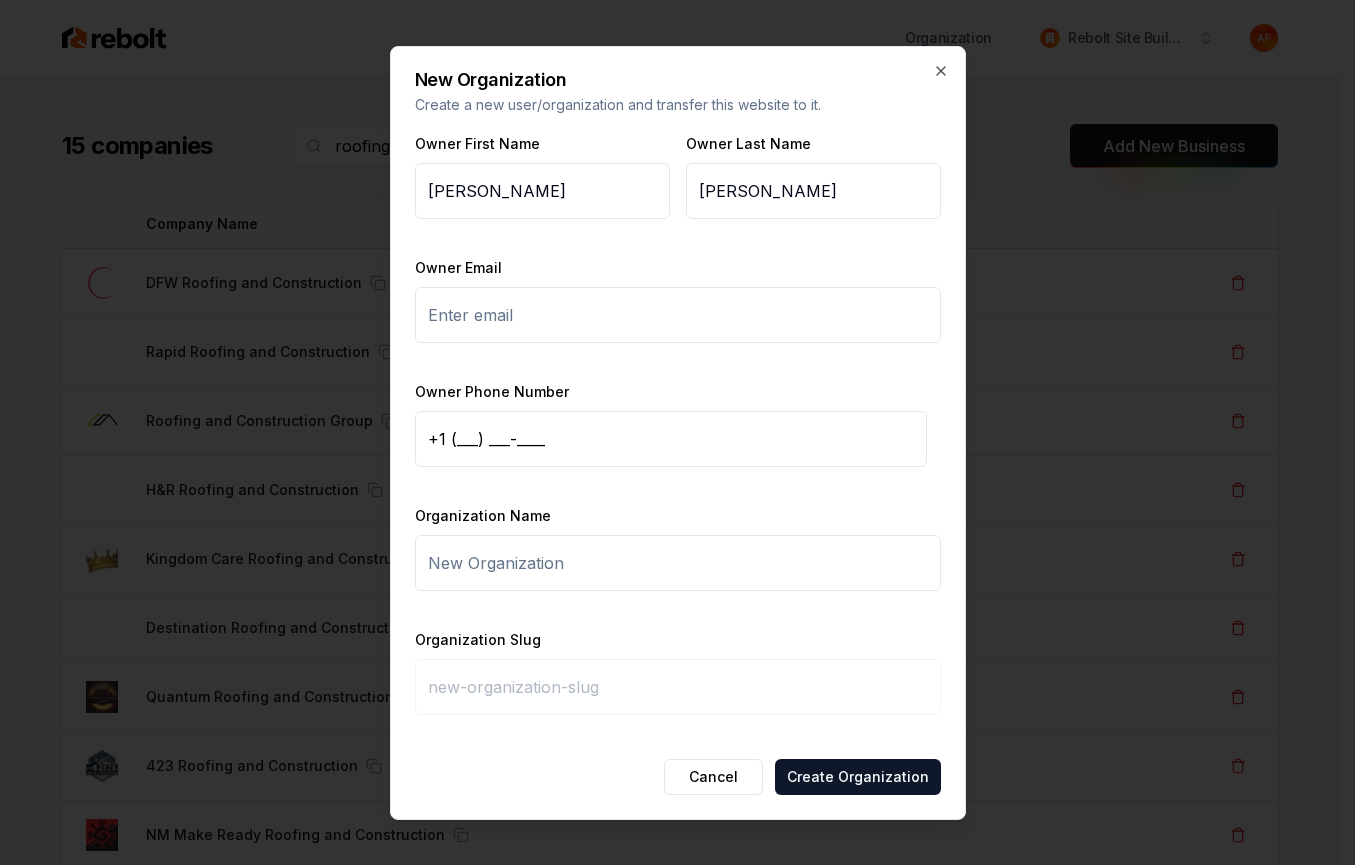 click on "colletti" at bounding box center [813, 191] 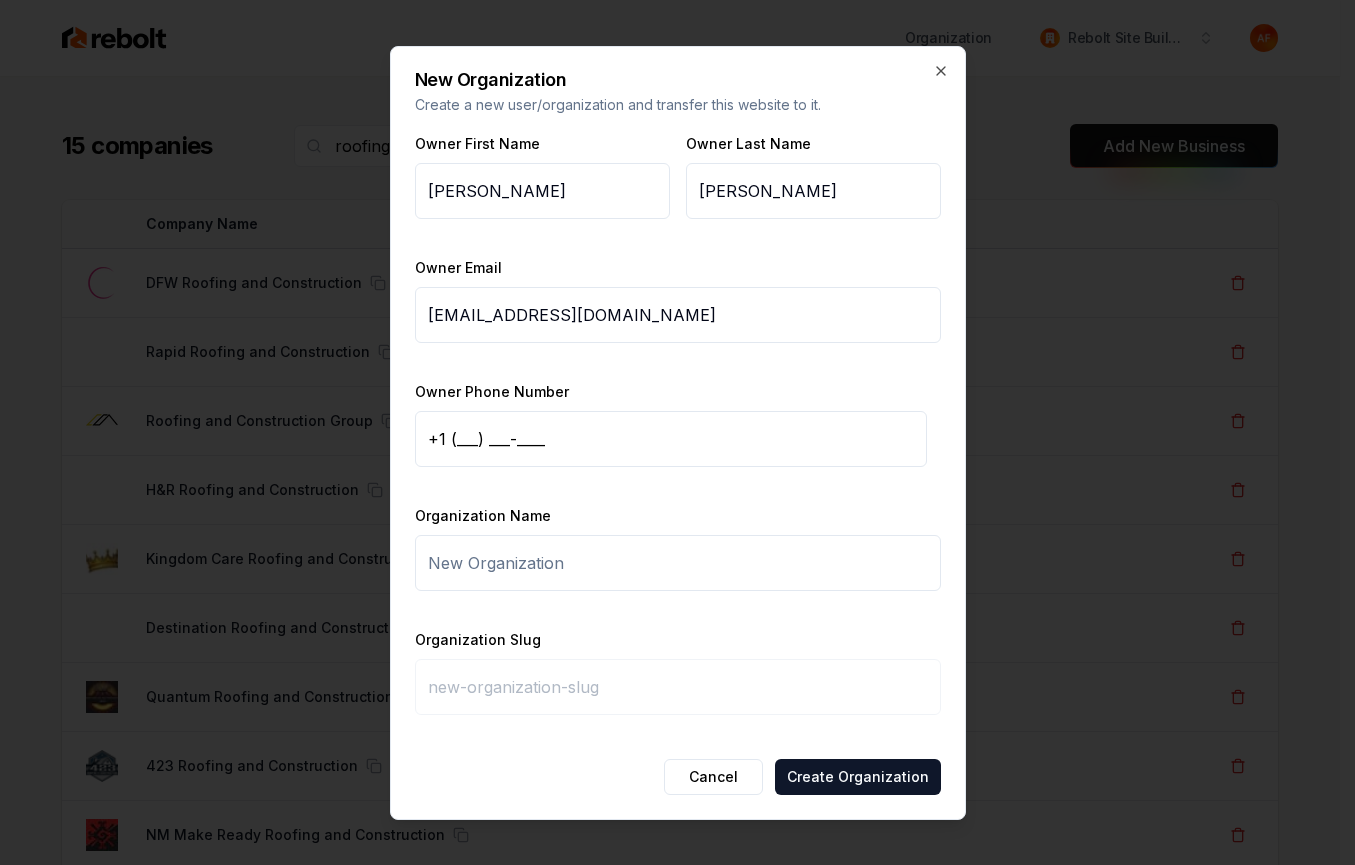 type on "roofingandconstructiongroupllc@gmail.com" 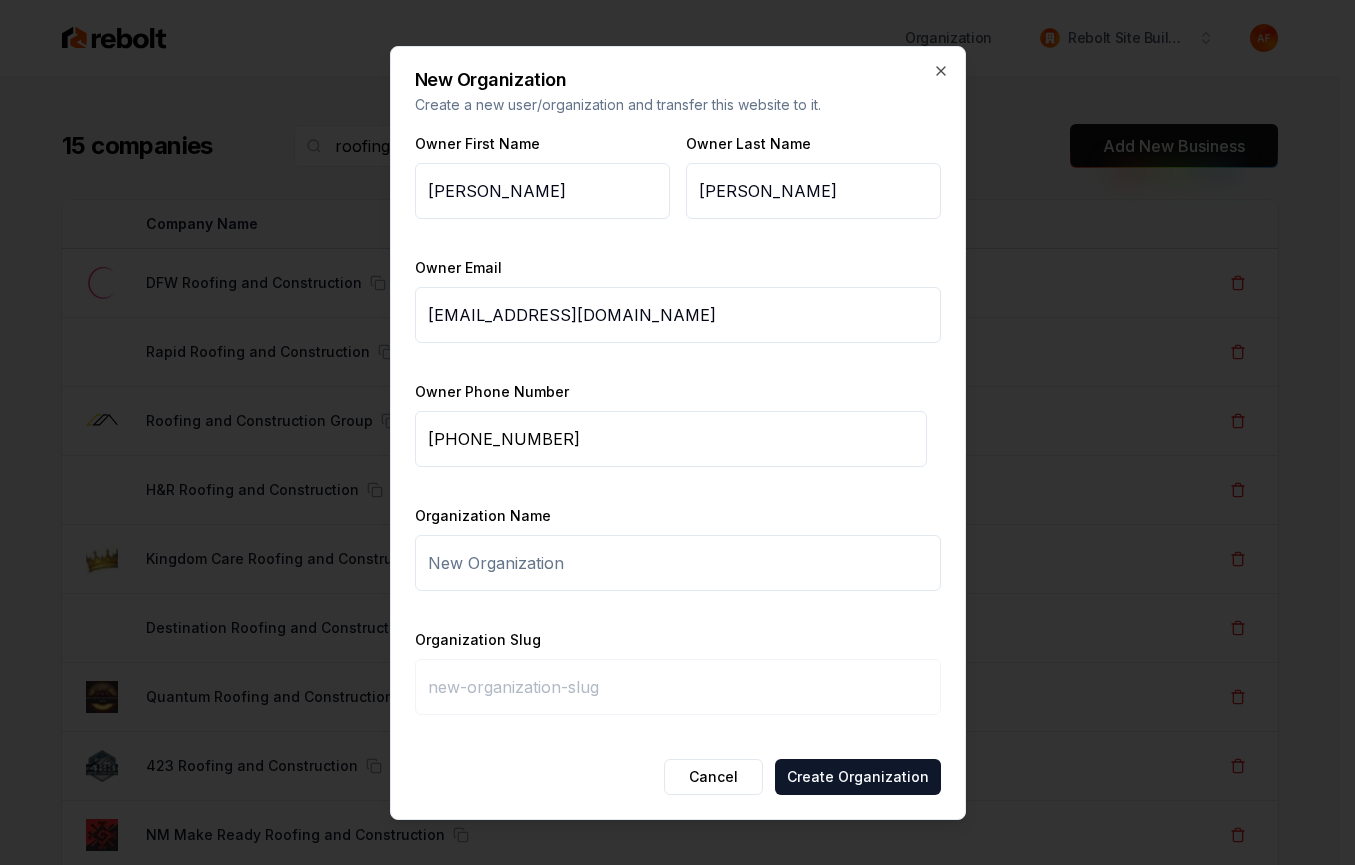 type on "+1 (910) 670-0473" 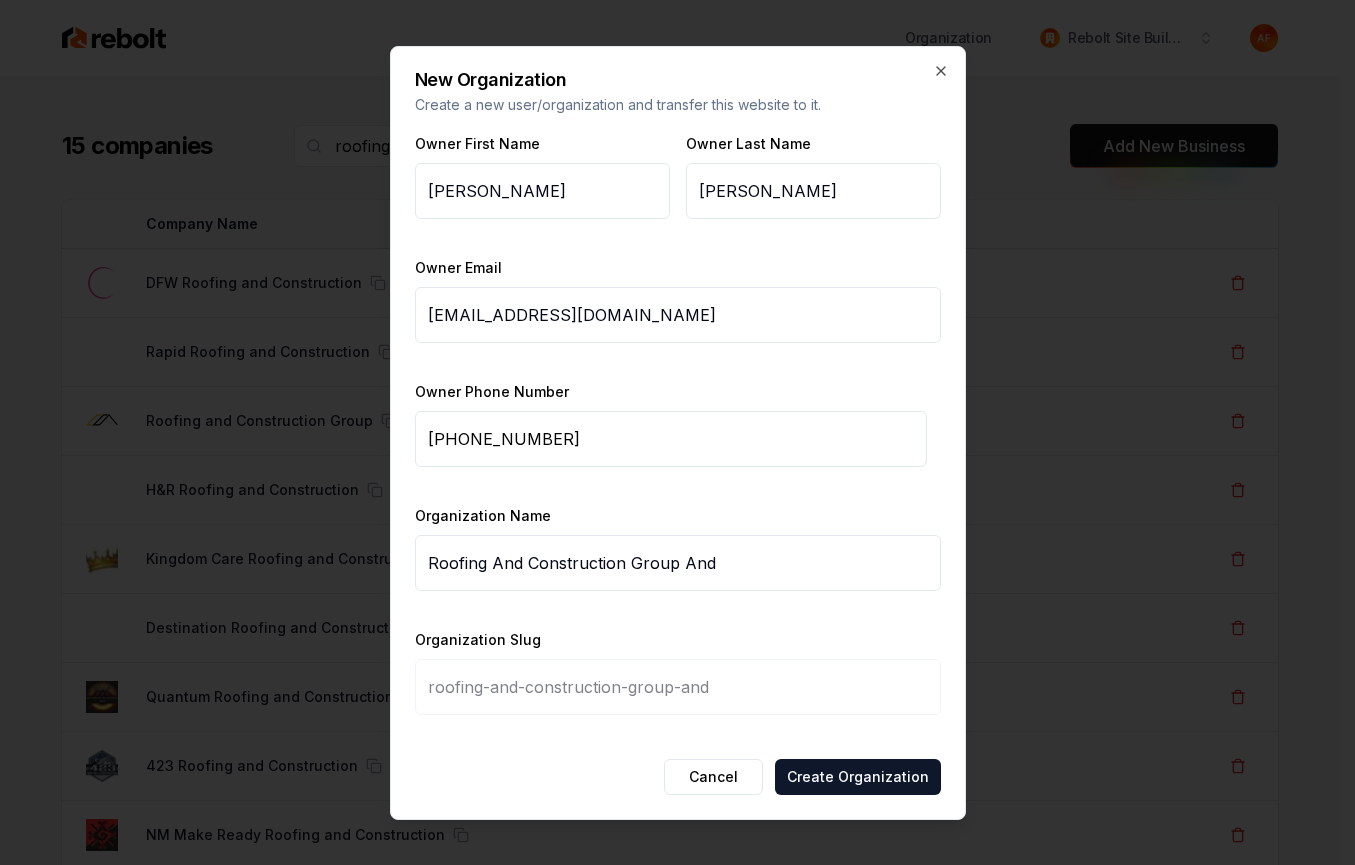 drag, startPoint x: 707, startPoint y: 556, endPoint x: 678, endPoint y: 558, distance: 29.068884 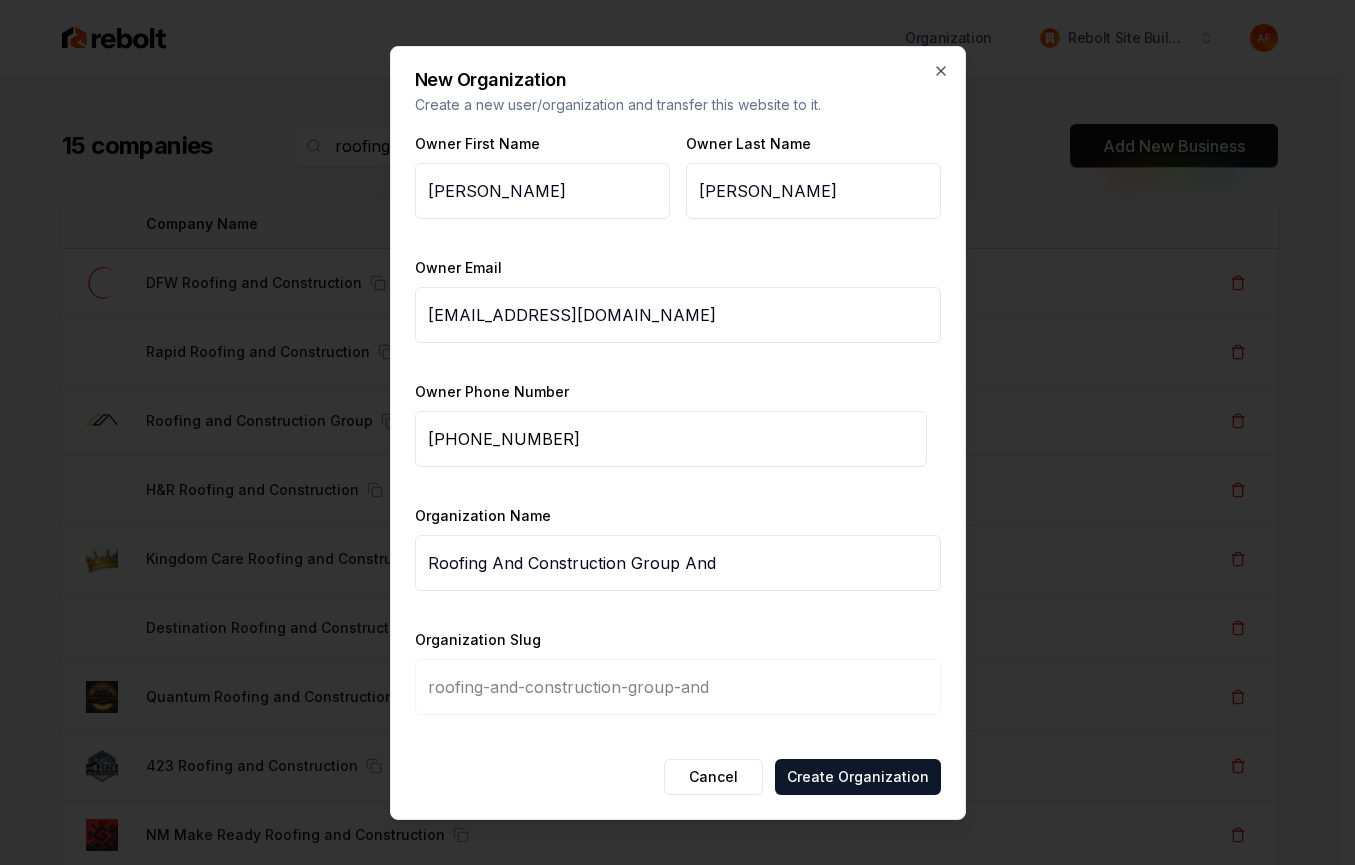 click on "Roofing And Construction Group And" at bounding box center [678, 563] 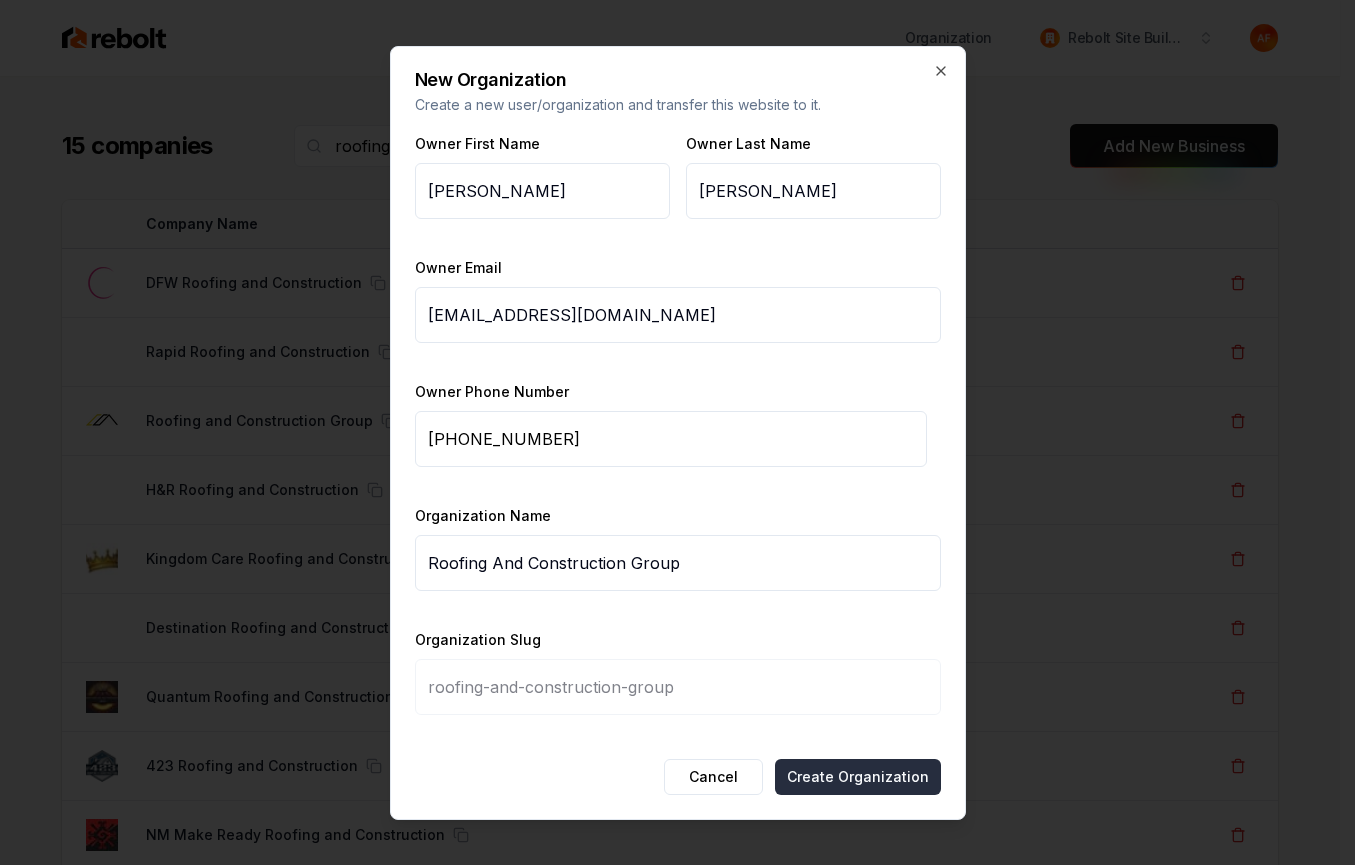 type on "Roofing And Construction Group" 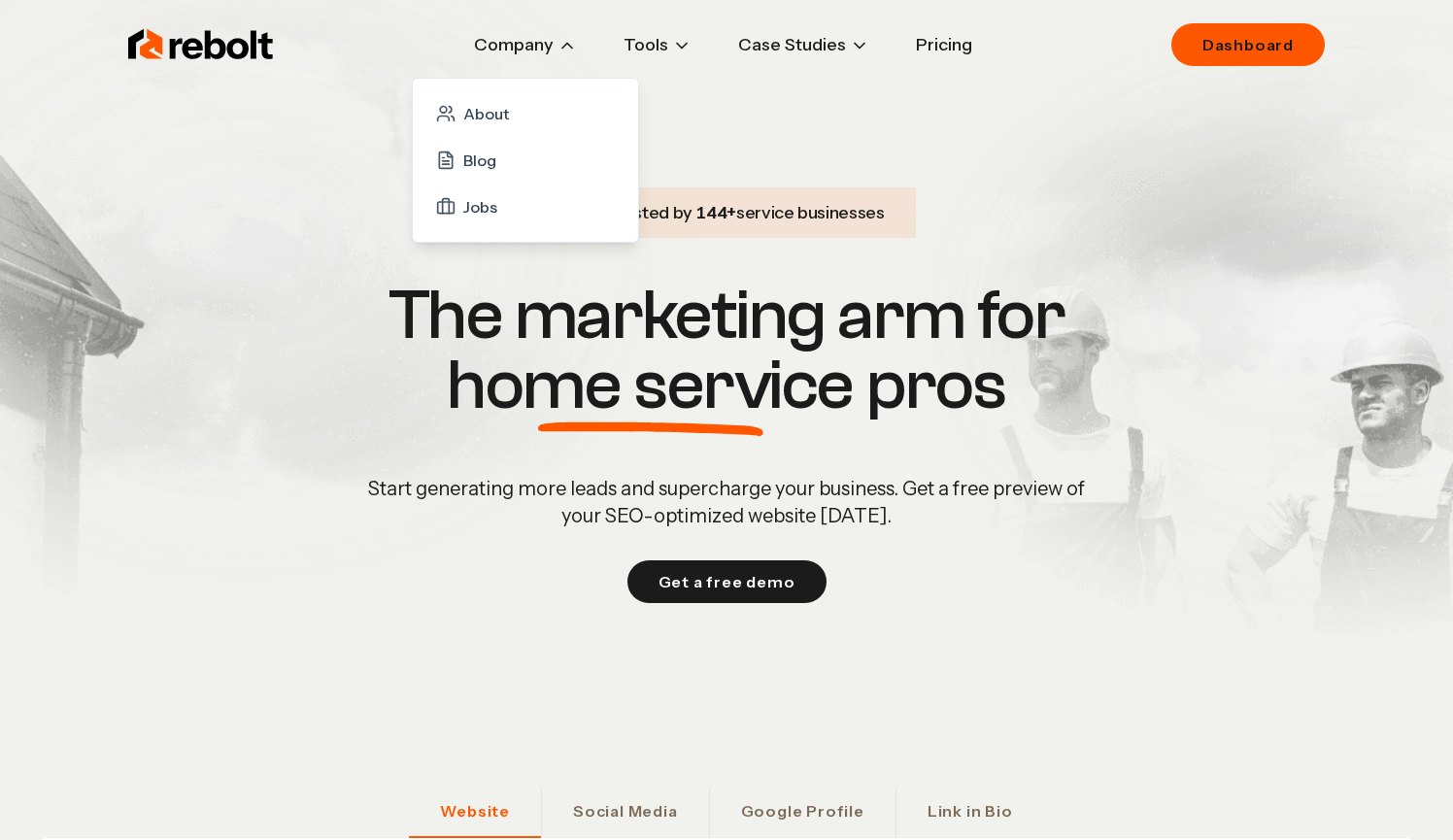 scroll, scrollTop: 0, scrollLeft: 0, axis: both 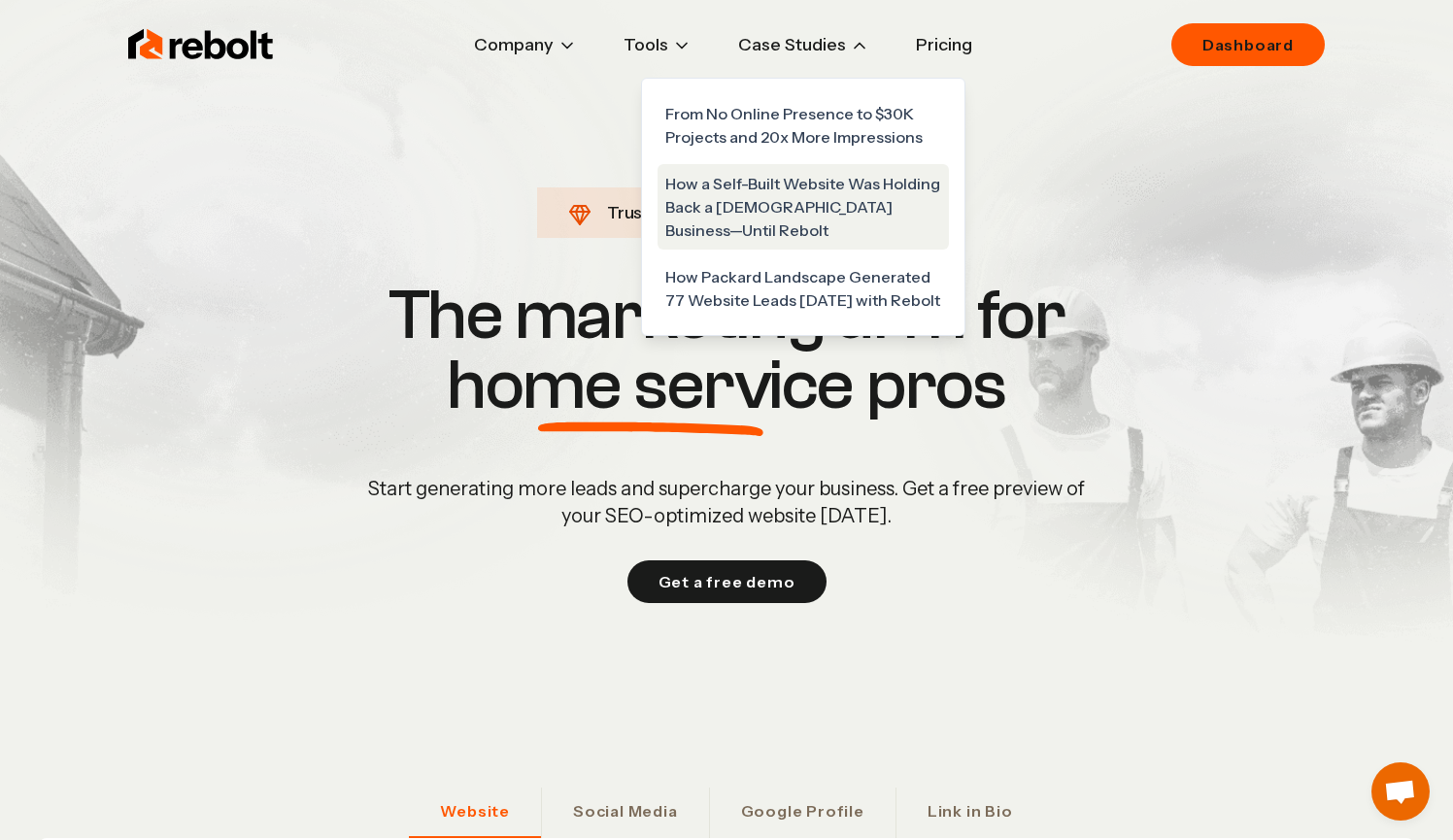 click on "How a Self-Built Website Was Holding Back a 22-Year-Old Business—Until Rebolt" at bounding box center (803, 207) 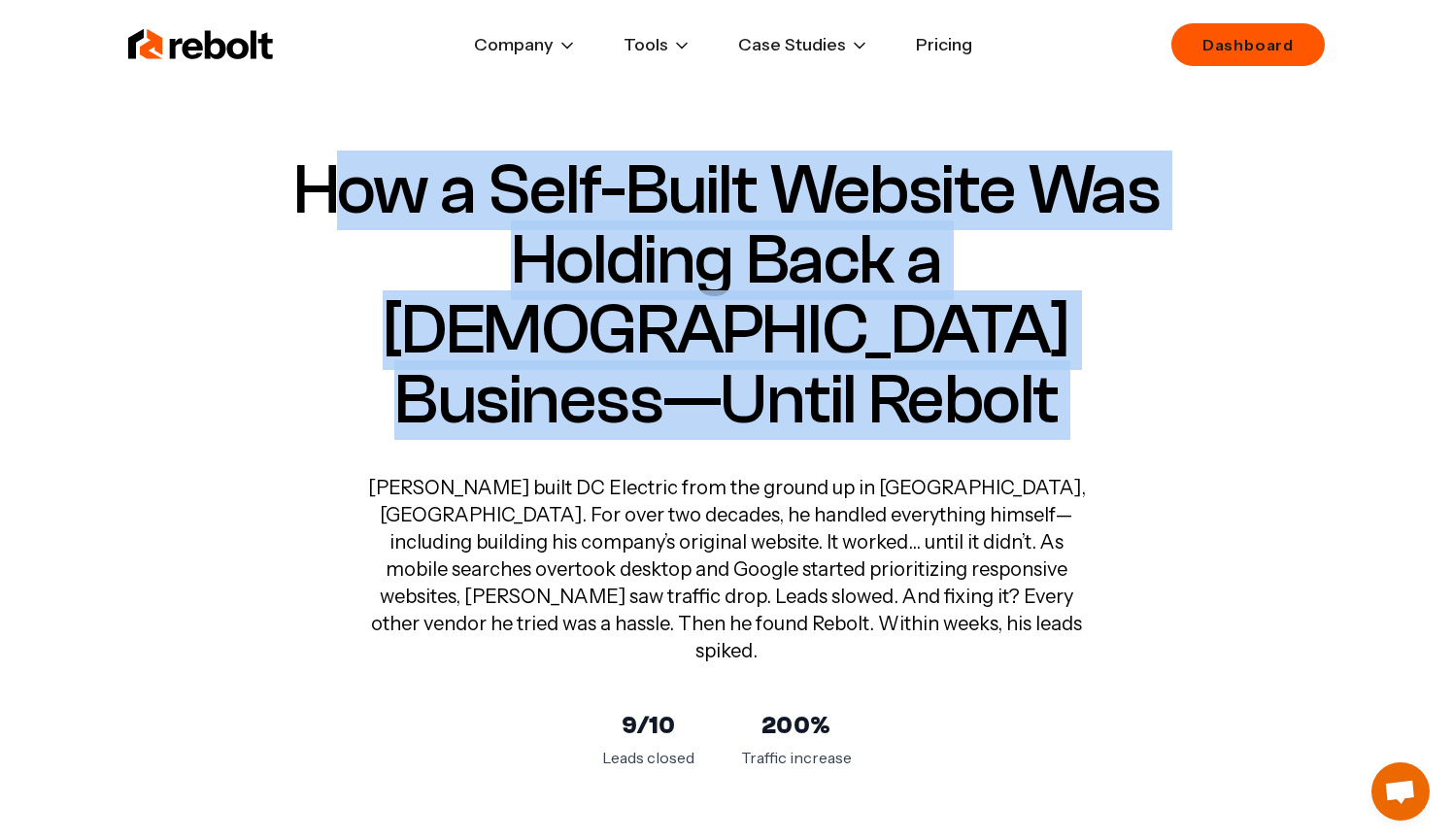 drag, startPoint x: 324, startPoint y: 183, endPoint x: 1080, endPoint y: 393, distance: 784.6248 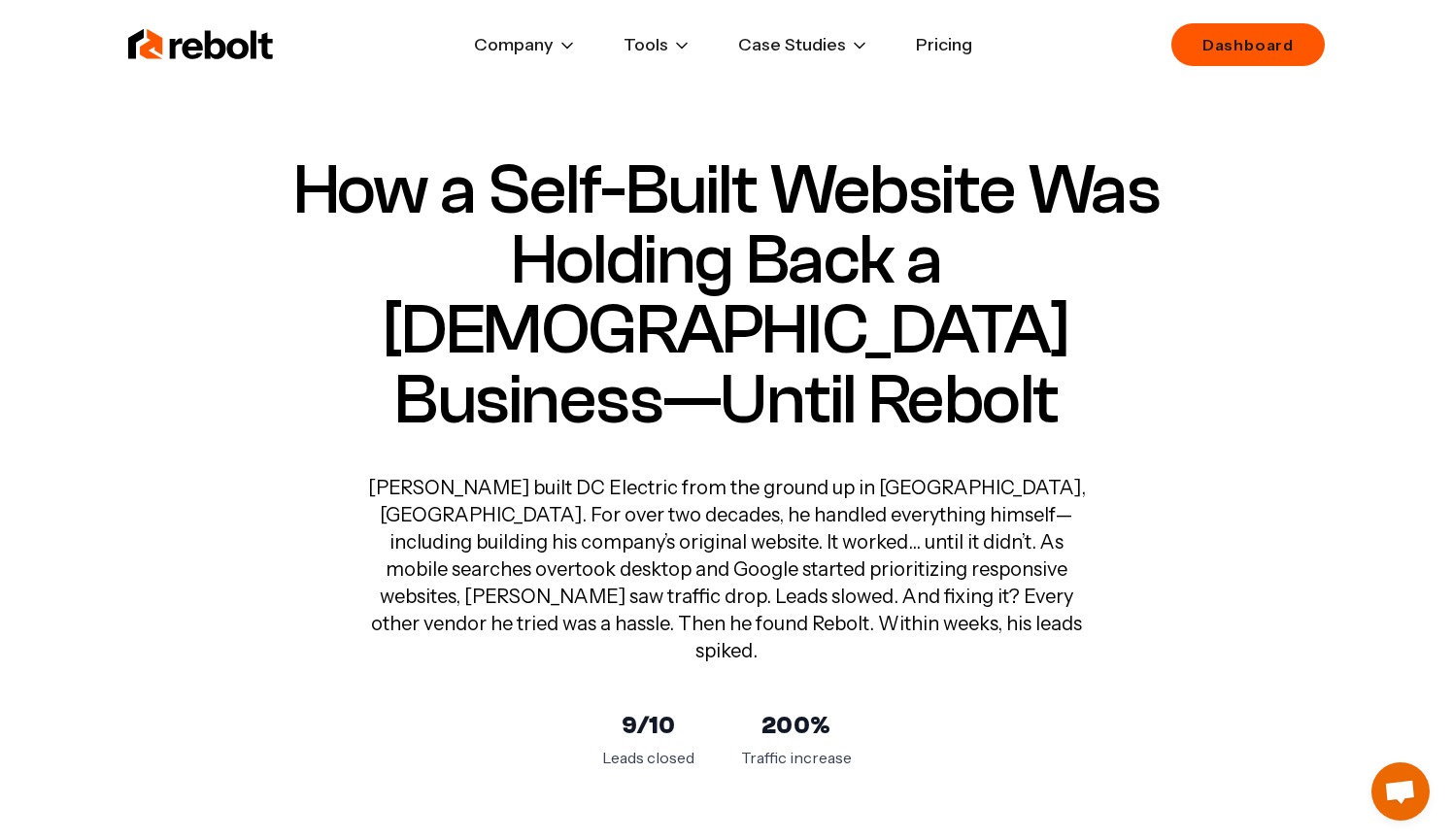 click on "How a Self-Built Website Was Holding Back a 22-Year-Old Business—Until Rebolt  Craig Etling built DC Electric from the ground up in Reno, NV. For over two decades, he handled everything himself—including building his company’s original website. It worked... until it didn’t.  As mobile searches overtook desktop and Google started prioritizing responsive websites, Craig saw traffic drop. Leads slowed. And fixing it? Every other vendor he tried was a hassle.  Then he found Rebolt. Within weeks, his leads spiked. 9/10 Leads closed 200% Traffic increase" at bounding box center [726, 462] 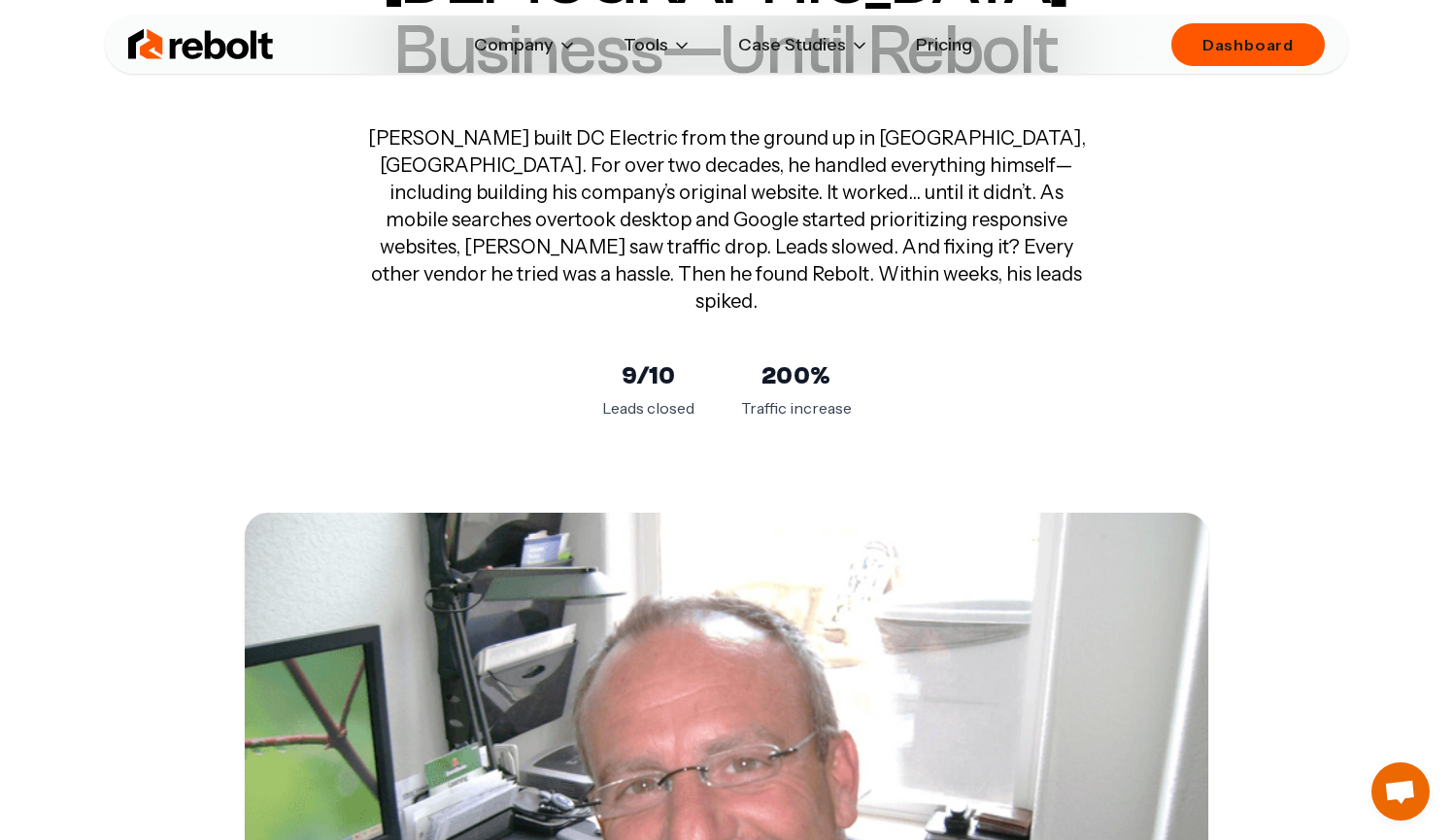 scroll, scrollTop: 261, scrollLeft: 0, axis: vertical 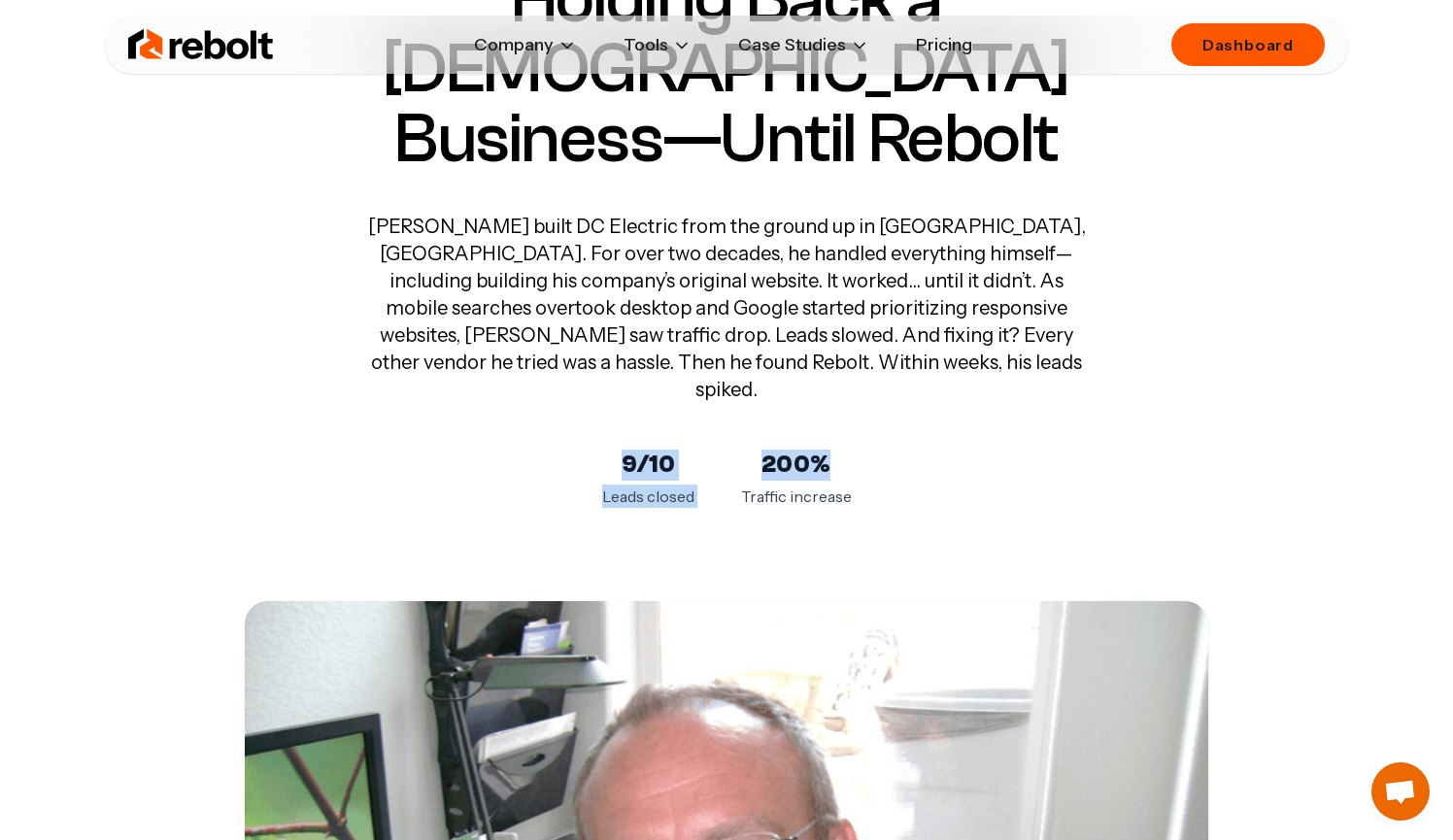drag, startPoint x: 589, startPoint y: 372, endPoint x: 921, endPoint y: 378, distance: 332.0542 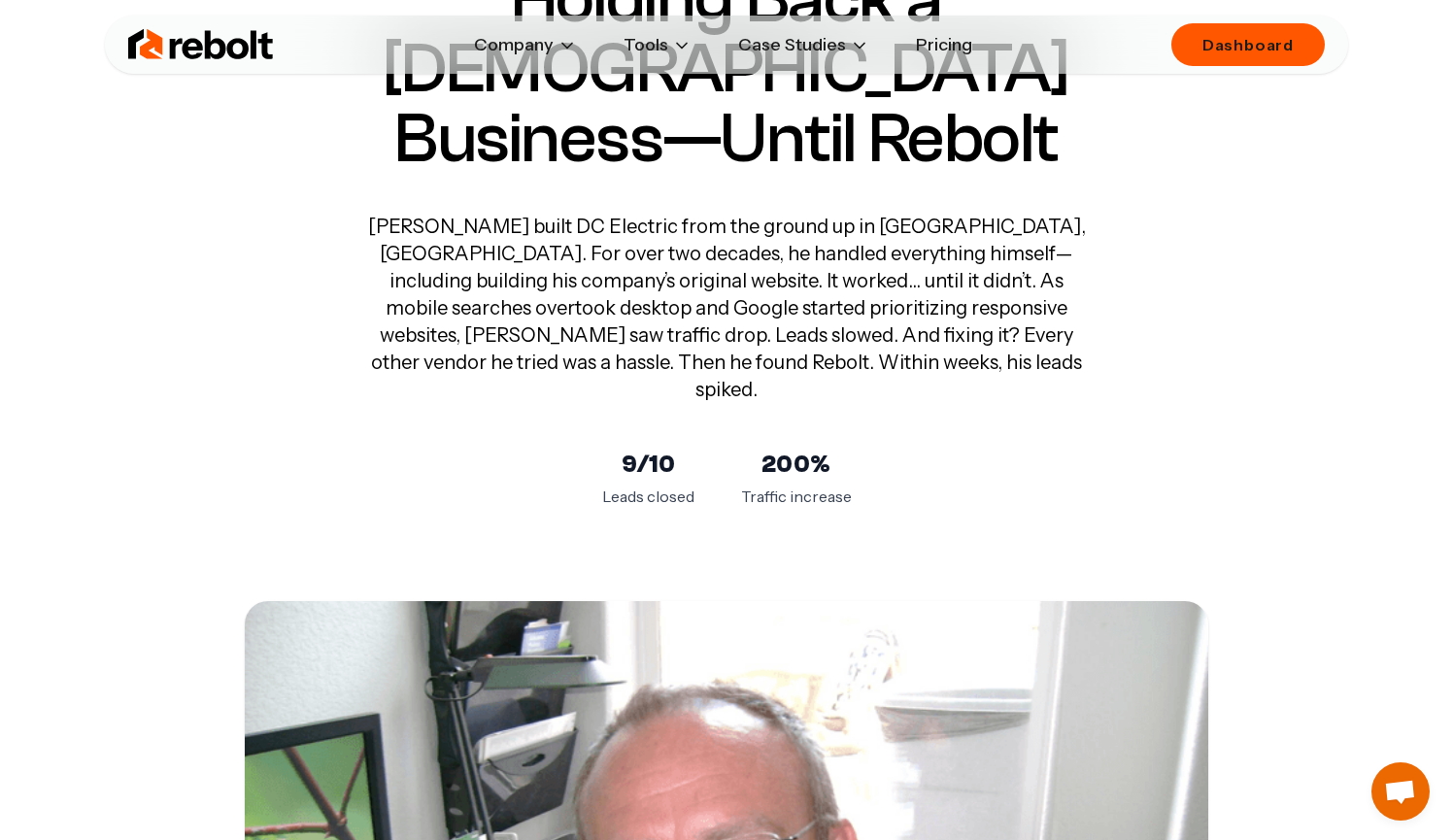 click on "Craig Etling built DC Electric from the ground up in Reno, NV. For over two decades, he handled everything himself—including building his company’s original website. It worked... until it didn’t.  As mobile searches overtook desktop and Google started prioritizing responsive websites, Craig saw traffic drop. Leads slowed. And fixing it? Every other vendor he tried was a hassle.  Then he found Rebolt. Within weeks, his leads spiked. 9/10 Leads closed 200% Traffic increase" at bounding box center [726, 360] 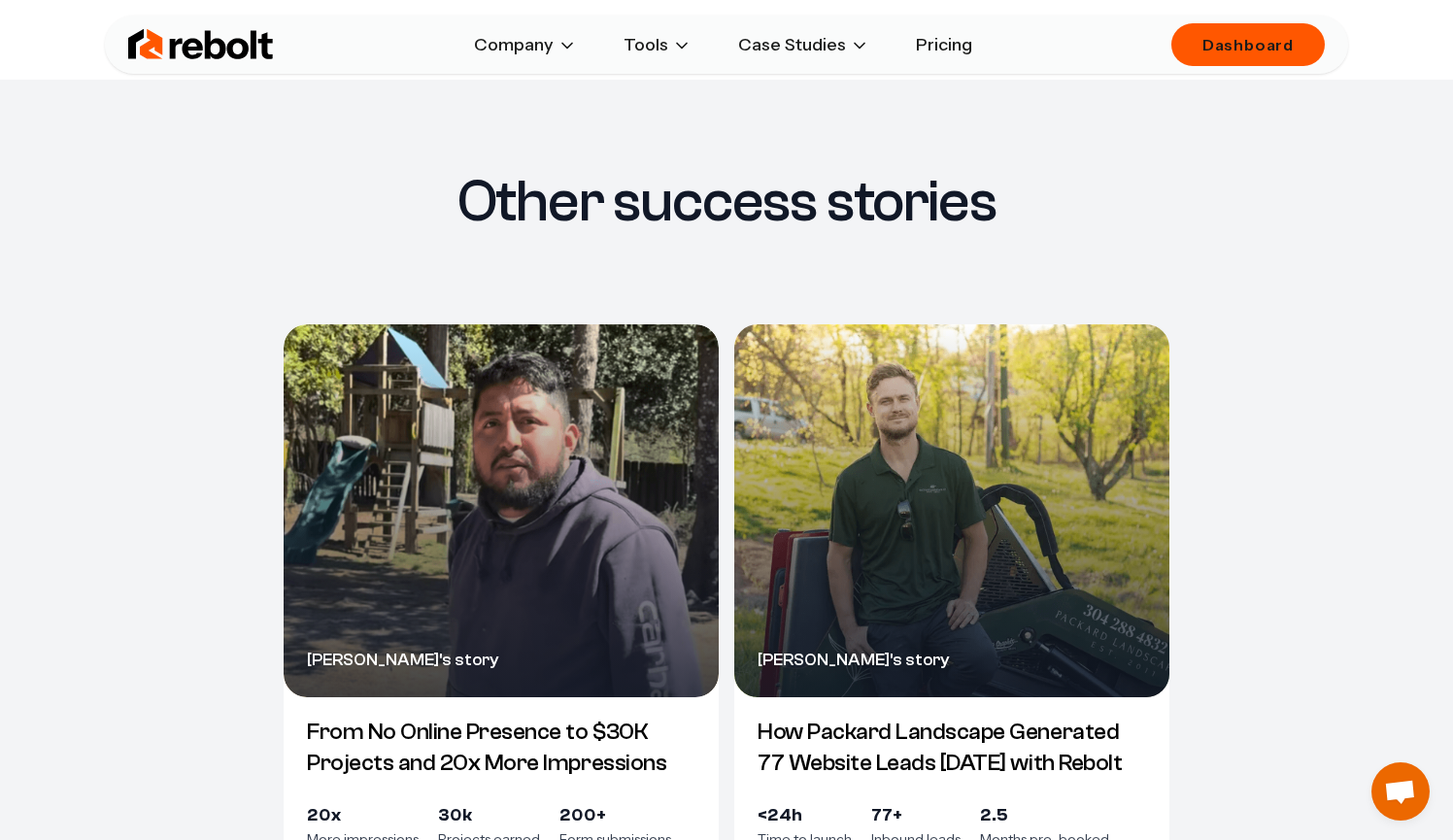 scroll, scrollTop: 4333, scrollLeft: 0, axis: vertical 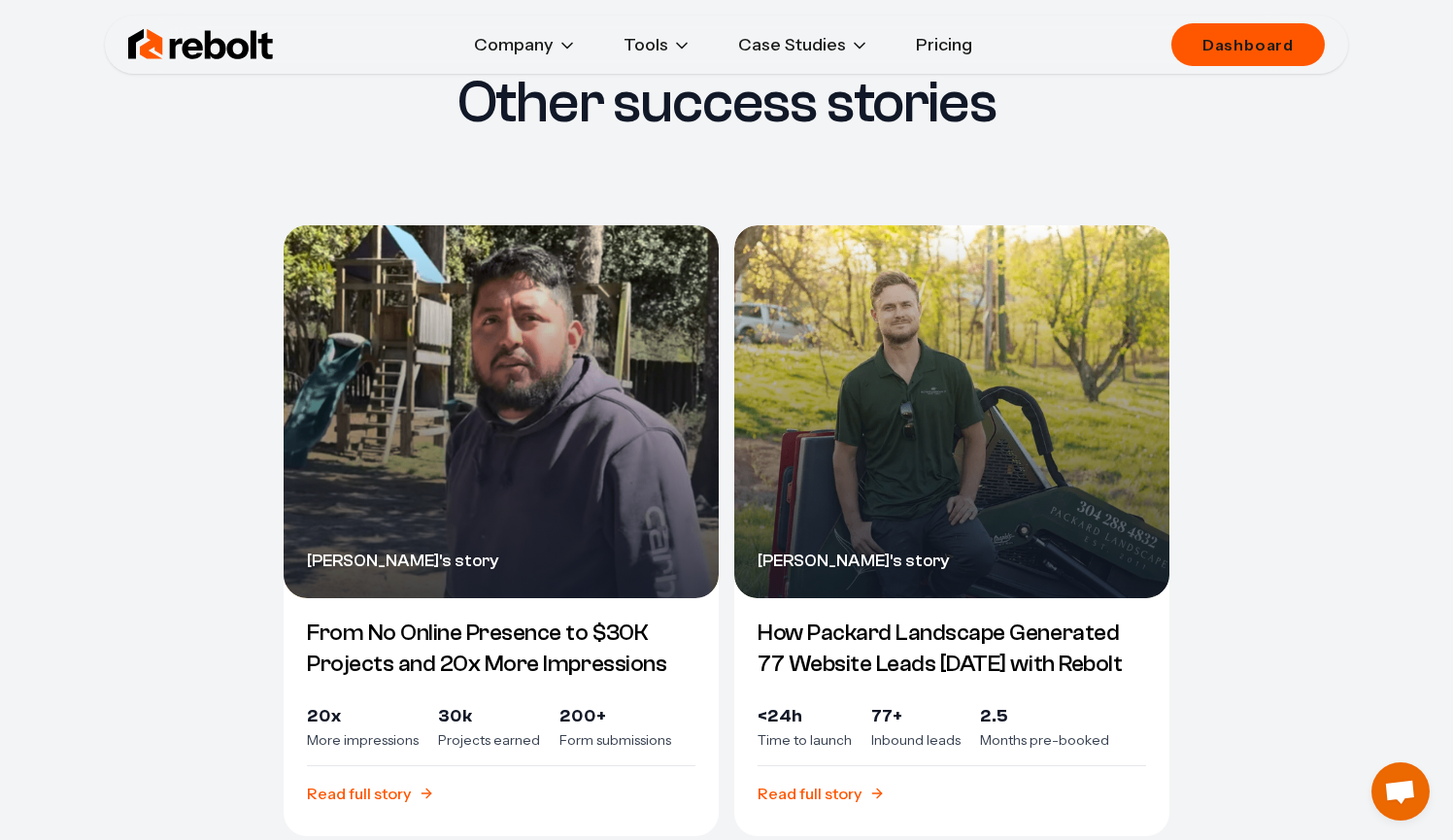 click on "Ricardo Ruiz 's story" at bounding box center [501, 412] 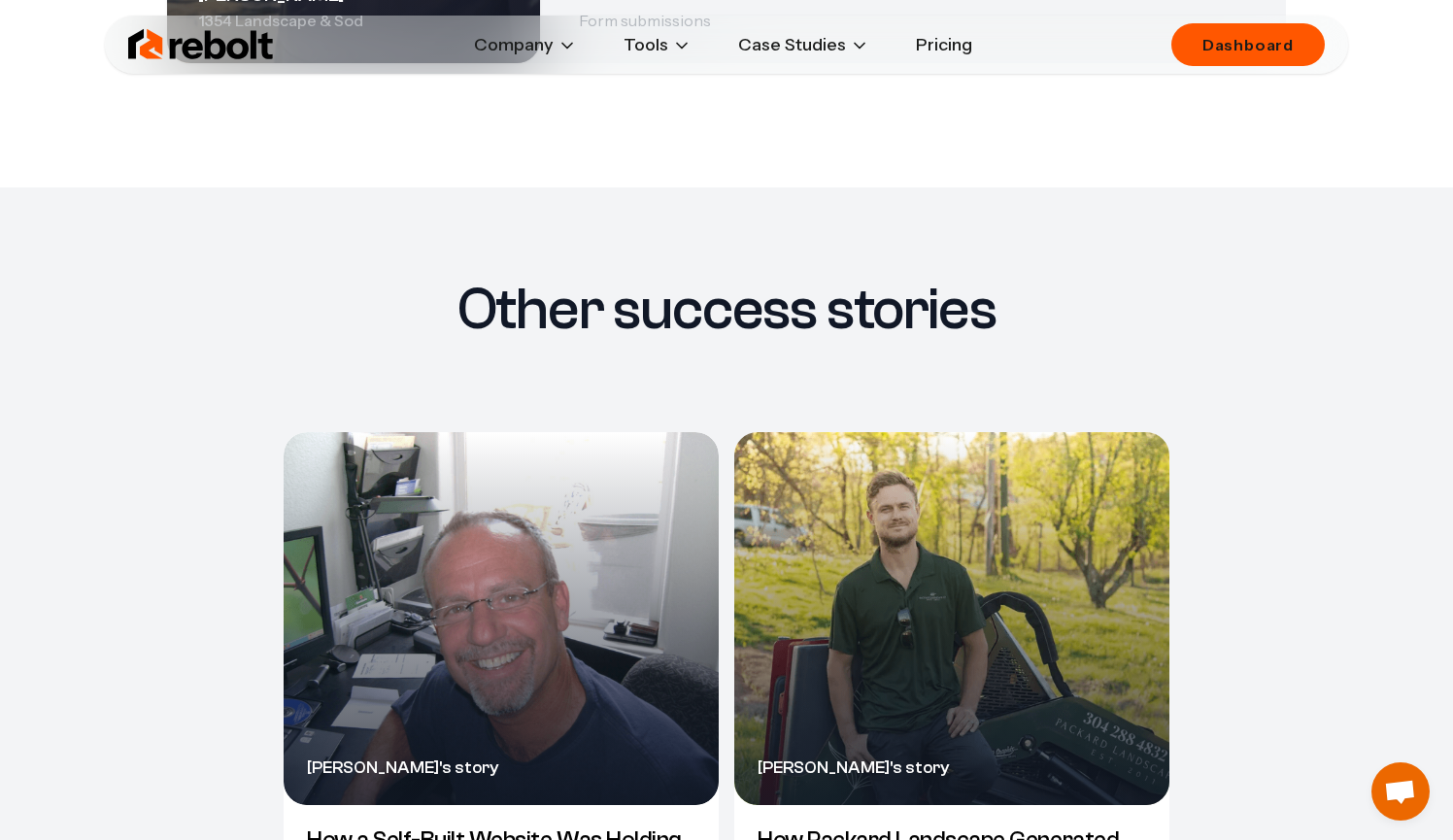 scroll, scrollTop: 3273, scrollLeft: 0, axis: vertical 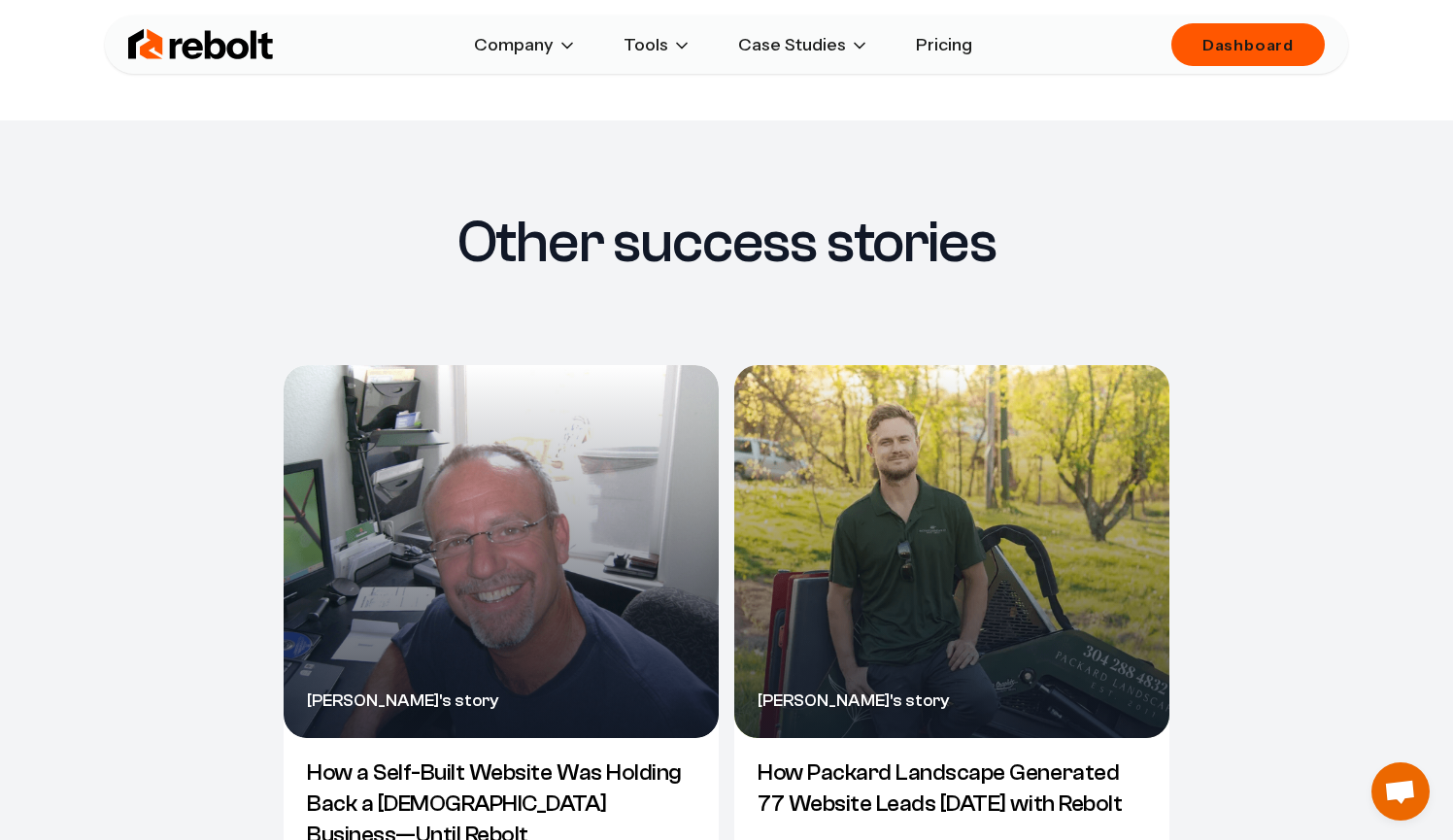 click on "Austin Packard 's story" at bounding box center [952, 552] 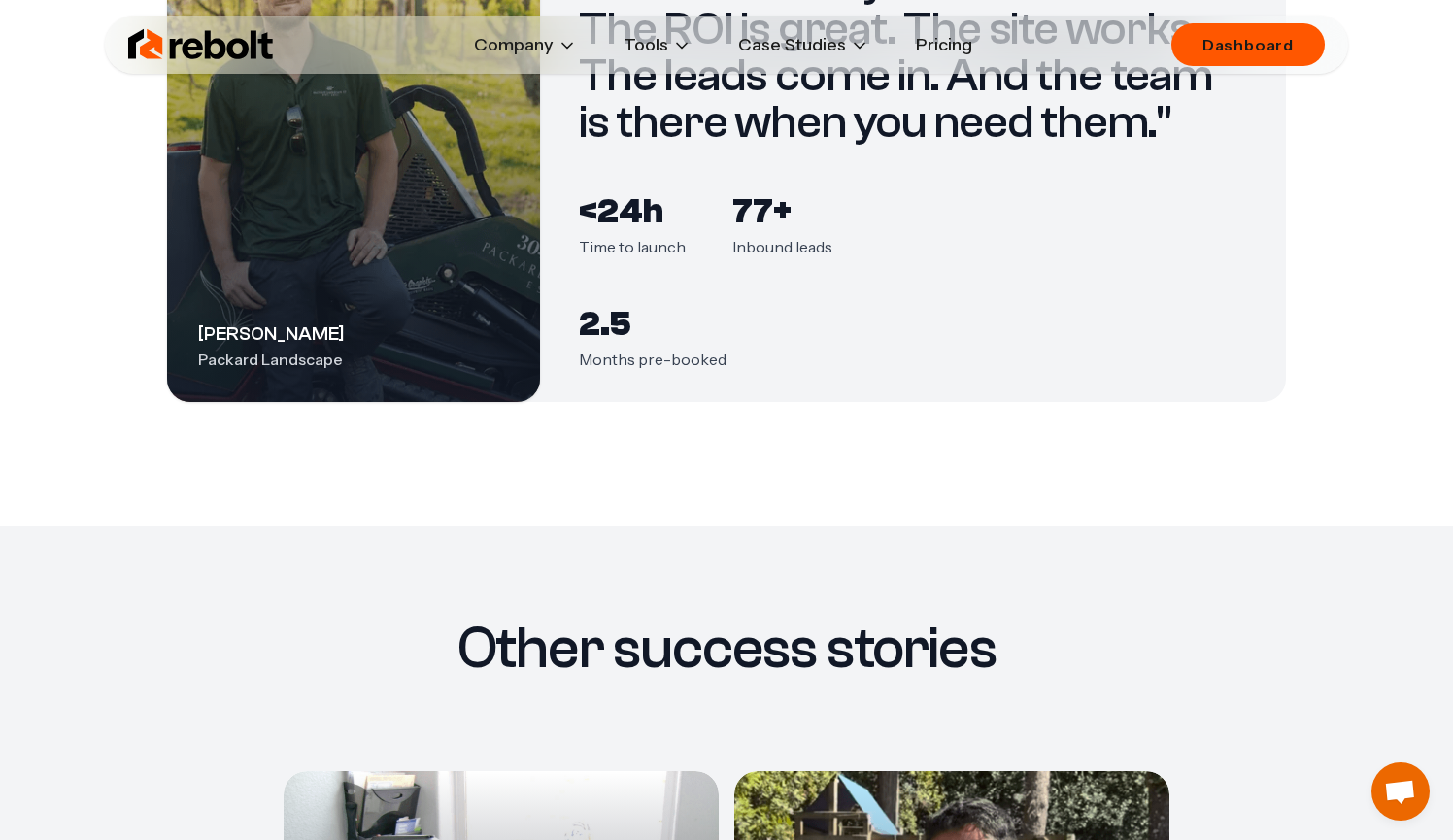 scroll, scrollTop: 3820, scrollLeft: 0, axis: vertical 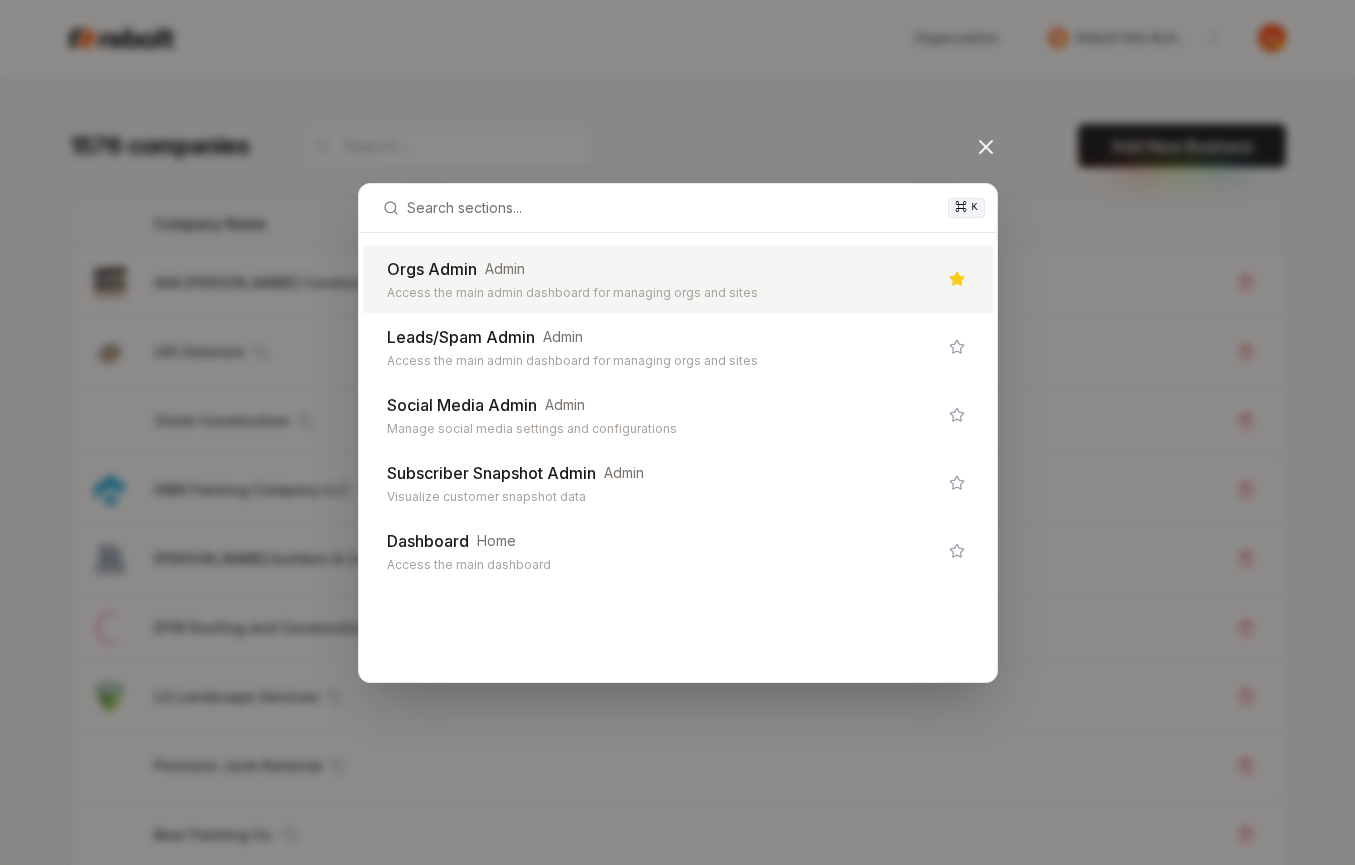 click on "Access the main admin dashboard for managing orgs and sites" at bounding box center (662, 293) 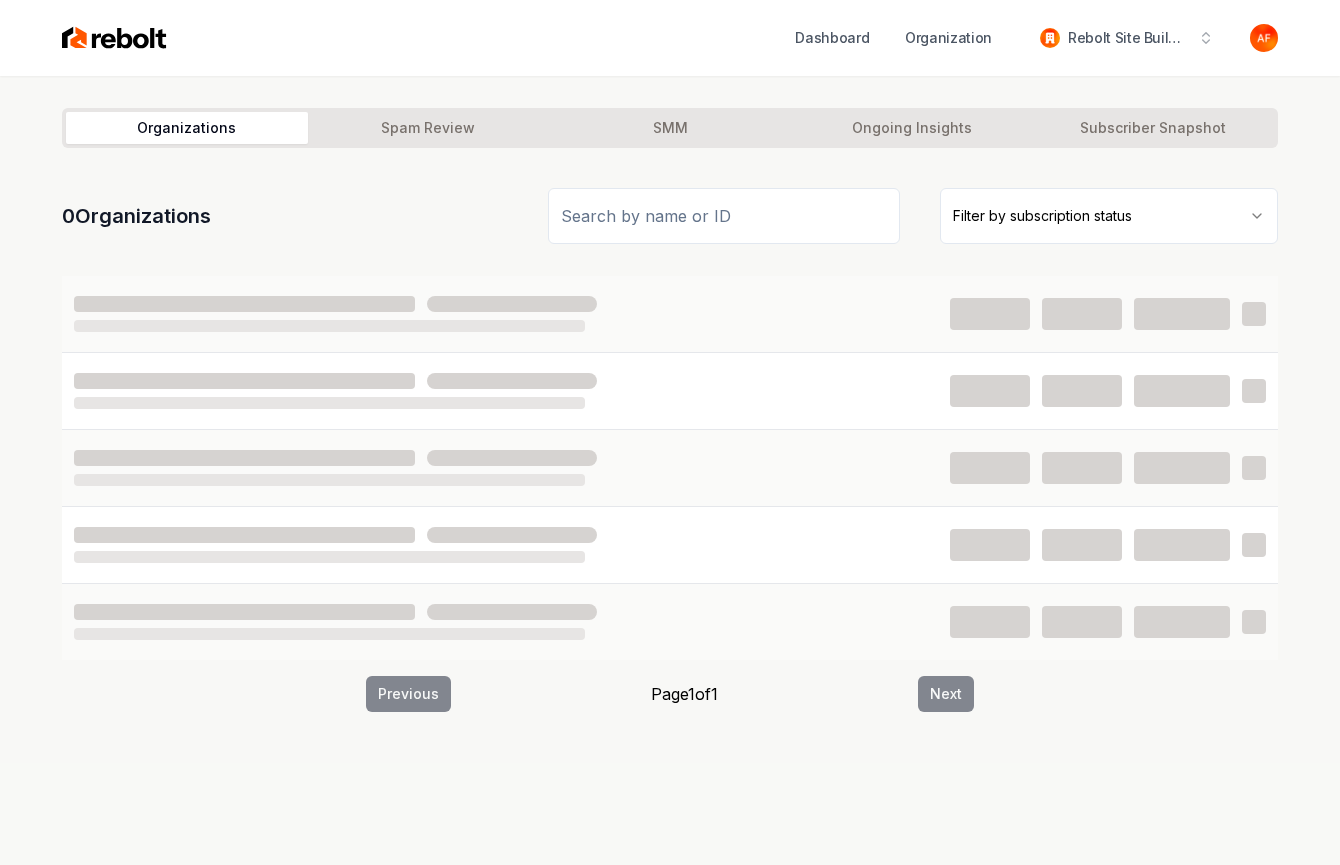 click at bounding box center [724, 216] 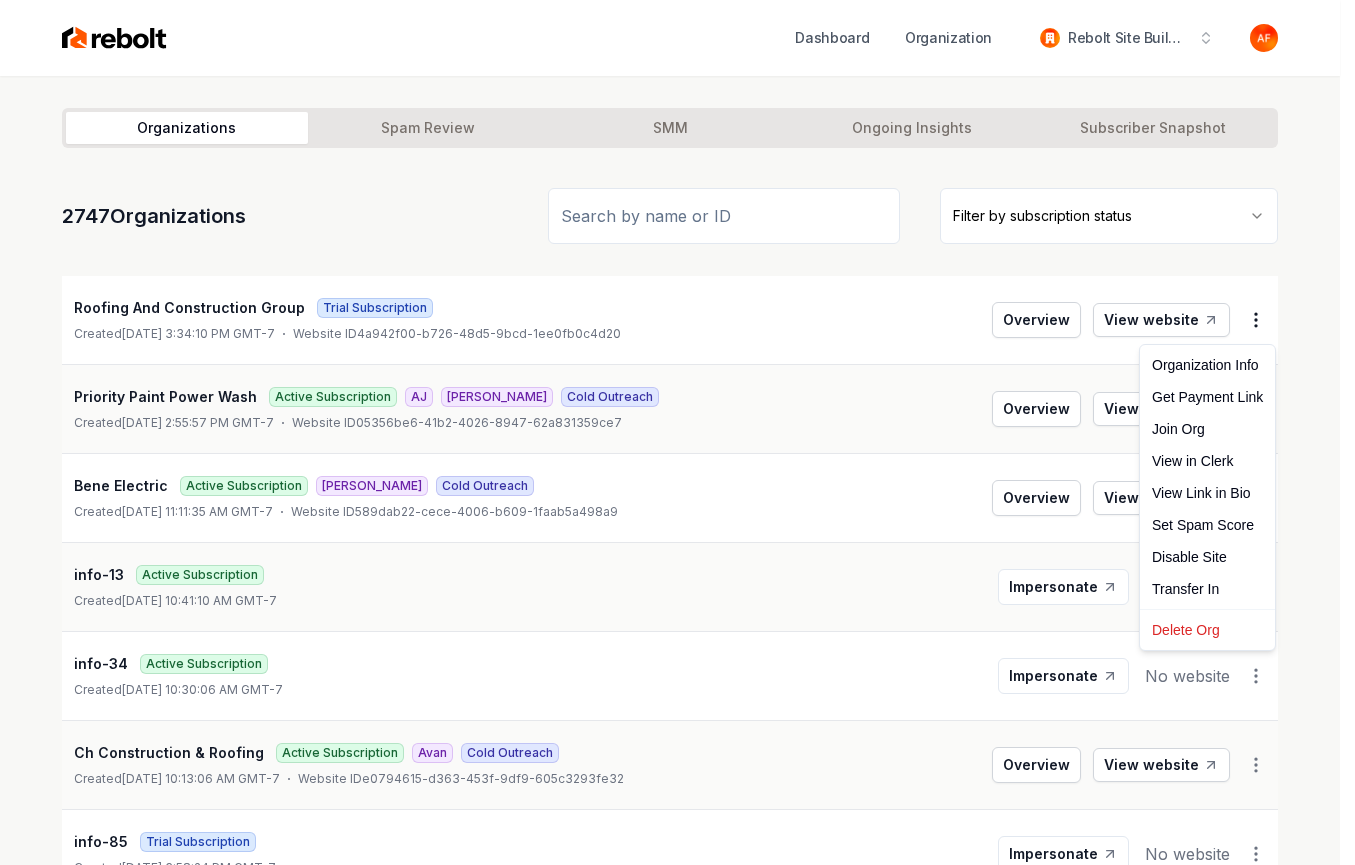 click on "Dashboard Organization Rebolt Site Builder Organizations Spam Review SMM Ongoing Insights Subscriber Snapshot 2747  Organizations Filter by subscription status Roofing And Construction Group Trial Subscription Created  July 9, 2025, 3:34:10 PM GMT-7   Website ID  4a942f00-b726-48d5-9bcd-1ee0fb0c4d20 Overview View website Priority Paint Power Wash Active Subscription AJ Omar Cold Outreach Created  July 9, 2025, 2:55:57 PM GMT-7   Website ID  05356be6-41b2-4026-8947-62a831359ce7 Overview View website Bene Electric Active Subscription Andrew Cold Outreach Created  July 9, 2025, 11:11:35 AM GMT-7   Website ID  589dab22-cece-4006-b609-1faab5a498a9 Overview View website info-13 Active Subscription Created  July 9, 2025, 10:41:10 AM GMT-7 Impersonate No website info-34 Active Subscription Created  July 9, 2025, 10:30:06 AM GMT-7 Impersonate No website Ch Construction & Roofing Active Subscription Avan Cold Outreach Created  July 9, 2025, 10:13:06 AM GMT-7   Website ID  e0794615-d363-453f-9df9-605c3293fe32 Avan" at bounding box center [677, 432] 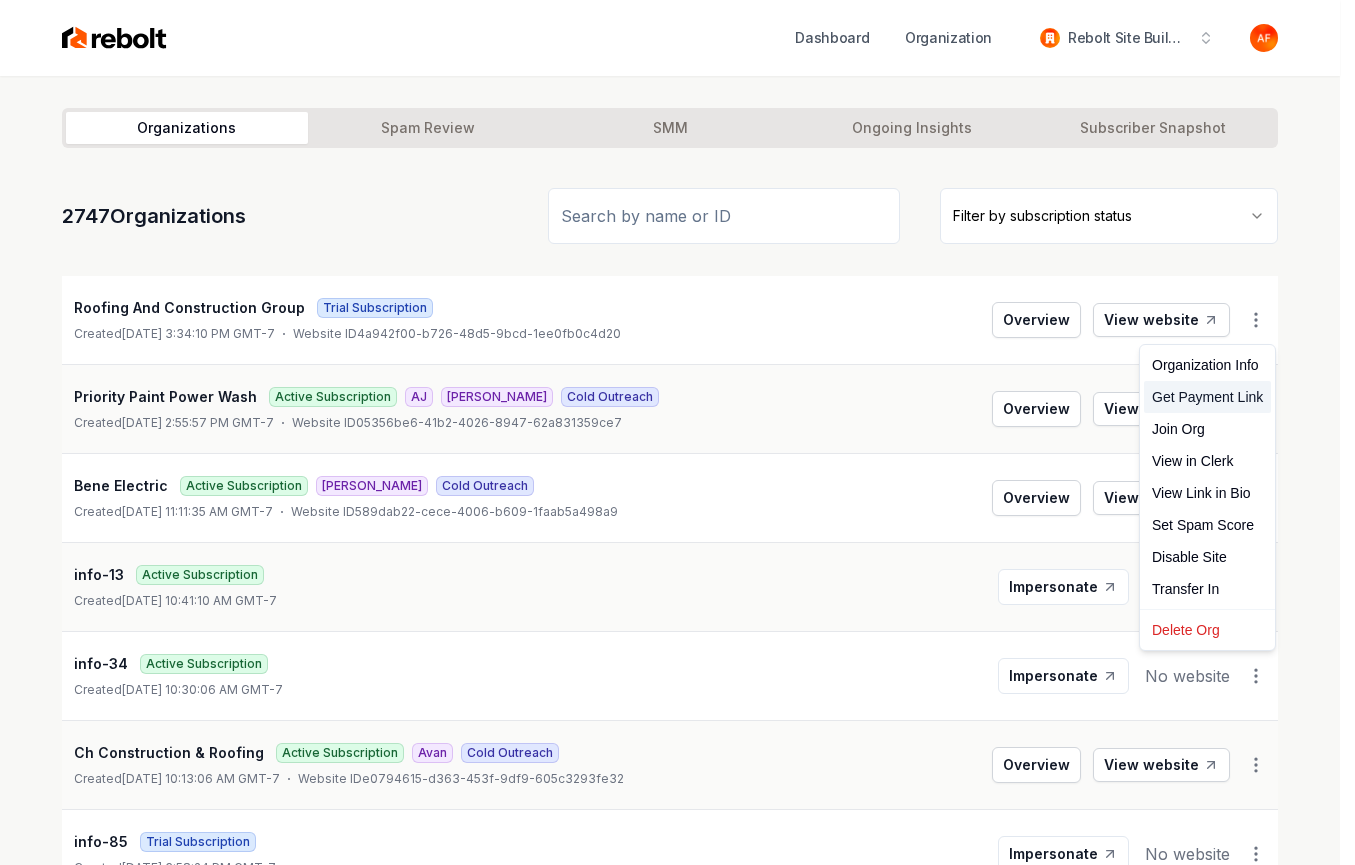 click on "Get Payment Link" at bounding box center (1207, 397) 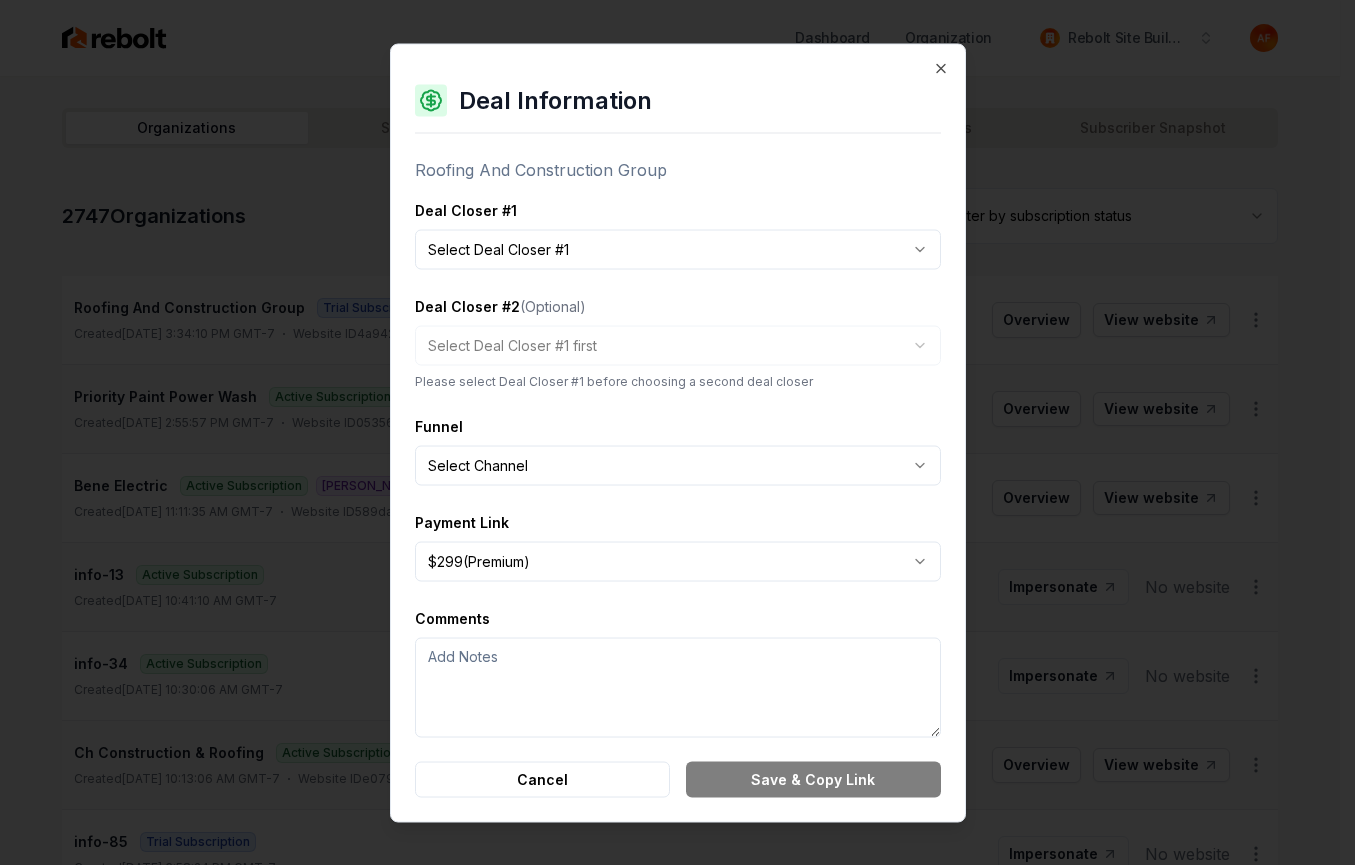 click on "Dashboard Organization Rebolt Site Builder Organizations Spam Review SMM Ongoing Insights Subscriber Snapshot 2747  Organizations Filter by subscription status Roofing And Construction Group Trial Subscription Created  July 9, 2025, 3:34:10 PM GMT-7   Website ID  4a942f00-b726-48d5-9bcd-1ee0fb0c4d20 Overview View website Priority Paint Power Wash Active Subscription AJ Omar Cold Outreach Created  July 9, 2025, 2:55:57 PM GMT-7   Website ID  05356be6-41b2-4026-8947-62a831359ce7 Overview View website Bene Electric Active Subscription Andrew Cold Outreach Created  July 9, 2025, 11:11:35 AM GMT-7   Website ID  589dab22-cece-4006-b609-1faab5a498a9 Overview View website info-13 Active Subscription Created  July 9, 2025, 10:41:10 AM GMT-7 Impersonate No website info-34 Active Subscription Created  July 9, 2025, 10:30:06 AM GMT-7 Impersonate No website Ch Construction & Roofing Active Subscription Avan Cold Outreach Created  July 9, 2025, 10:13:06 AM GMT-7   Website ID  e0794615-d363-453f-9df9-605c3293fe32 Avan" at bounding box center [670, 432] 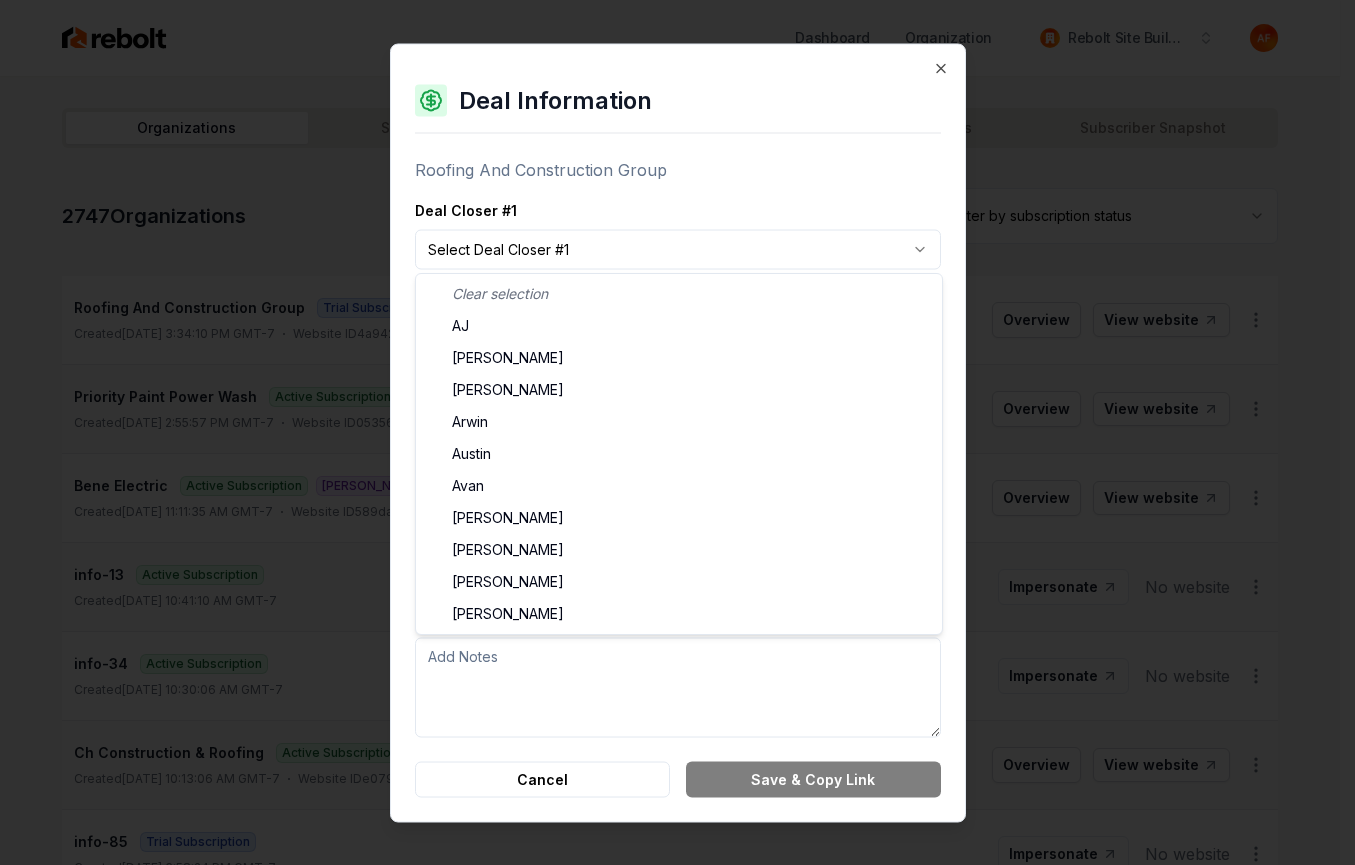 select on "**********" 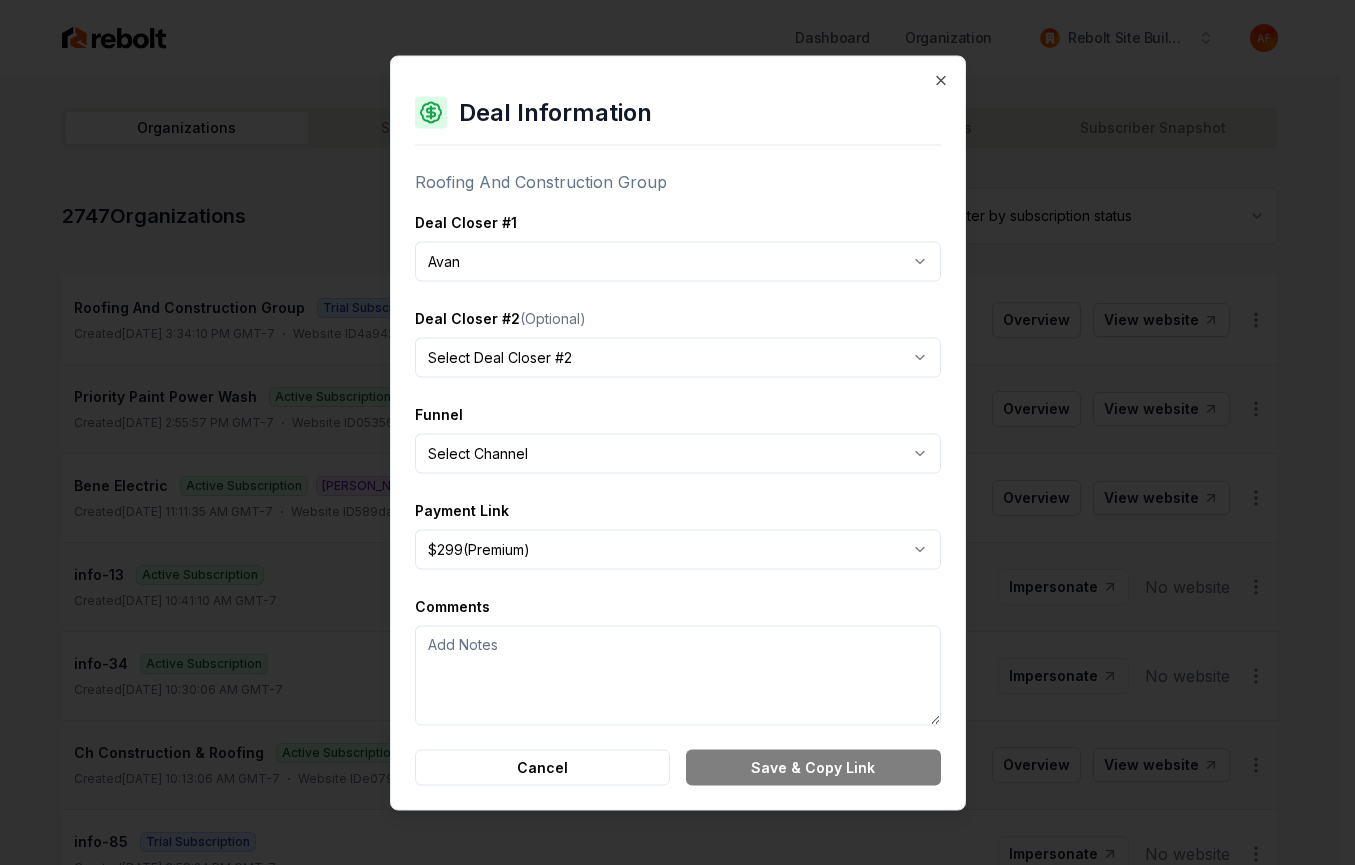 click on "Dashboard Organization Rebolt Site Builder Organizations Spam Review SMM Ongoing Insights Subscriber Snapshot 2747  Organizations Filter by subscription status Roofing And Construction Group Trial Subscription Created  July 9, 2025, 3:34:10 PM GMT-7   Website ID  4a942f00-b726-48d5-9bcd-1ee0fb0c4d20 Overview View website Priority Paint Power Wash Active Subscription AJ Omar Cold Outreach Created  July 9, 2025, 2:55:57 PM GMT-7   Website ID  05356be6-41b2-4026-8947-62a831359ce7 Overview View website Bene Electric Active Subscription Andrew Cold Outreach Created  July 9, 2025, 11:11:35 AM GMT-7   Website ID  589dab22-cece-4006-b609-1faab5a498a9 Overview View website info-13 Active Subscription Created  July 9, 2025, 10:41:10 AM GMT-7 Impersonate No website info-34 Active Subscription Created  July 9, 2025, 10:30:06 AM GMT-7 Impersonate No website Ch Construction & Roofing Active Subscription Avan Cold Outreach Created  July 9, 2025, 10:13:06 AM GMT-7   Website ID  e0794615-d363-453f-9df9-605c3293fe32 Avan" at bounding box center [670, 432] 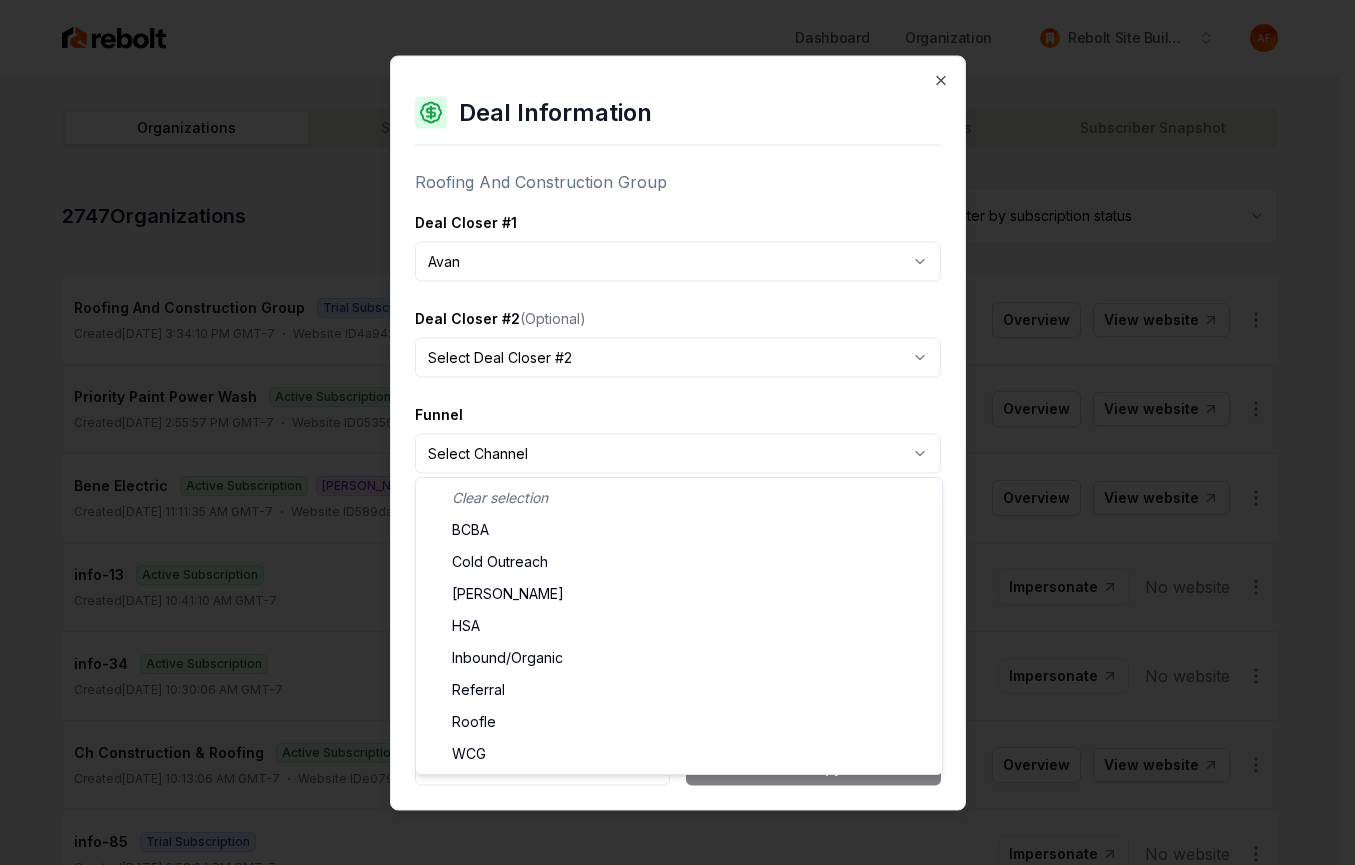 select on "**********" 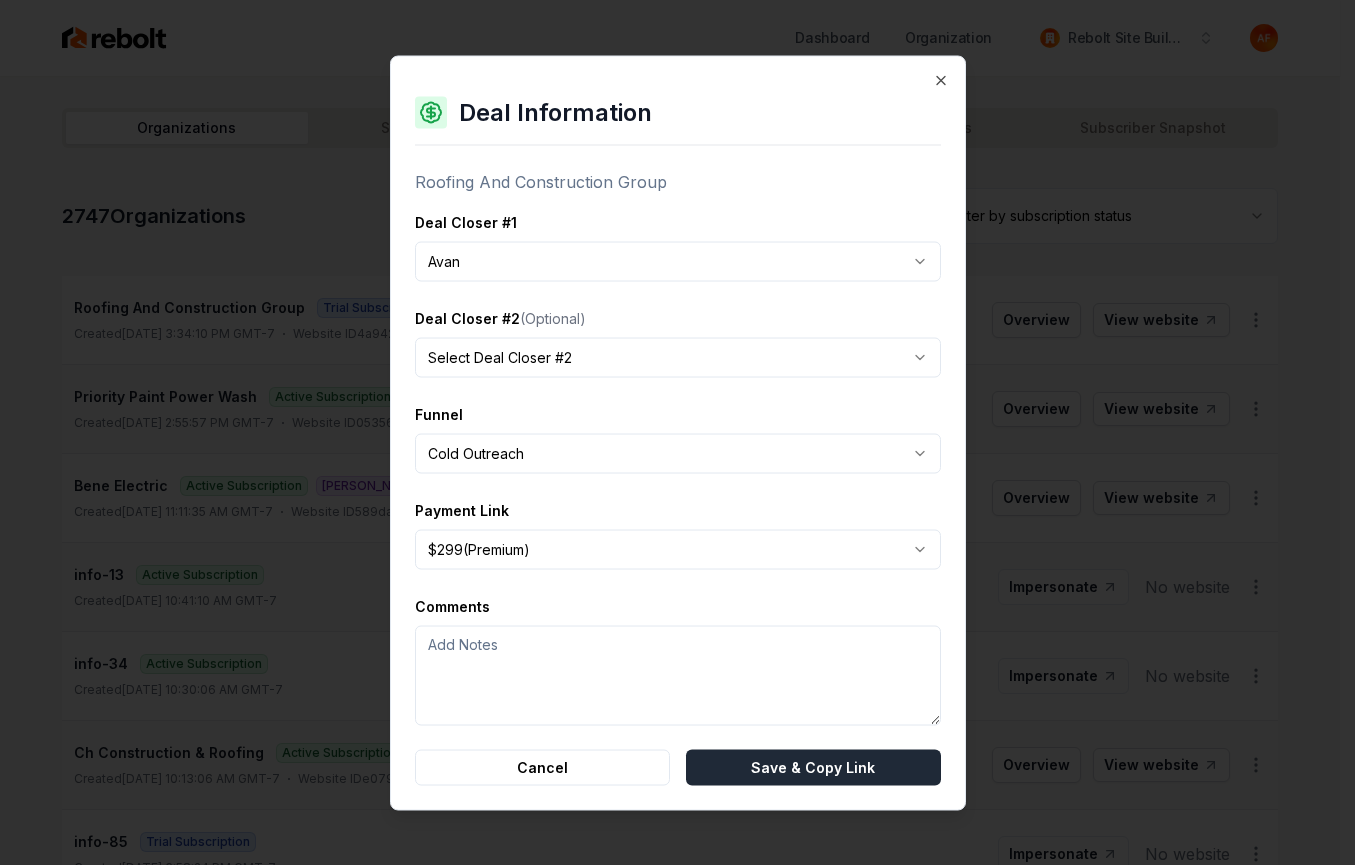 click on "Save & Copy Link" at bounding box center [813, 767] 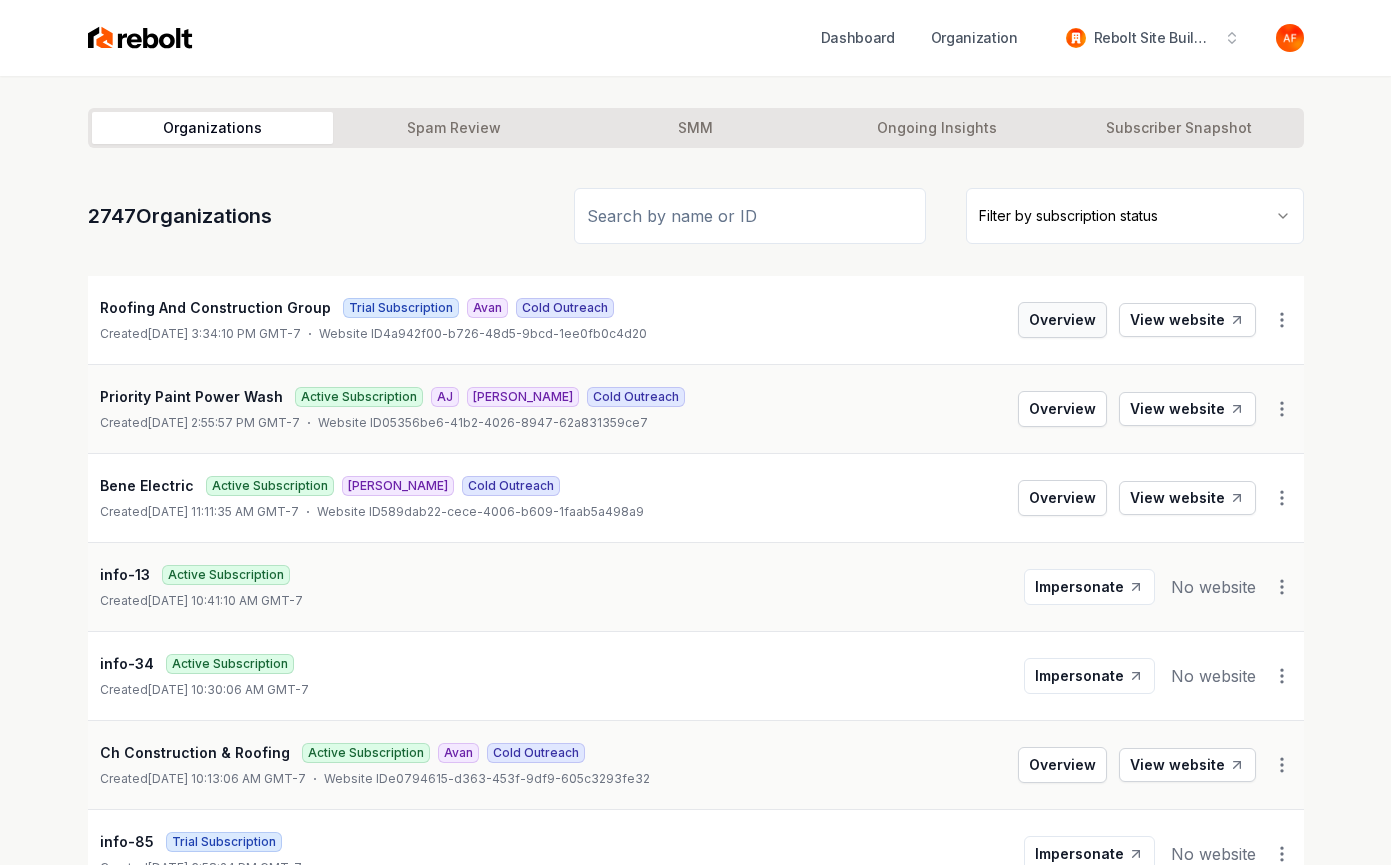 click on "Overview" at bounding box center (1062, 320) 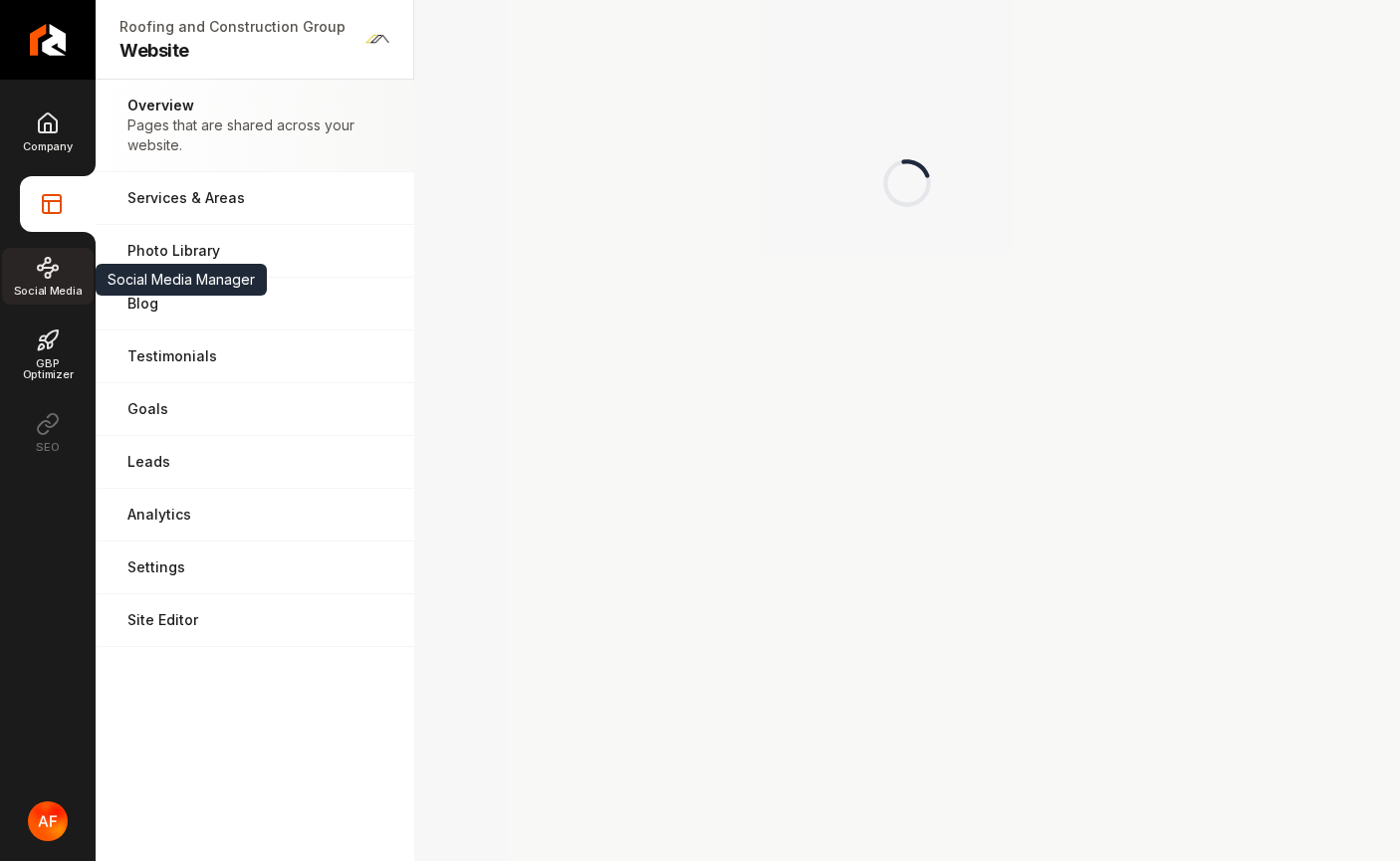 click on "Social Media" at bounding box center [48, 276] 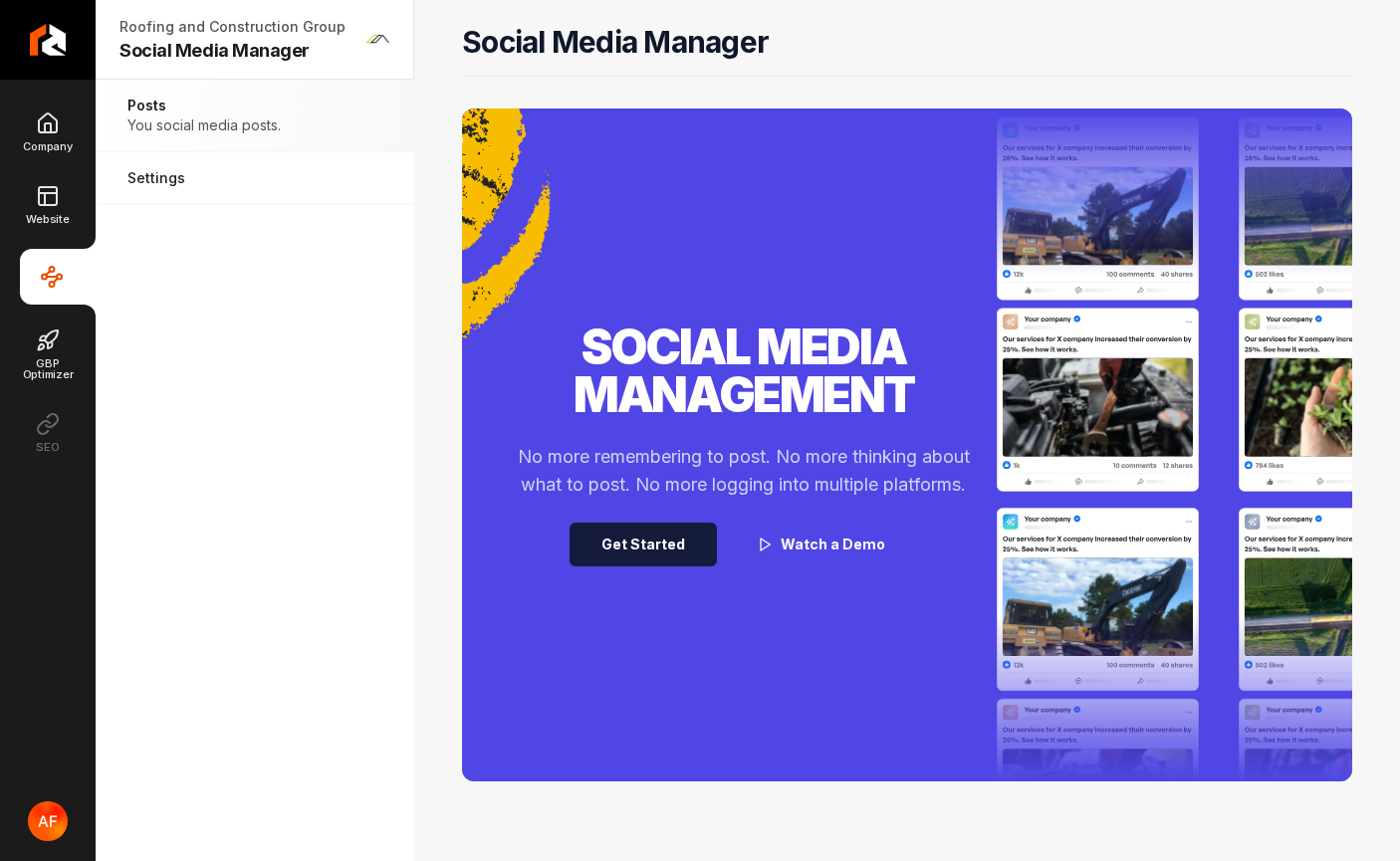 click on "Get Started" at bounding box center (643, 544) 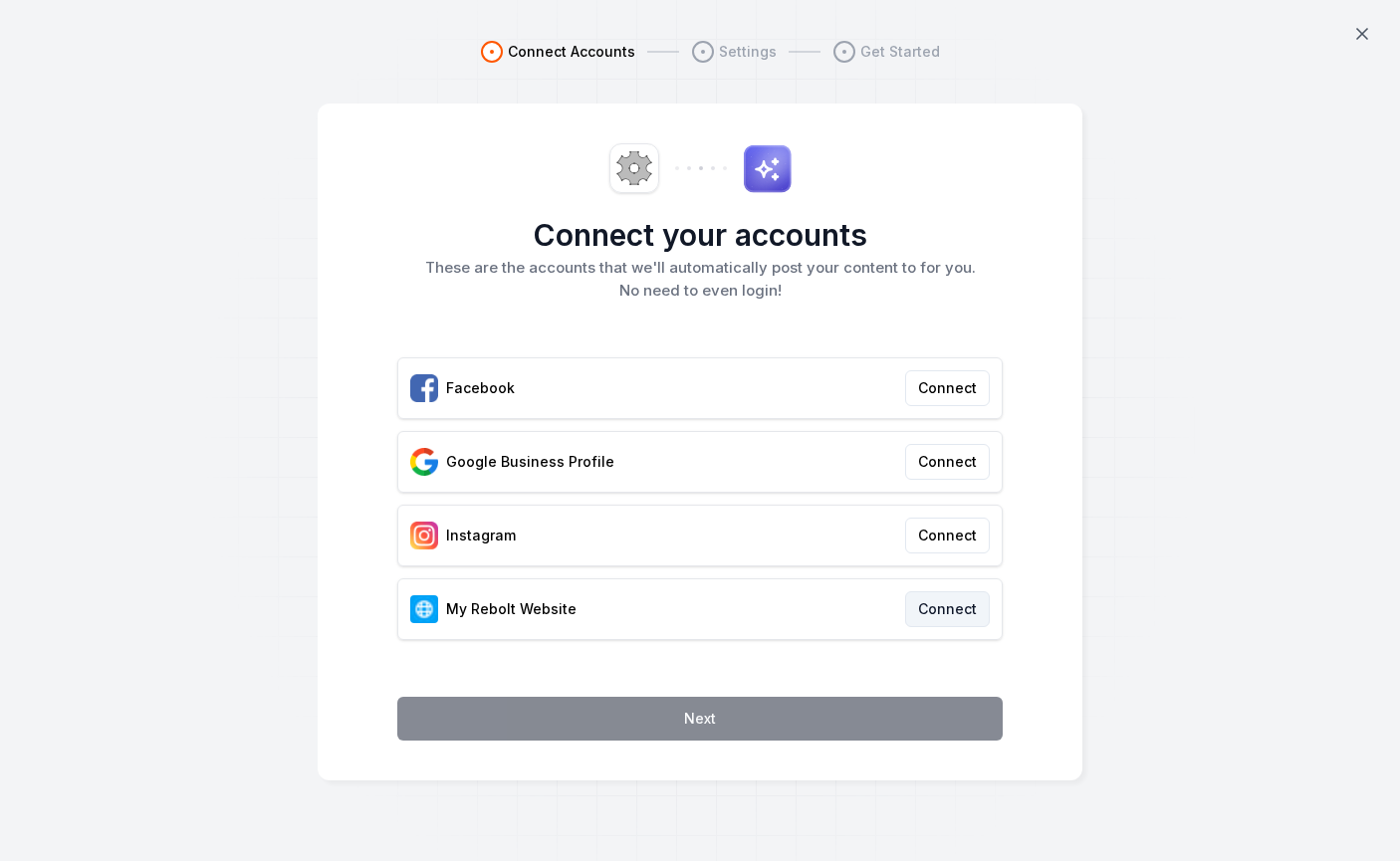 click on "Connect" at bounding box center (947, 609) 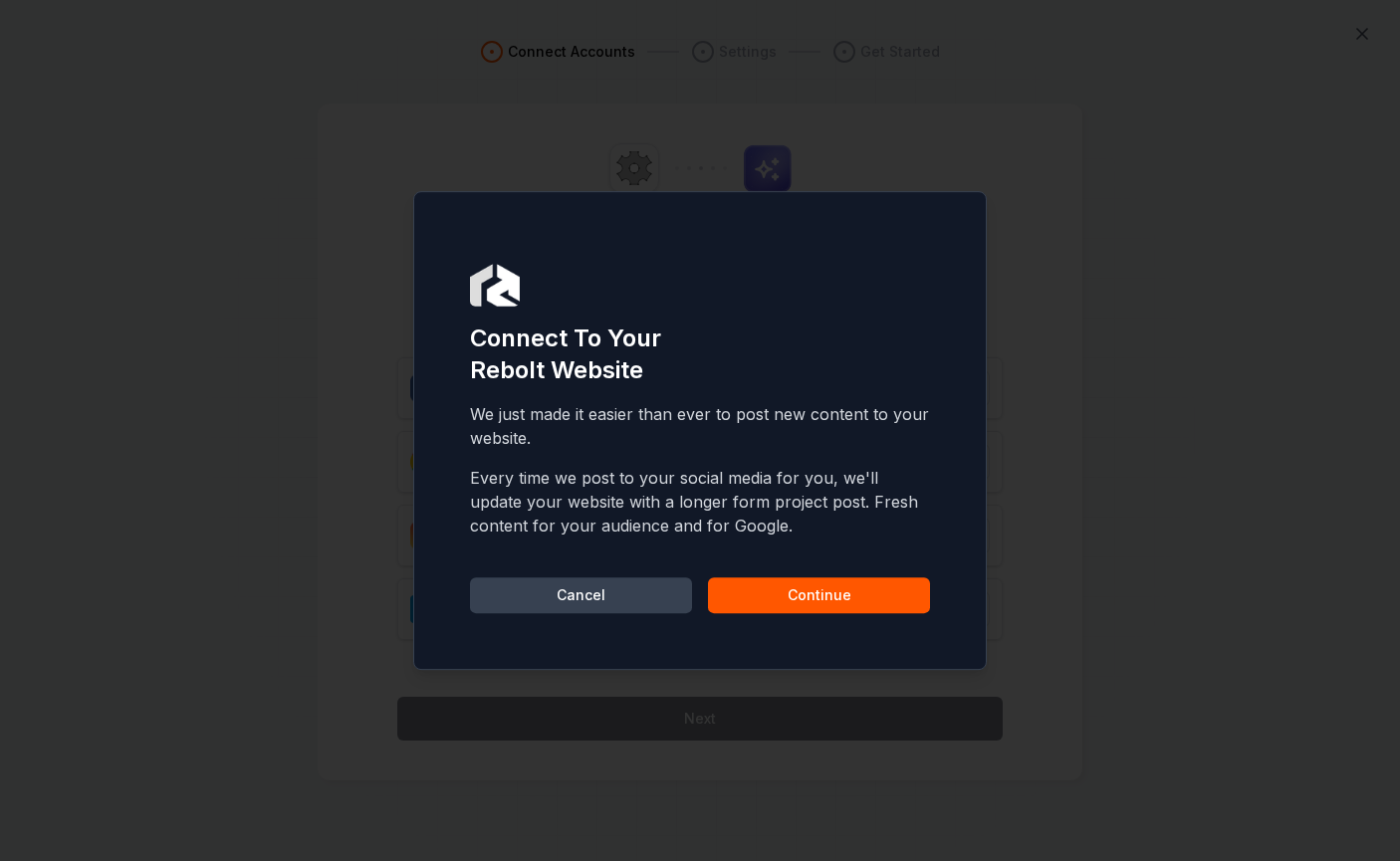 click on "Continue" at bounding box center (818, 595) 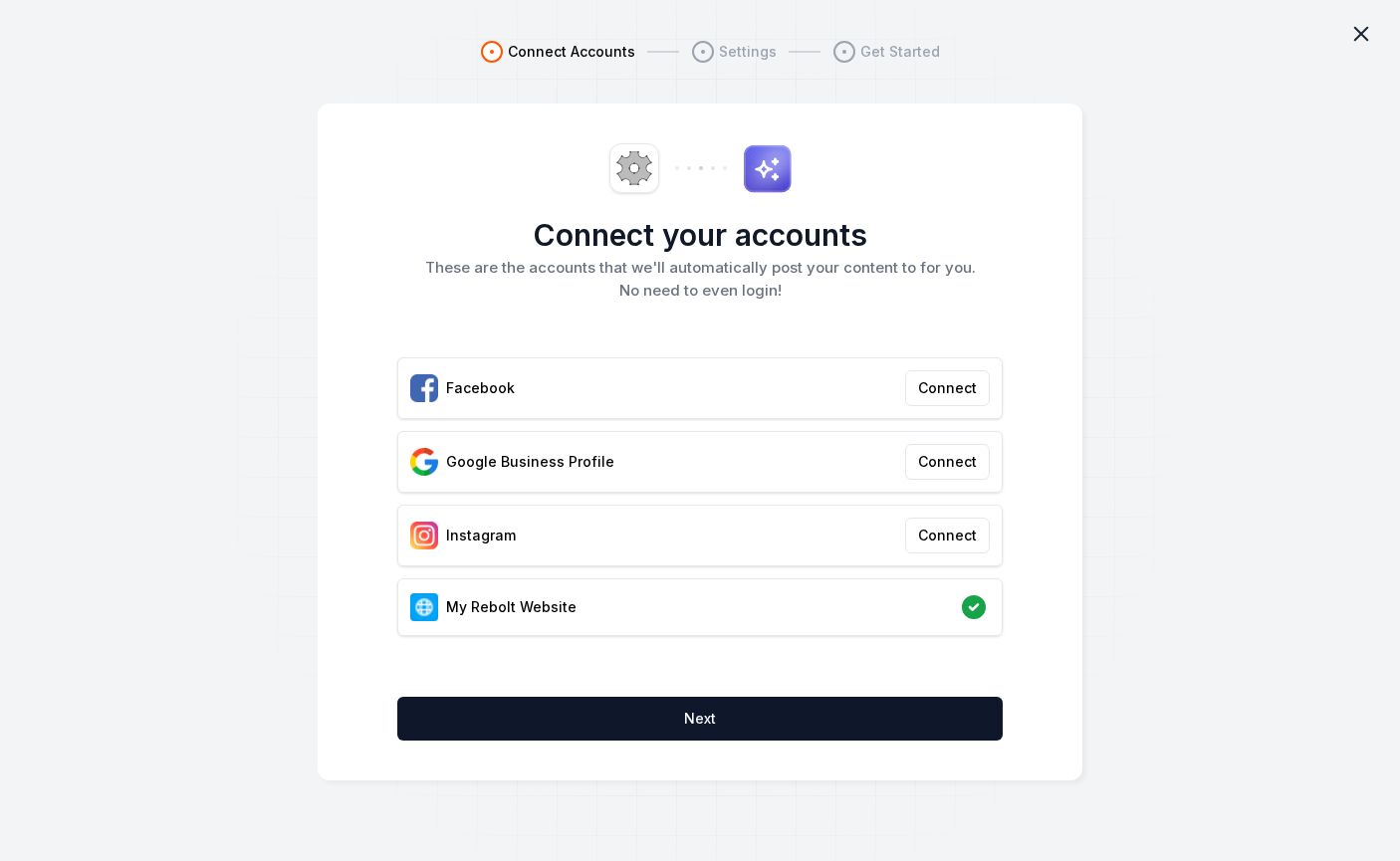 click 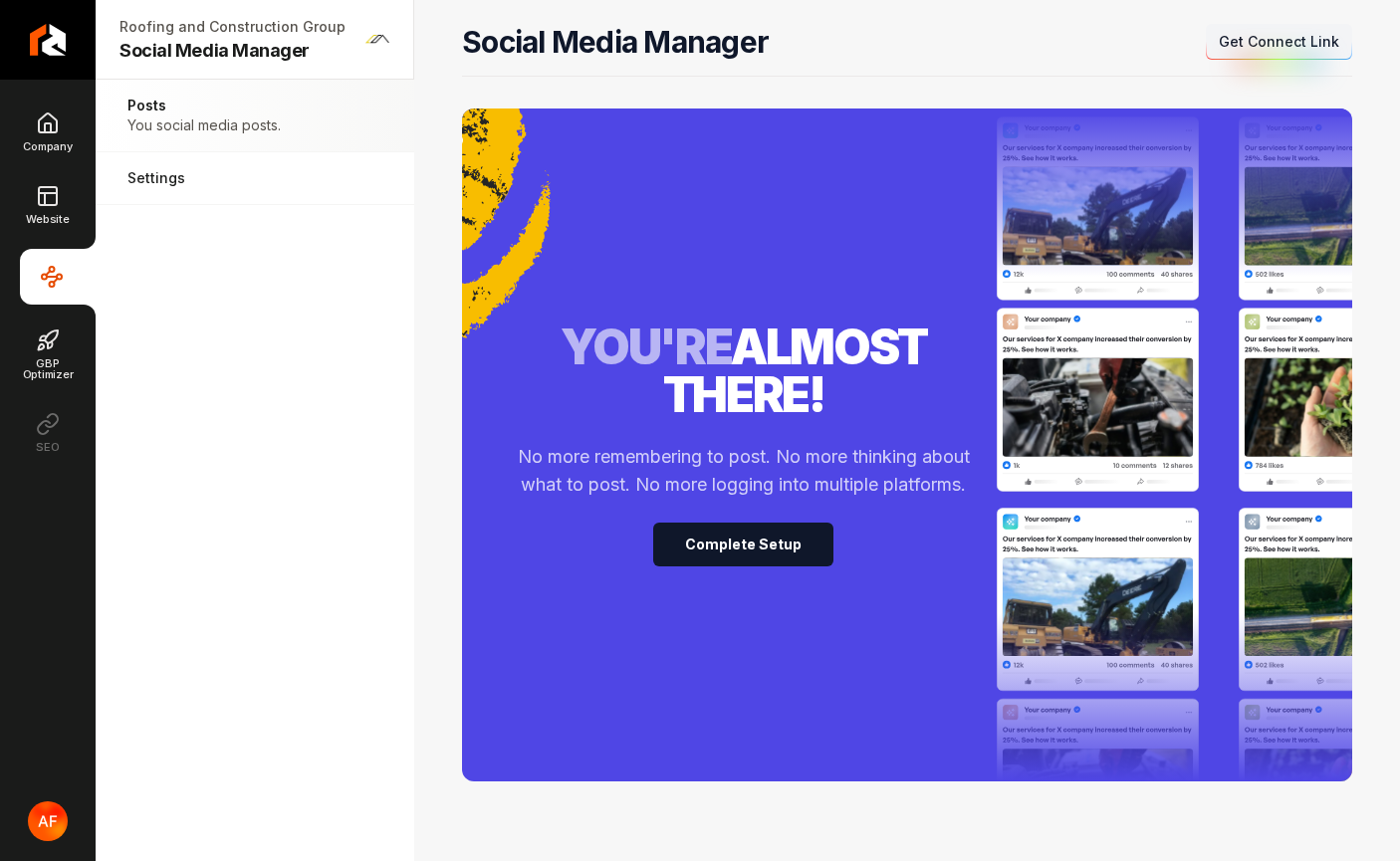 click on "Get Connect Link" at bounding box center (1279, 42) 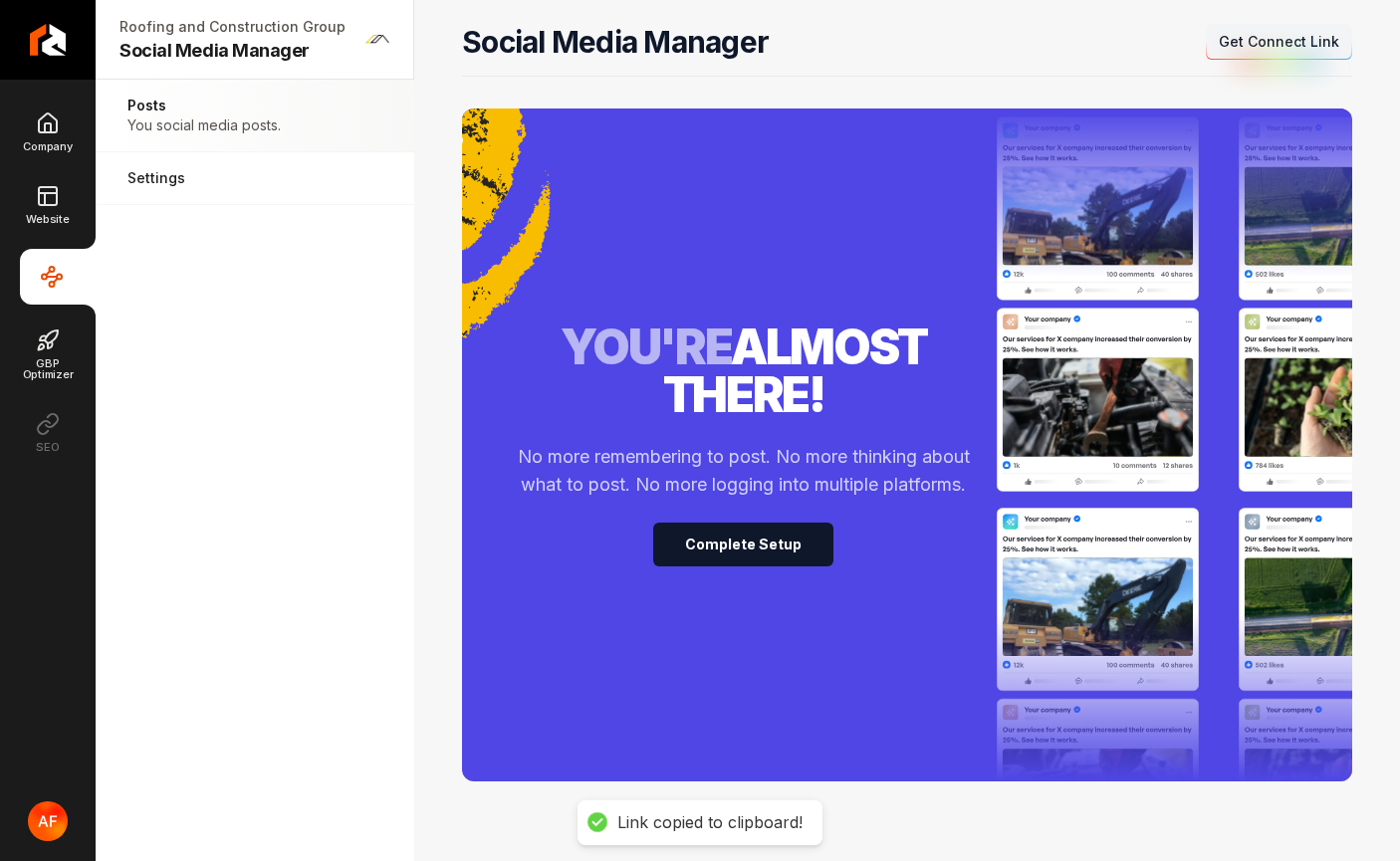 click on "Get Connect Link" at bounding box center (1279, 42) 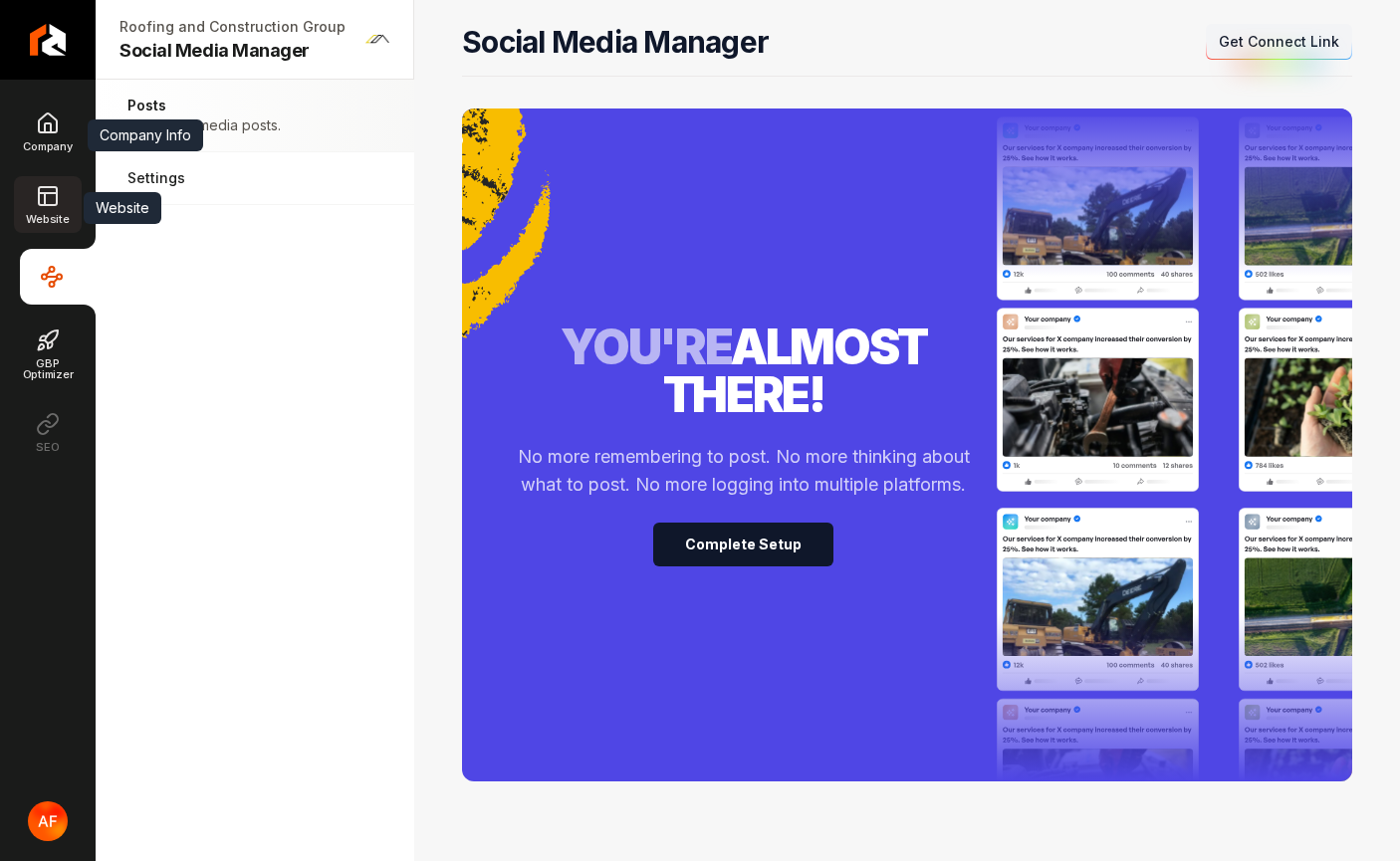 click on "Website" at bounding box center (47, 204) 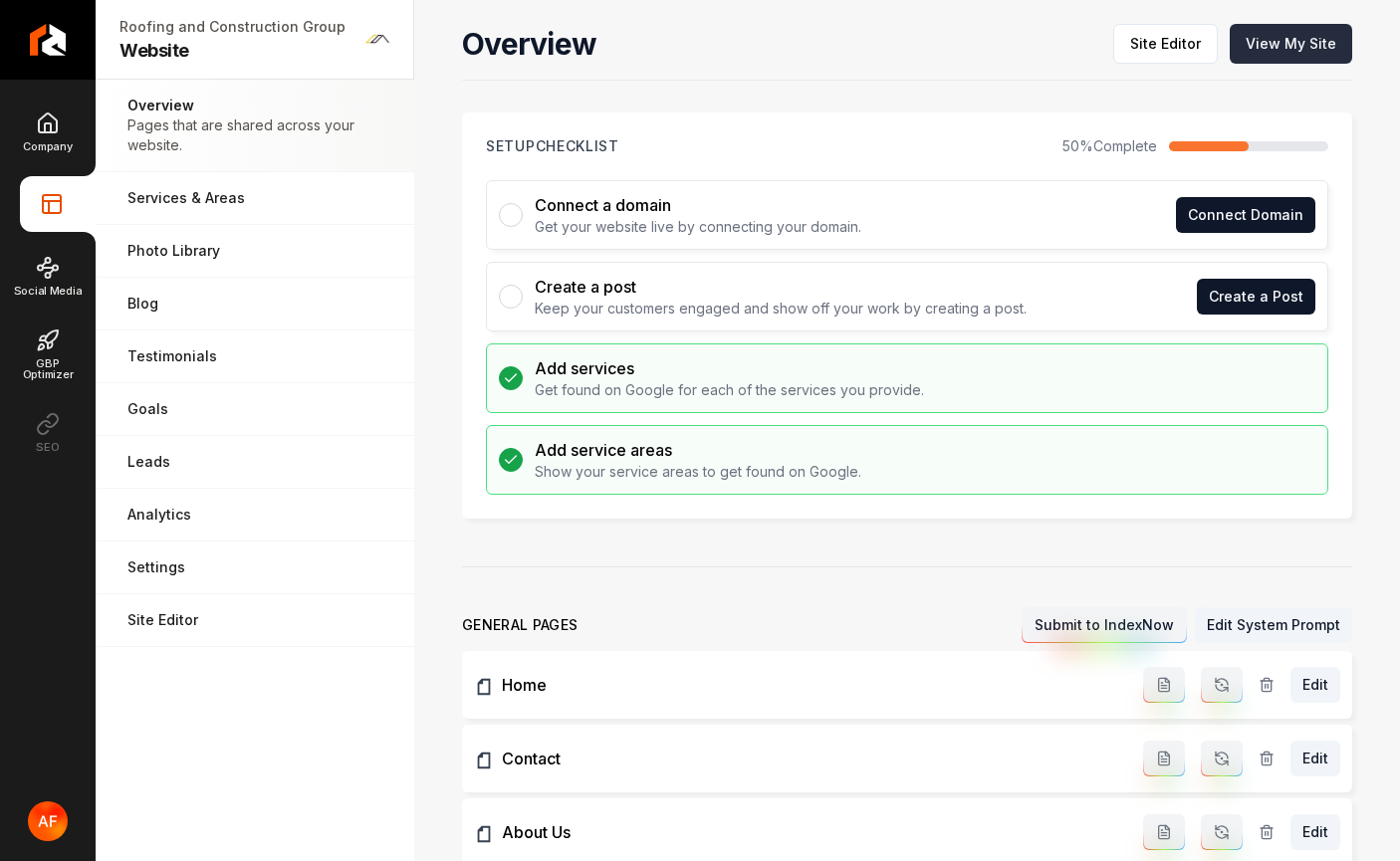 click on "View My Site" at bounding box center [1290, 44] 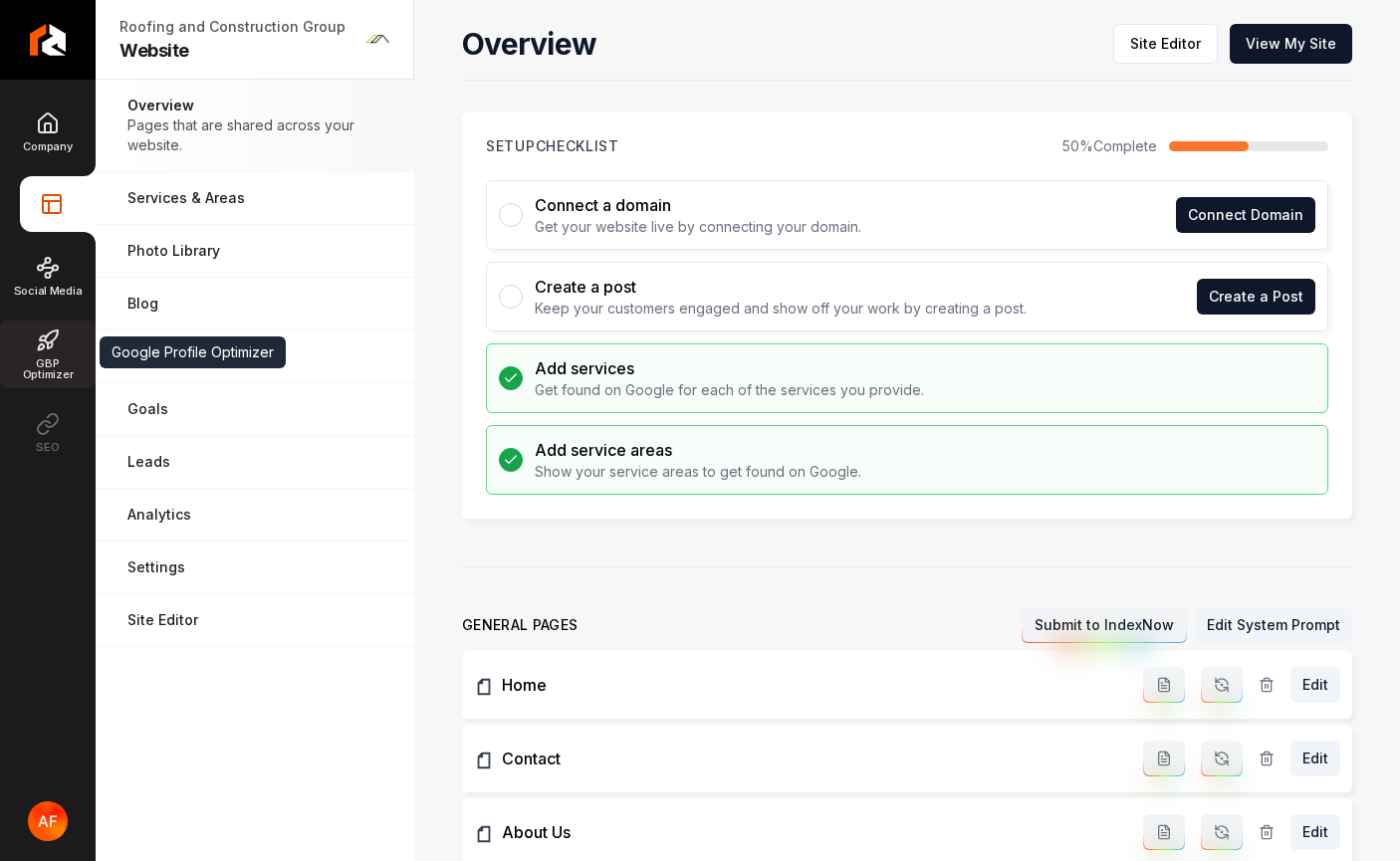click 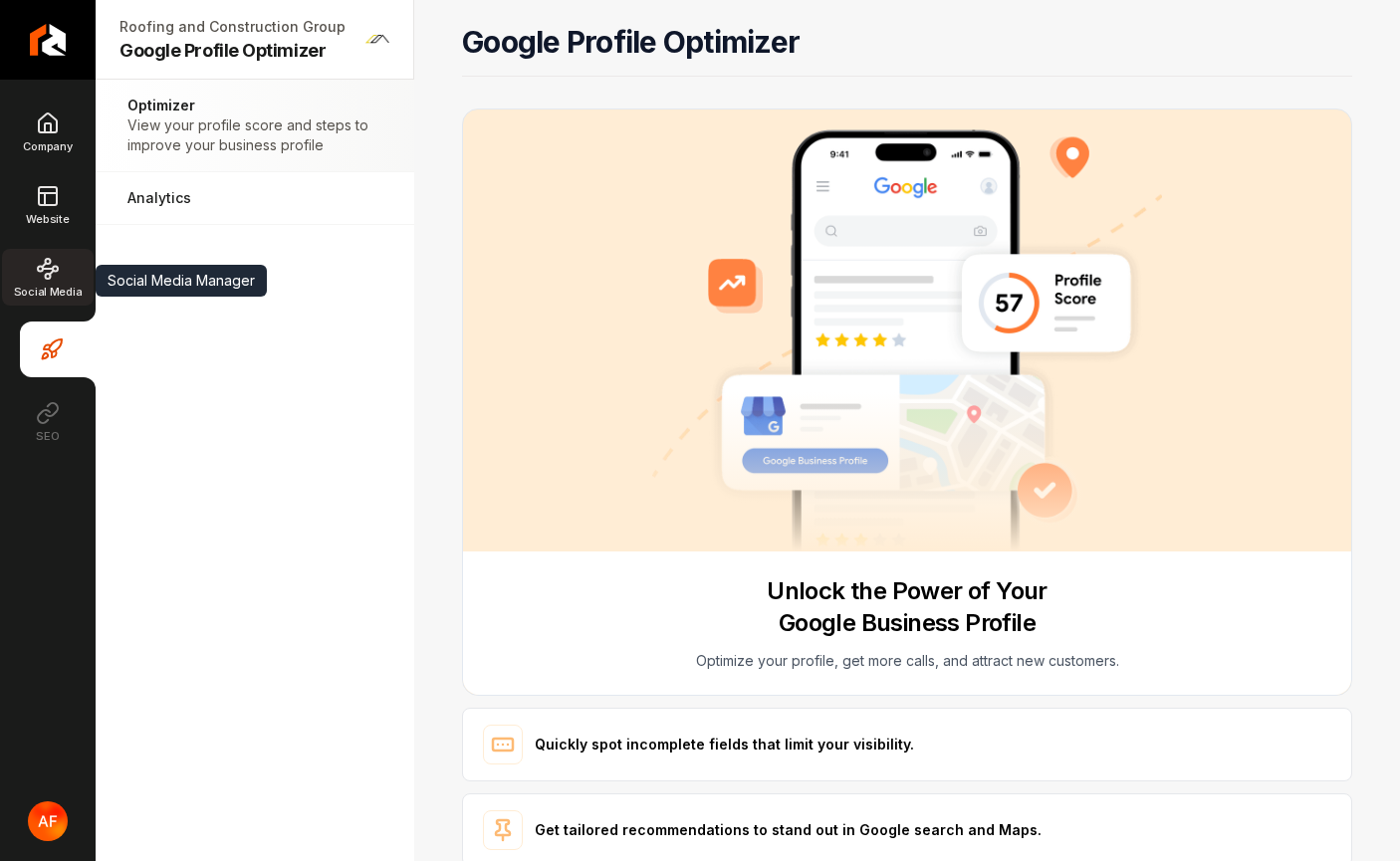 click 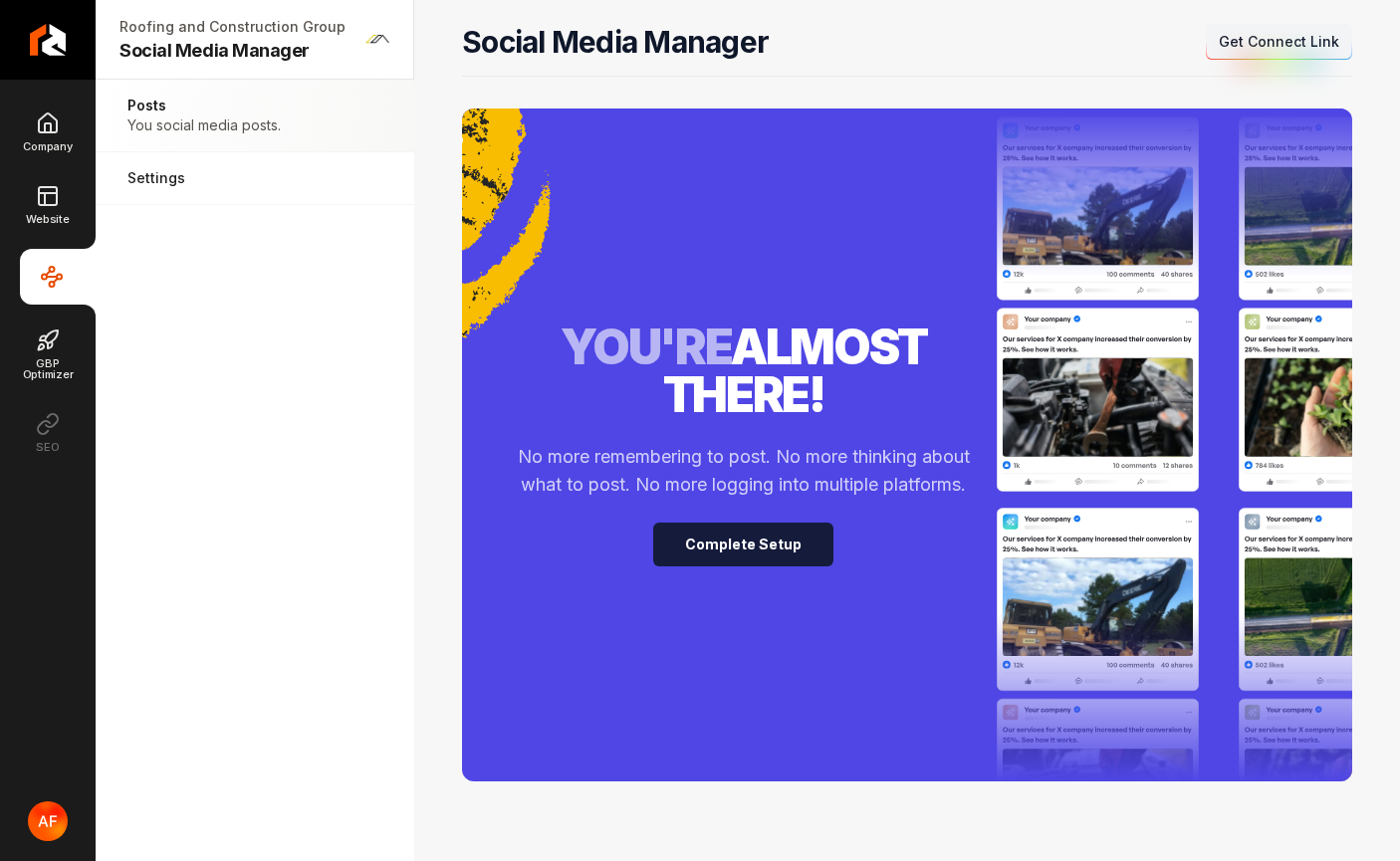 click on "Complete Setup" at bounding box center (743, 544) 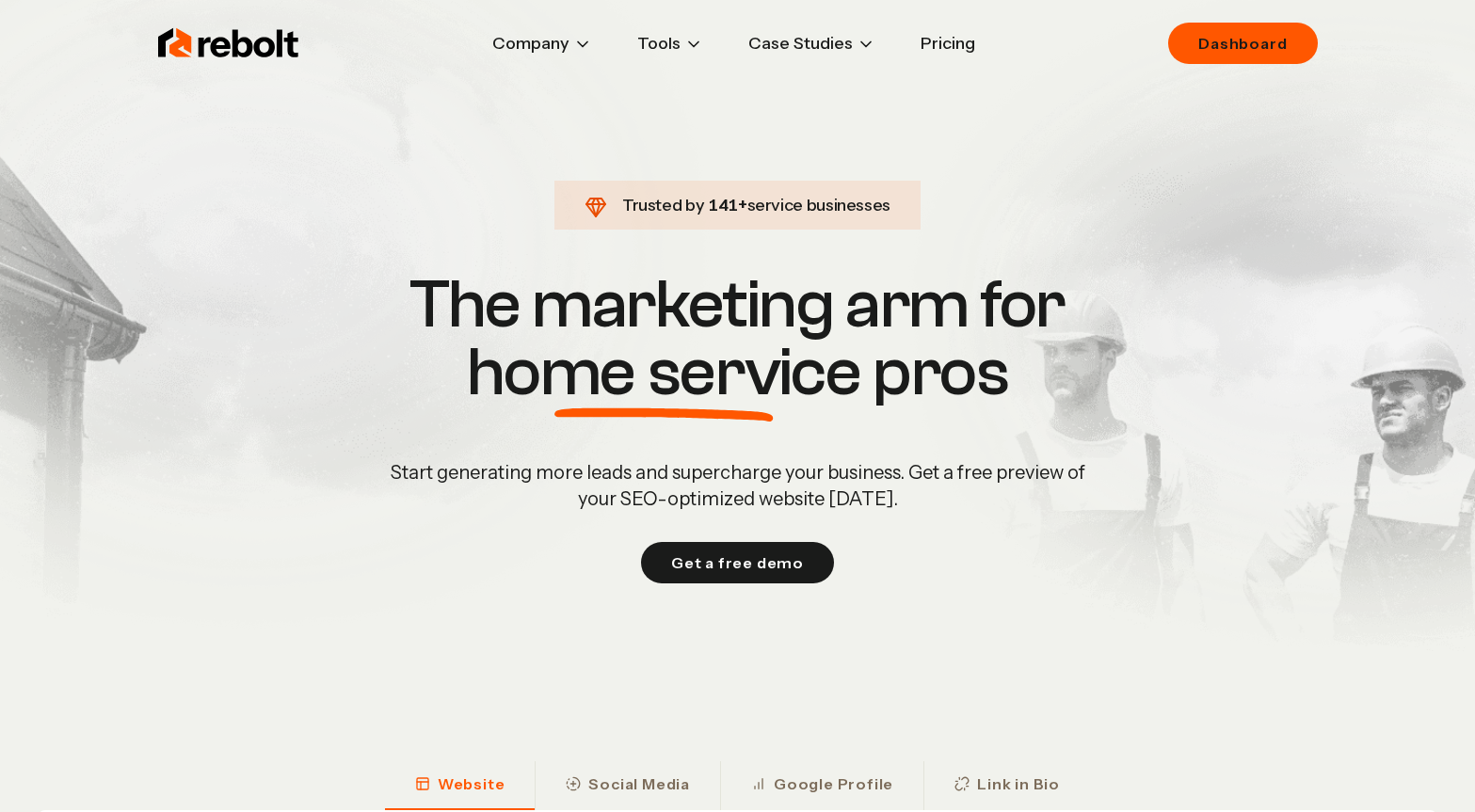 scroll, scrollTop: 0, scrollLeft: 0, axis: both 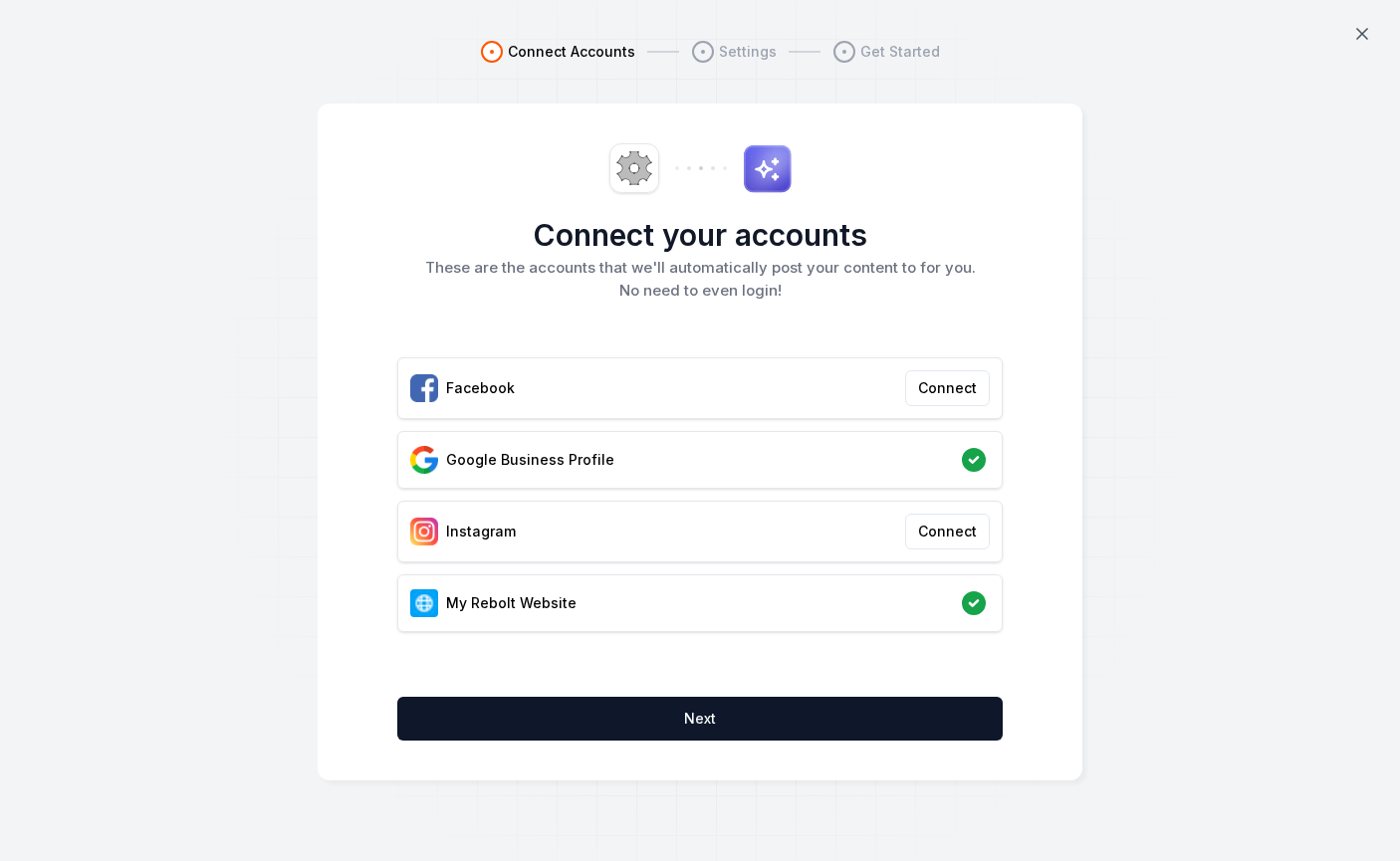 click on "Connect your accounts These are the accounts that we'll automatically post your content to for you. No need to even login! Facebook Connect Google Business Profile Instagram Connect My Rebolt Website Next" at bounding box center [700, 442] 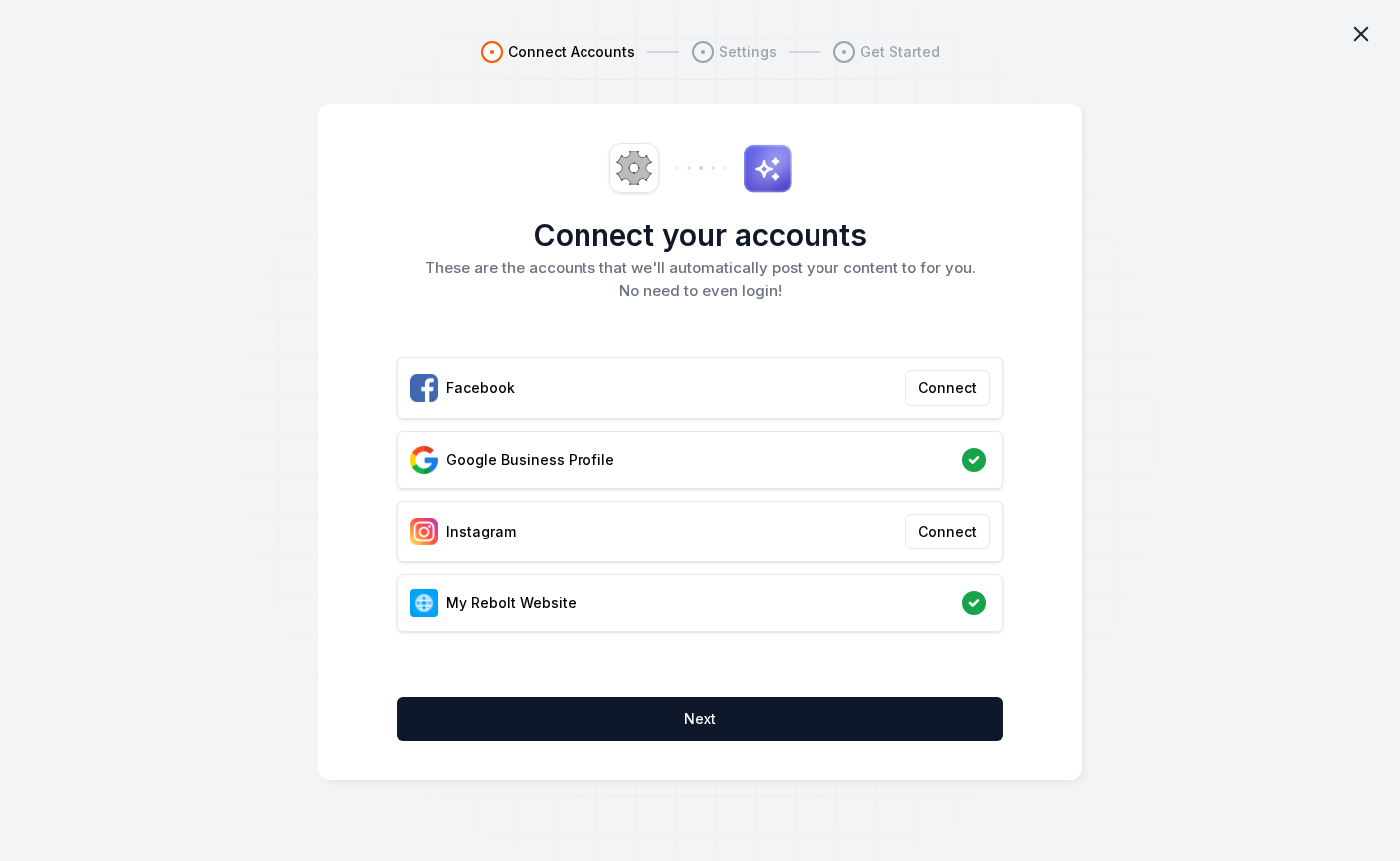 click 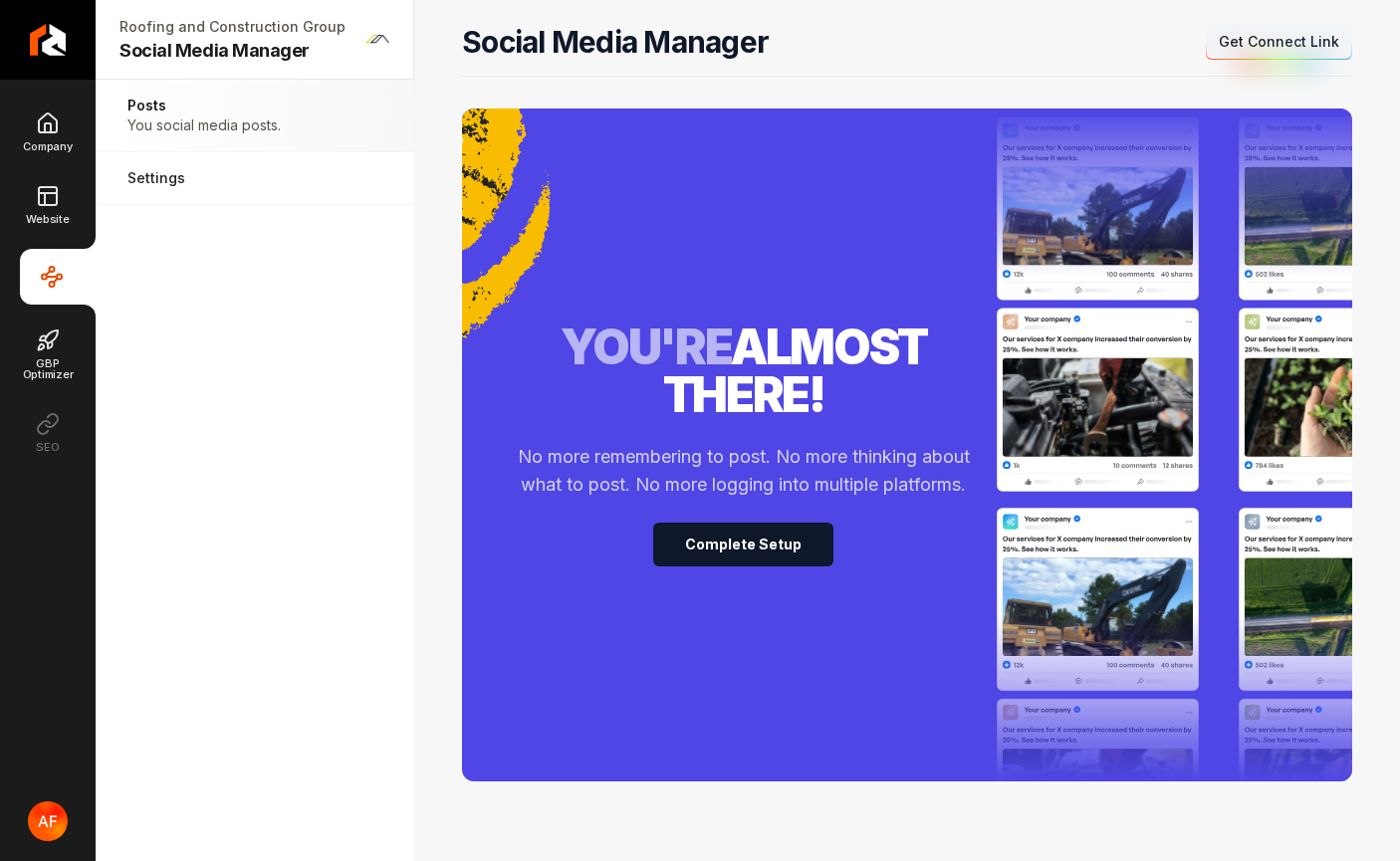 click on "Get Connect Link" at bounding box center (1279, 42) 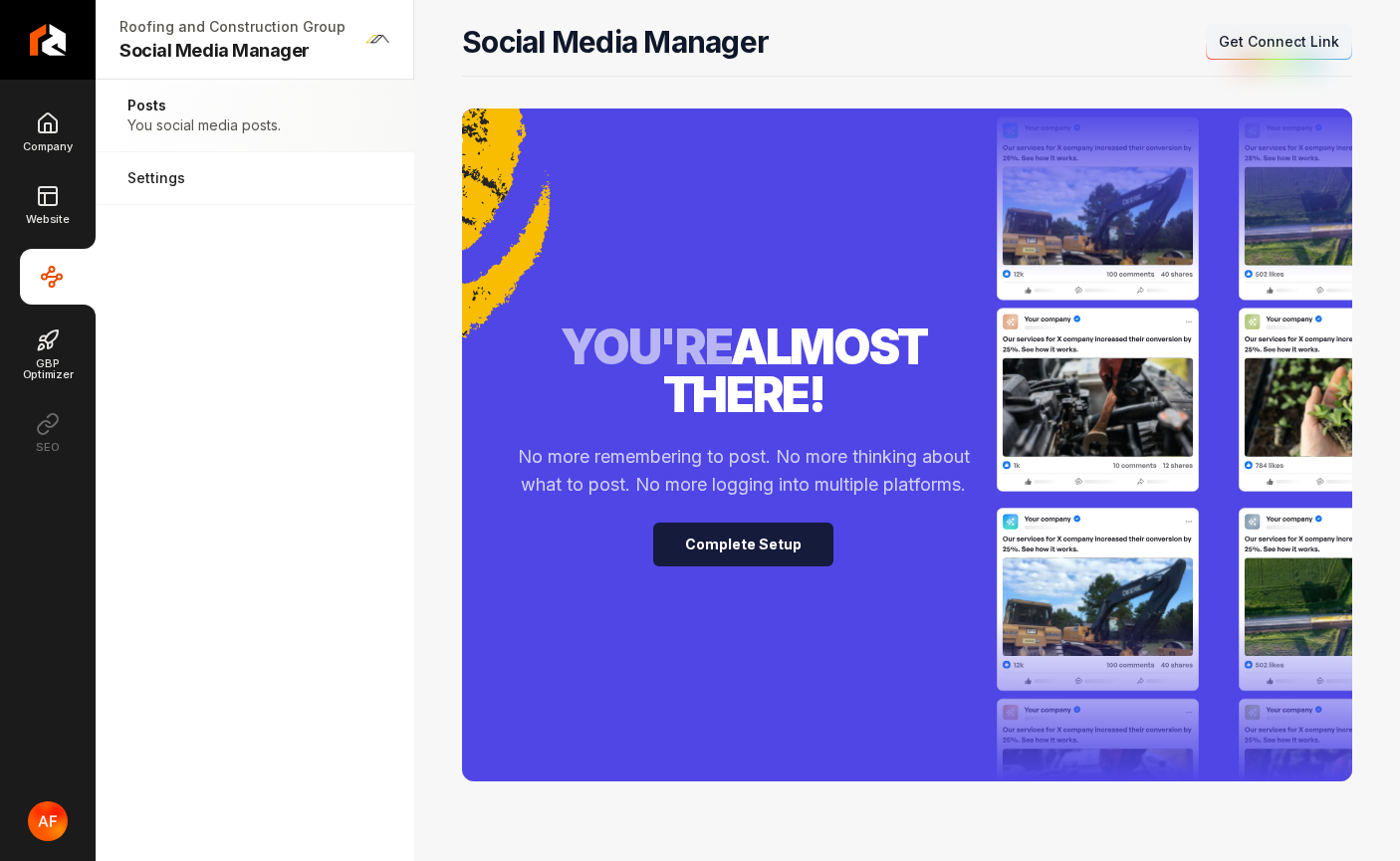 click on "Complete Setup" at bounding box center (743, 544) 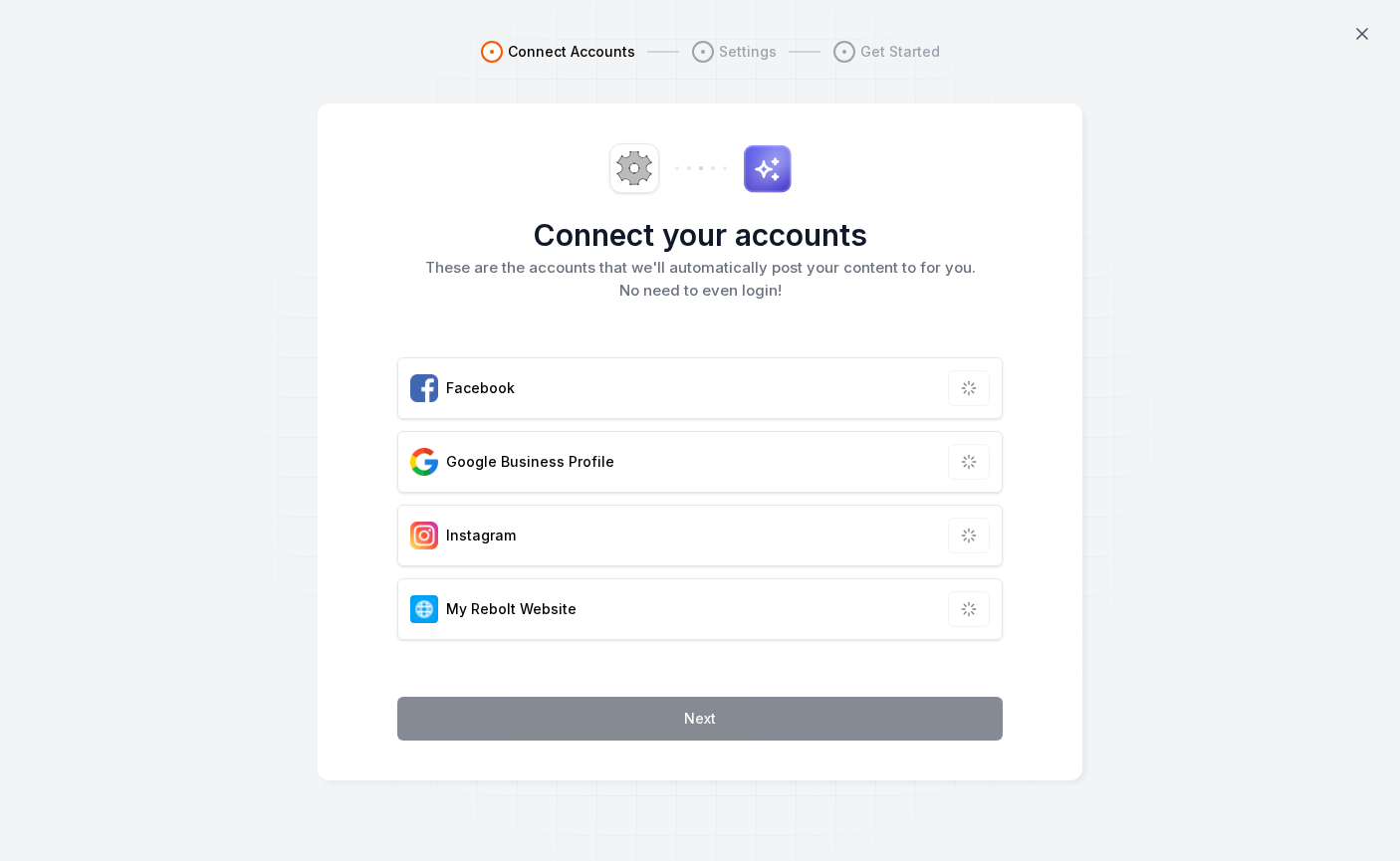 scroll, scrollTop: 0, scrollLeft: 0, axis: both 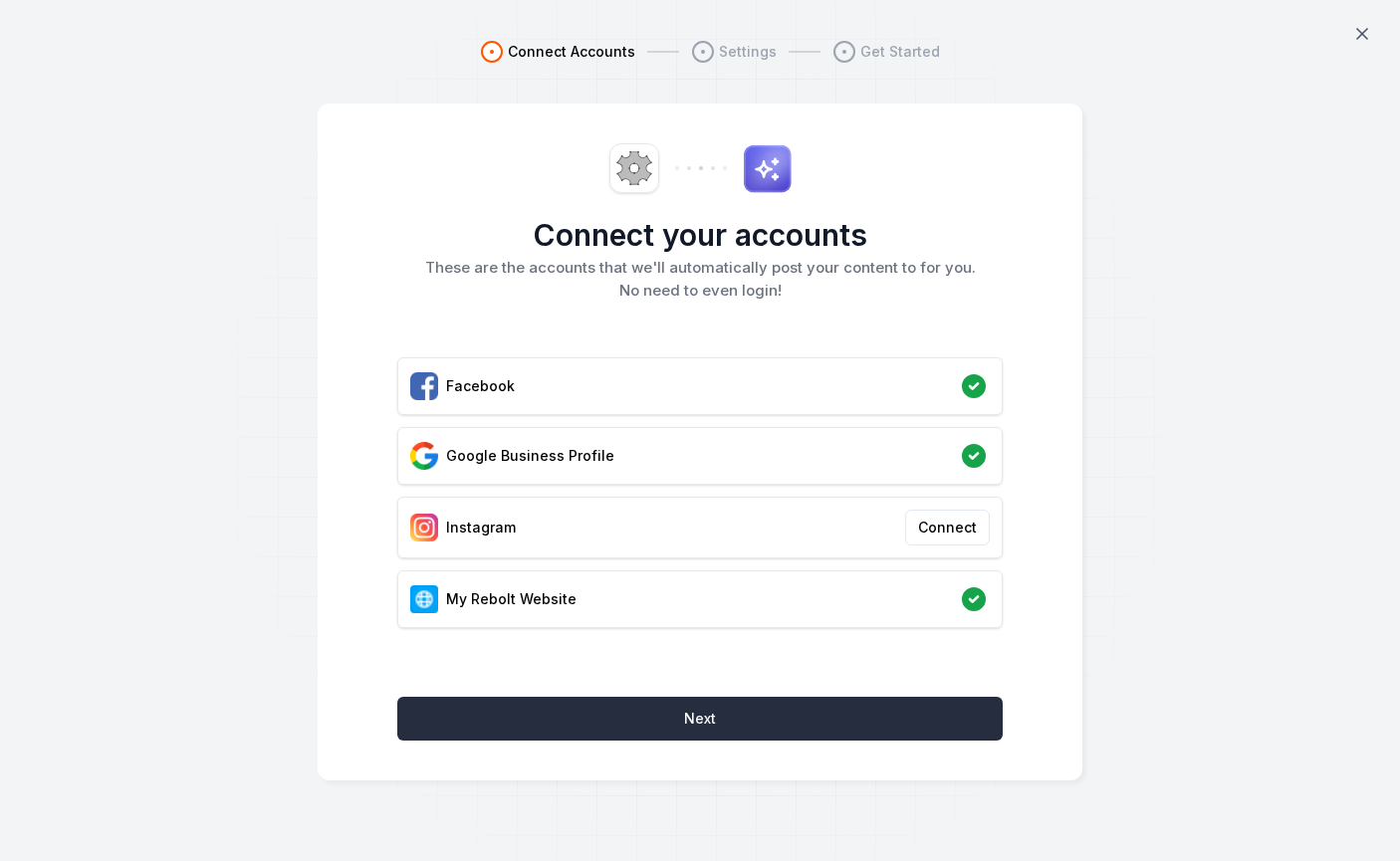 click on "Next" at bounding box center [700, 719] 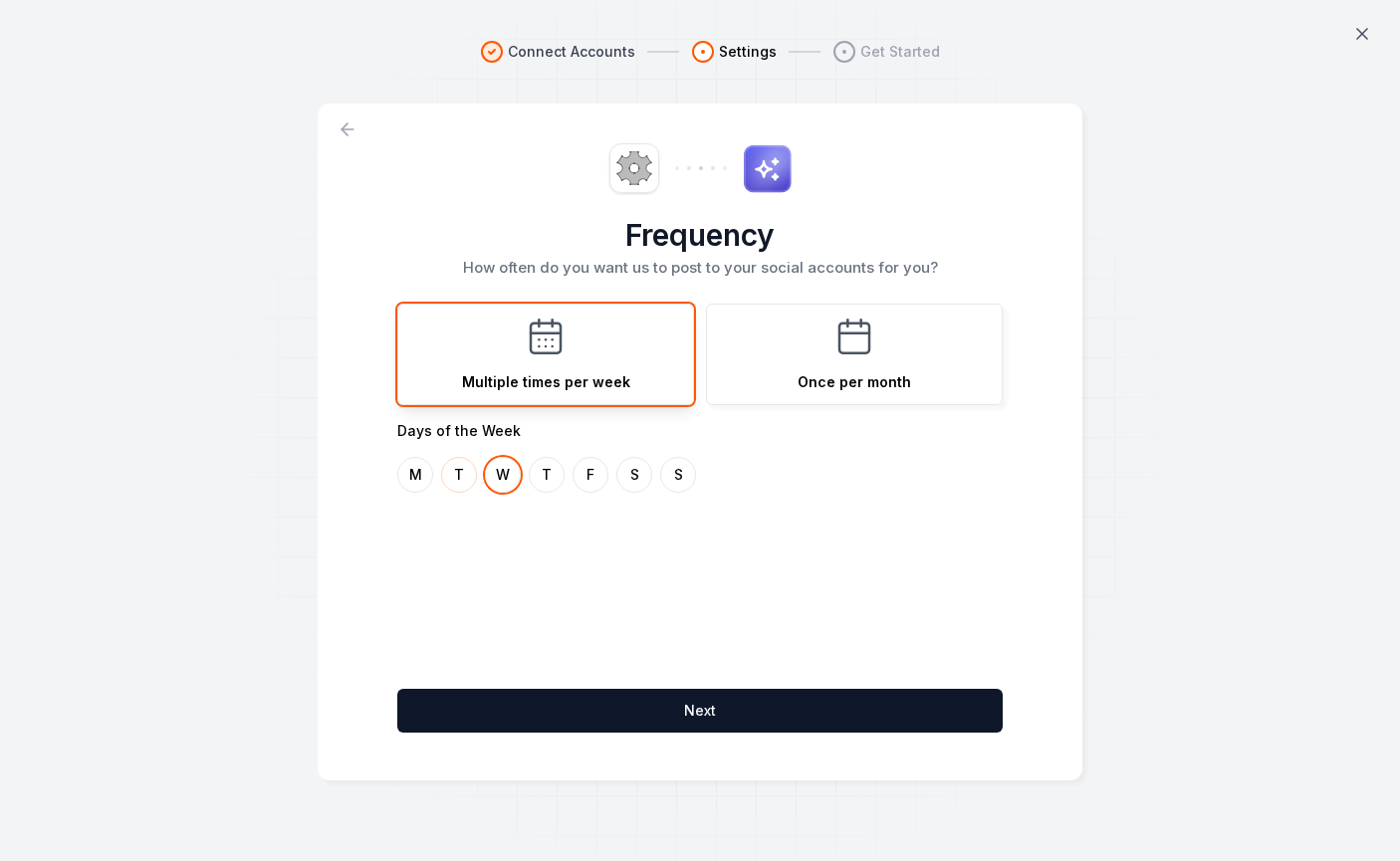 drag, startPoint x: 425, startPoint y: 464, endPoint x: 473, endPoint y: 476, distance: 49.47727 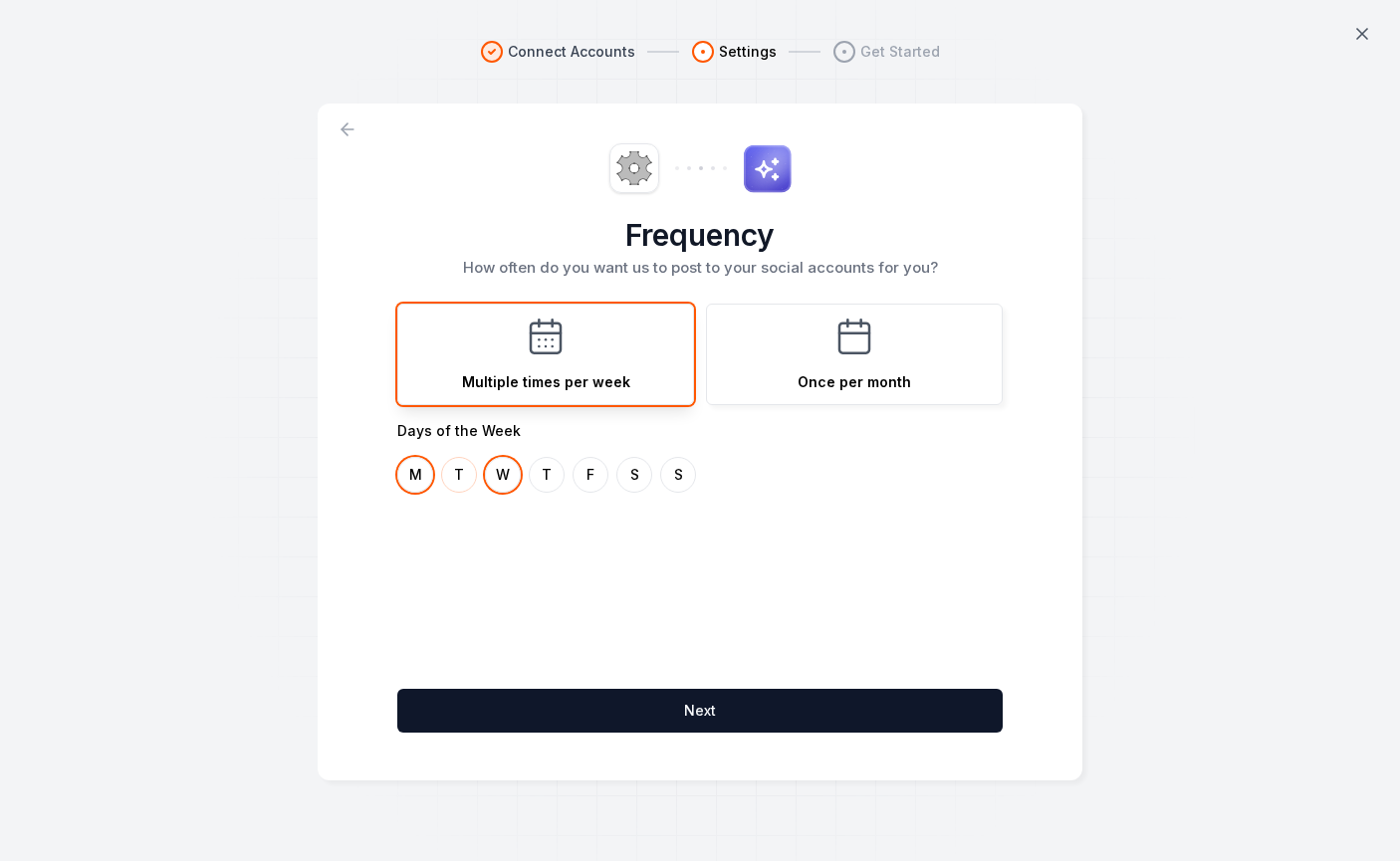 click on "T" at bounding box center (459, 475) 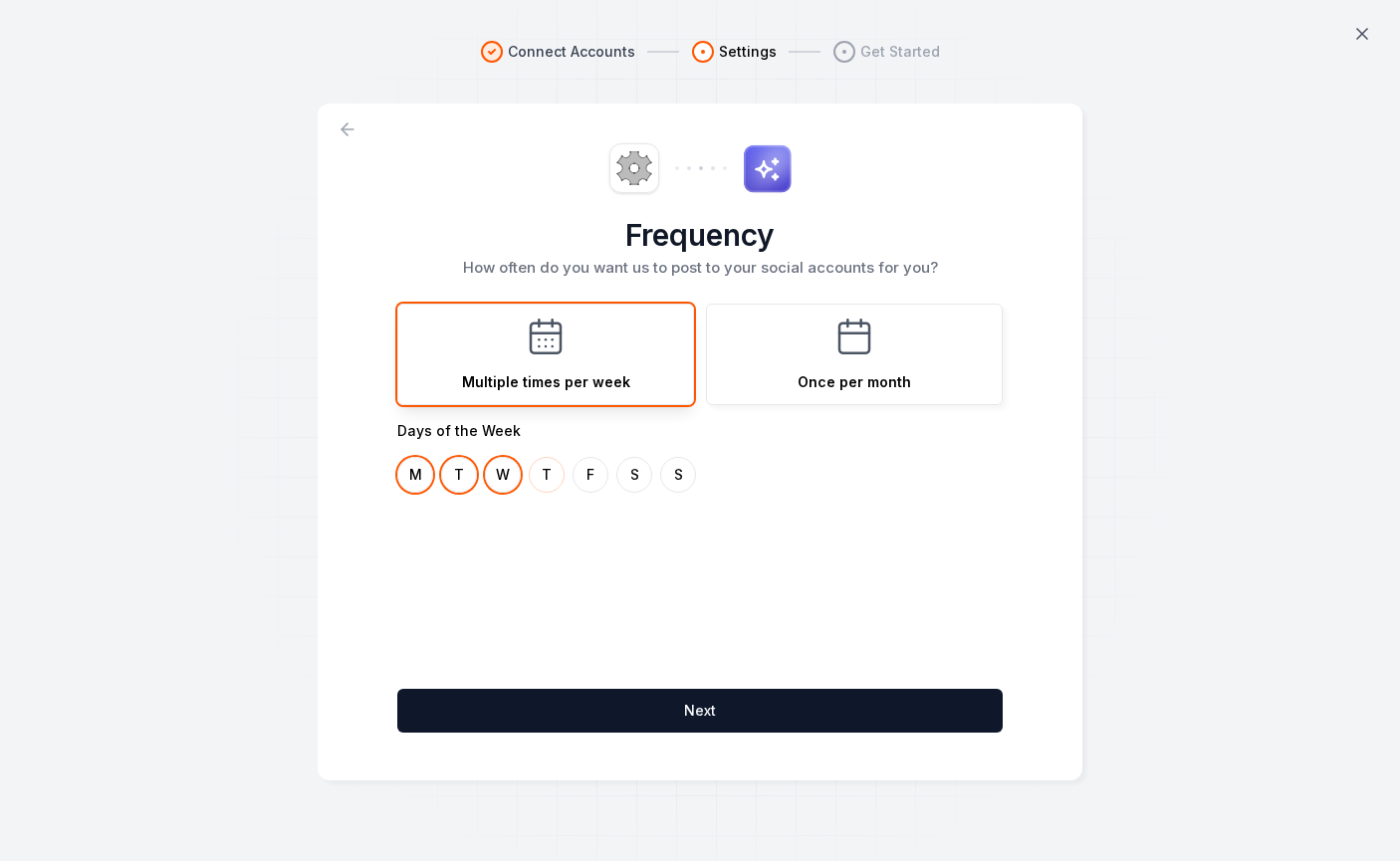 click on "T" at bounding box center [547, 475] 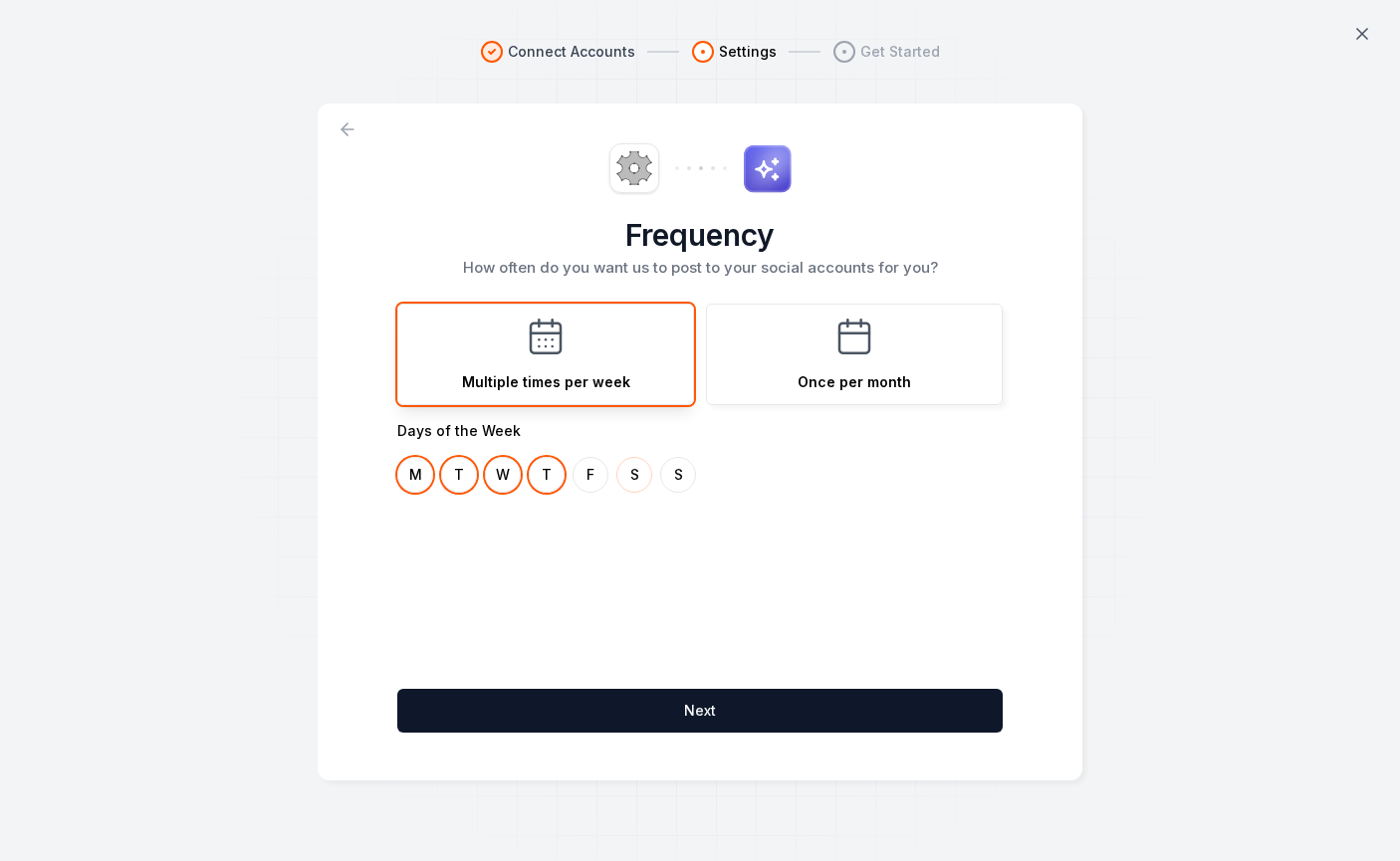 click on "S" at bounding box center [634, 475] 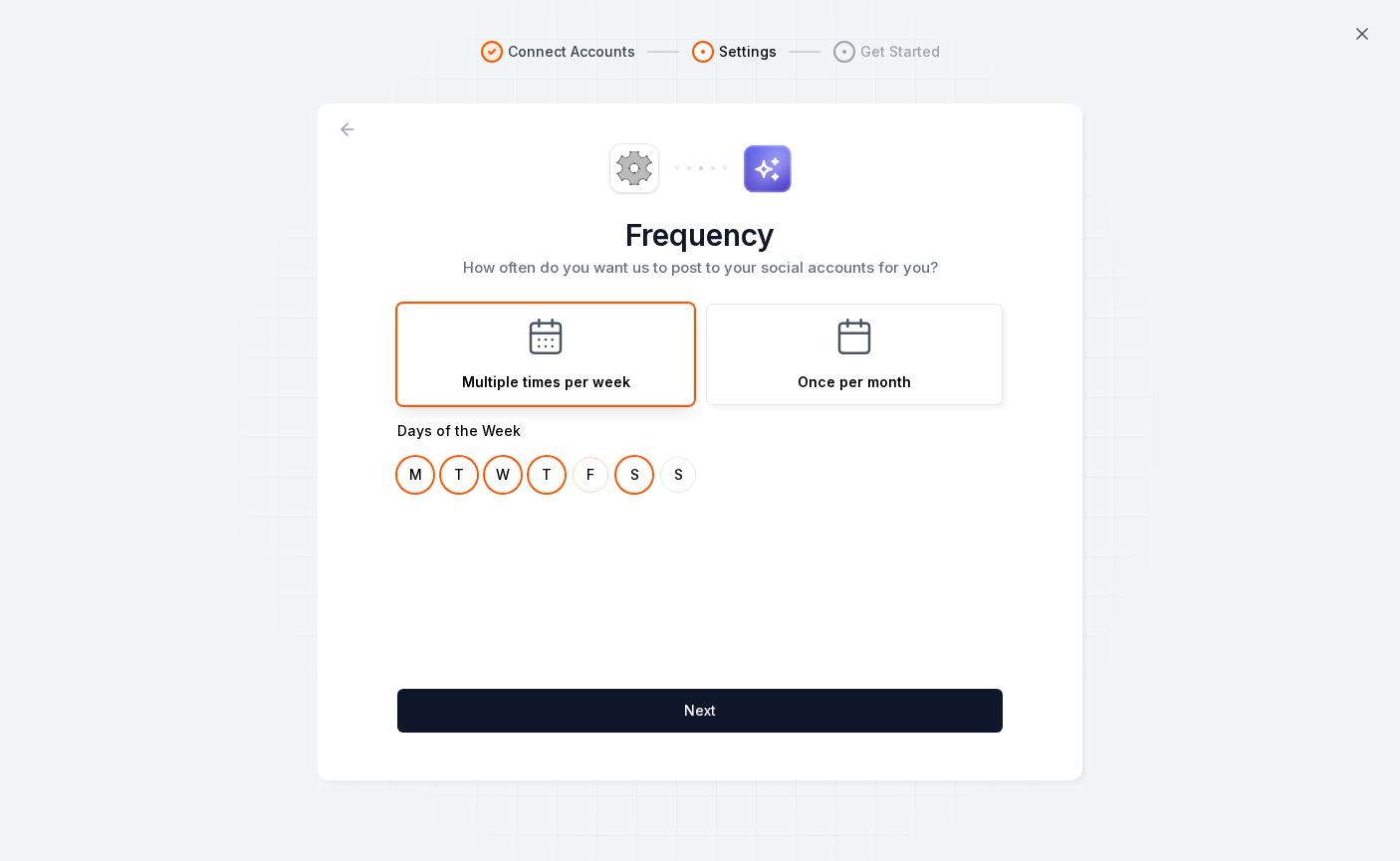click on "F" at bounding box center [590, 475] 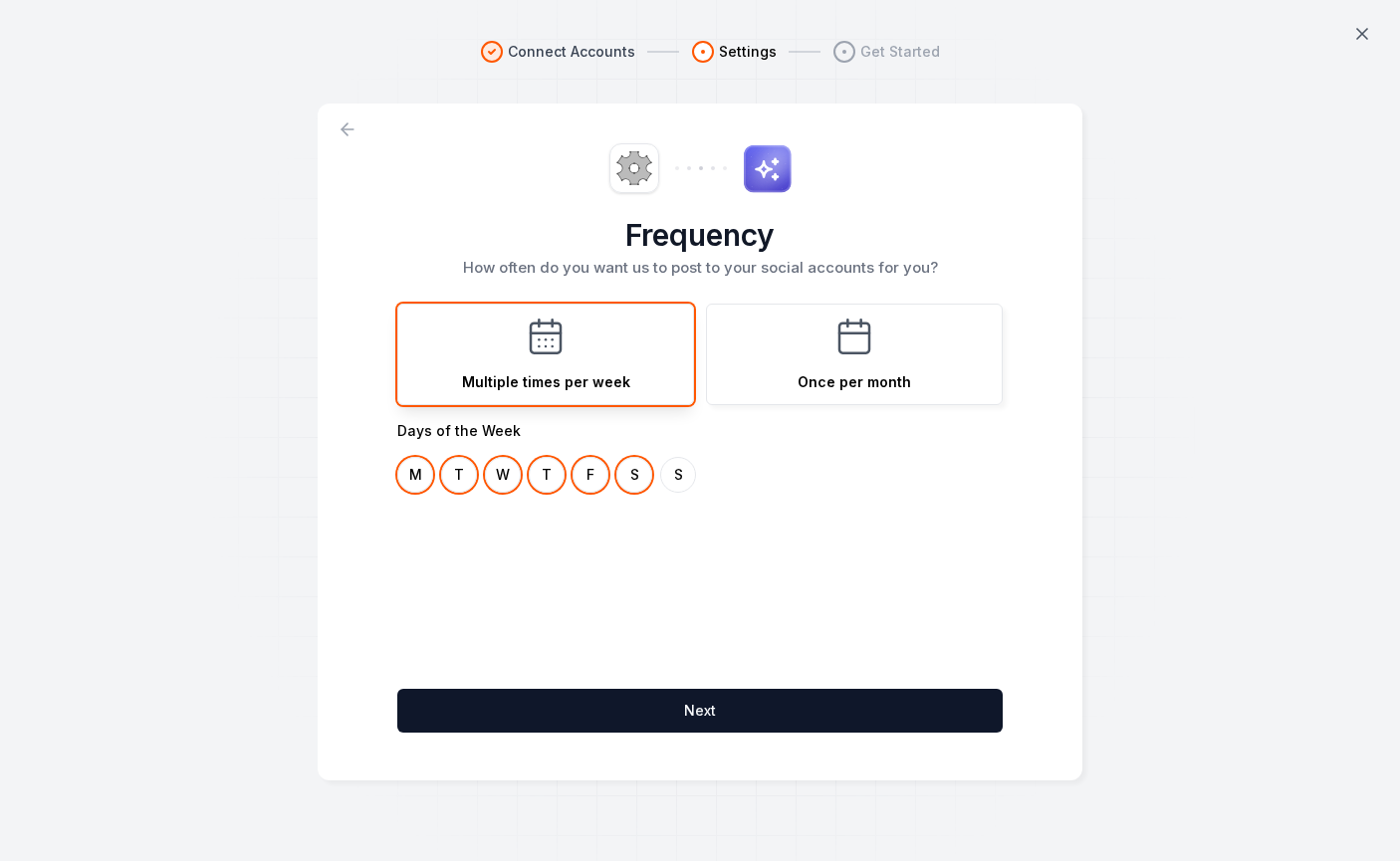 drag, startPoint x: 686, startPoint y: 471, endPoint x: 678, endPoint y: 548, distance: 77.41447 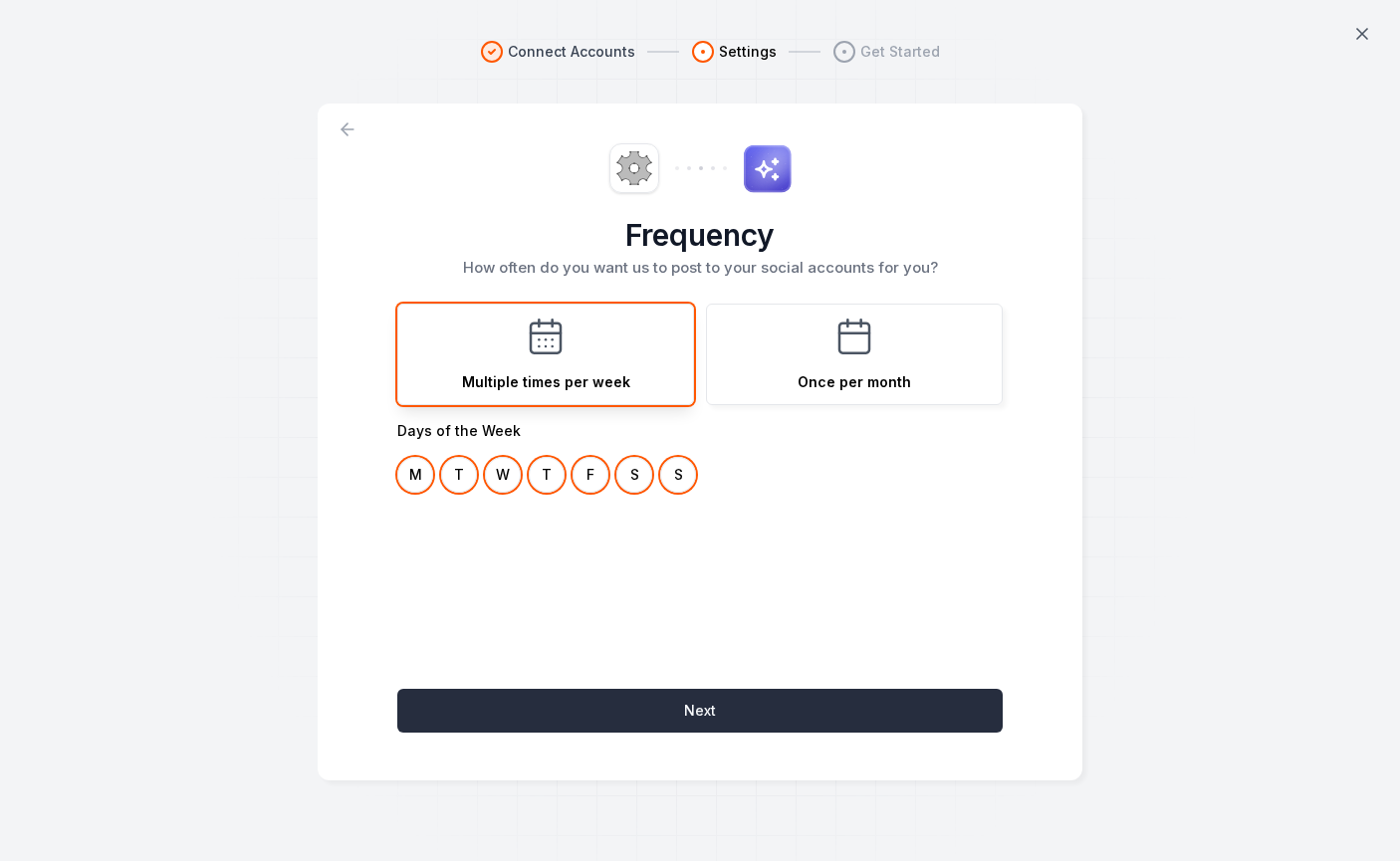 click on "Next" at bounding box center [700, 711] 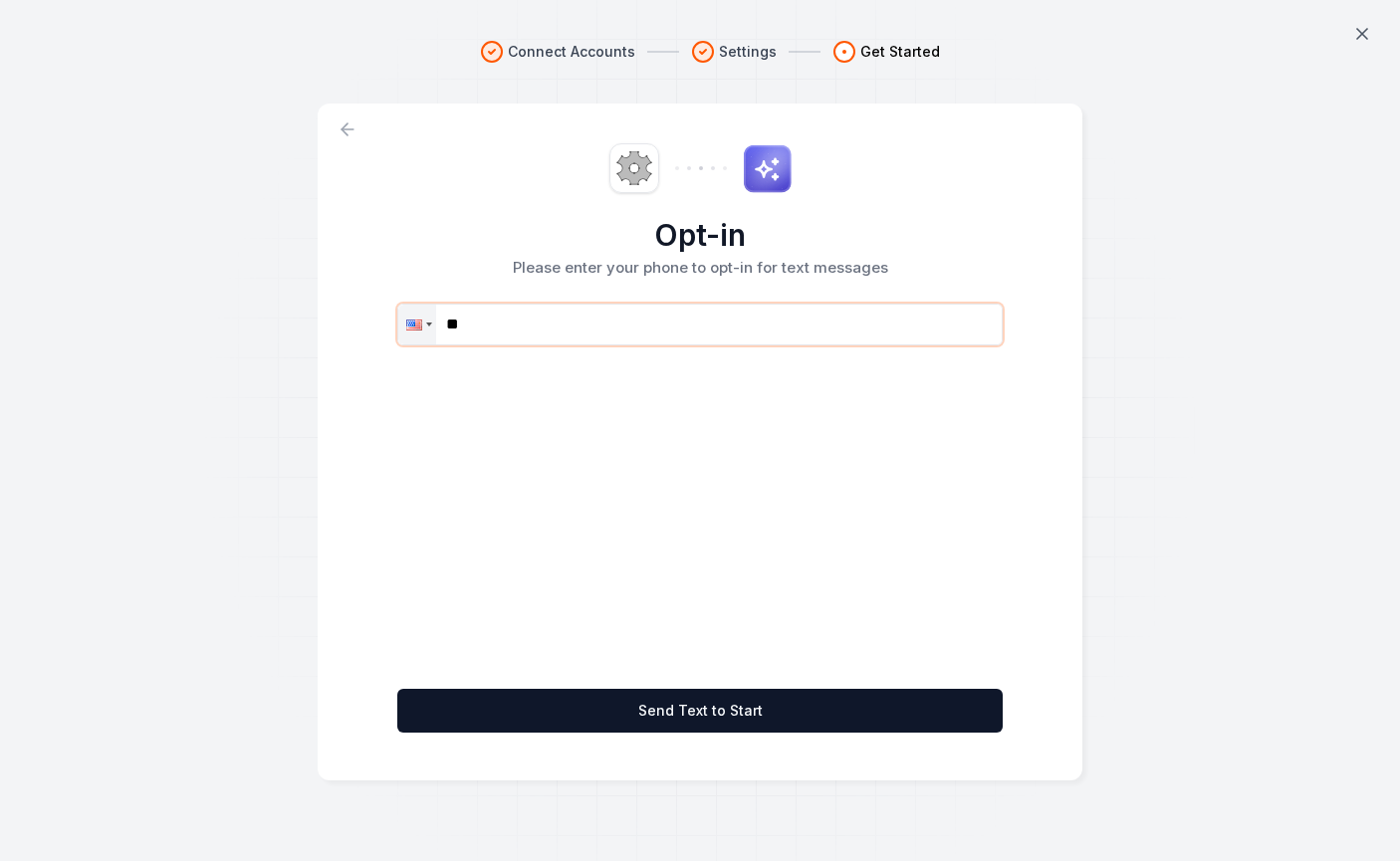 click on "**" at bounding box center [700, 324] 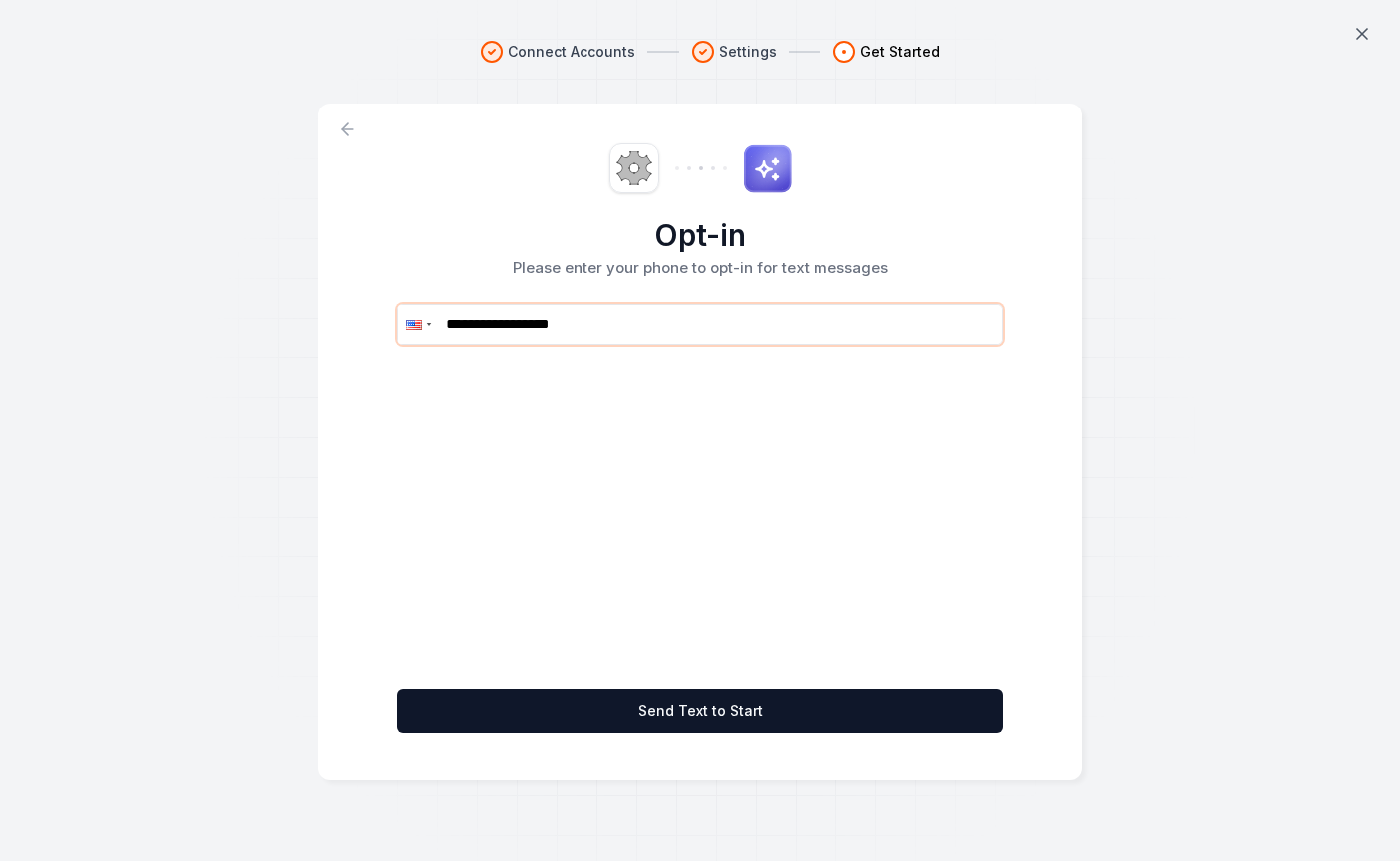 drag, startPoint x: 582, startPoint y: 327, endPoint x: 419, endPoint y: 321, distance: 163.11039 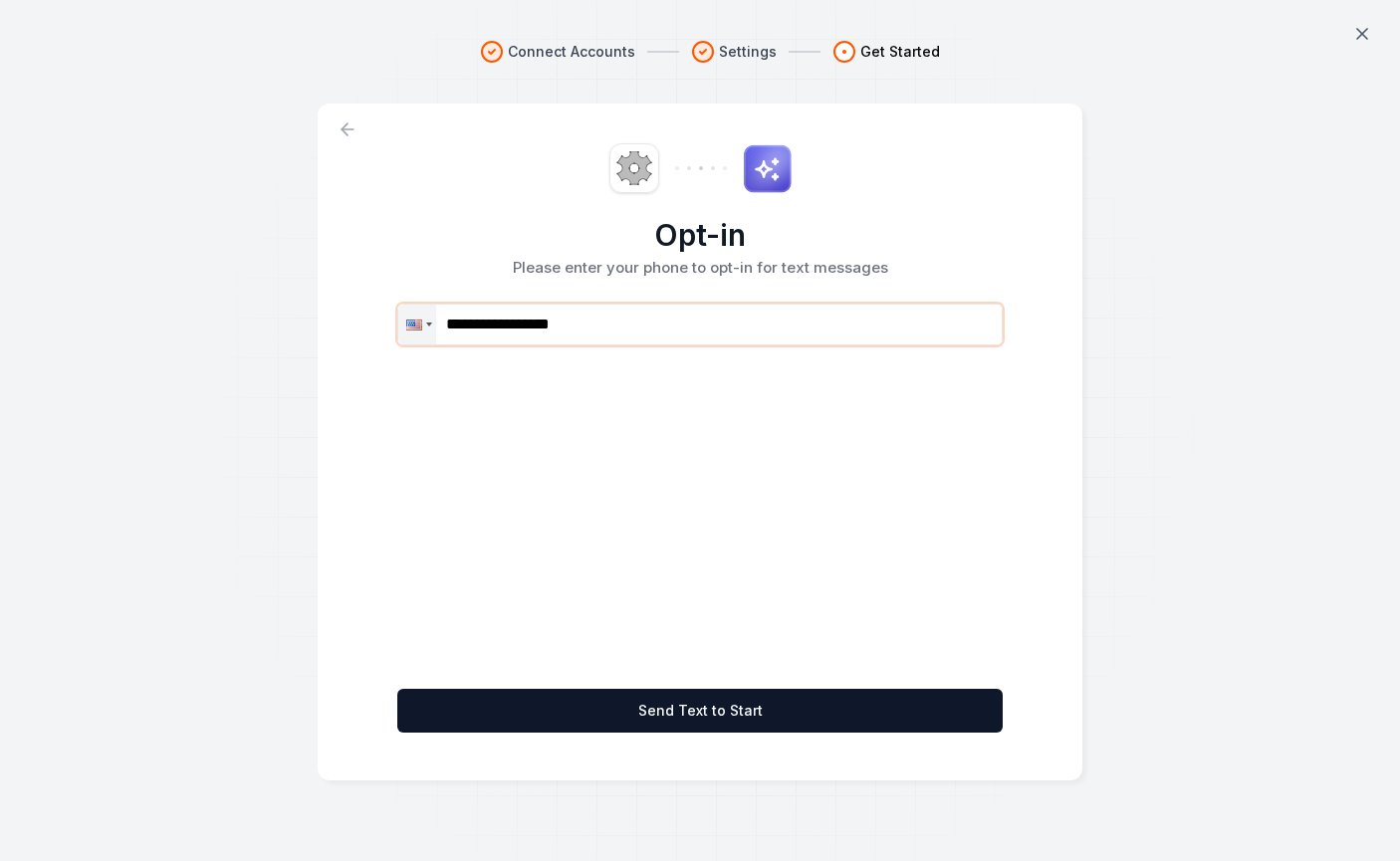 paste 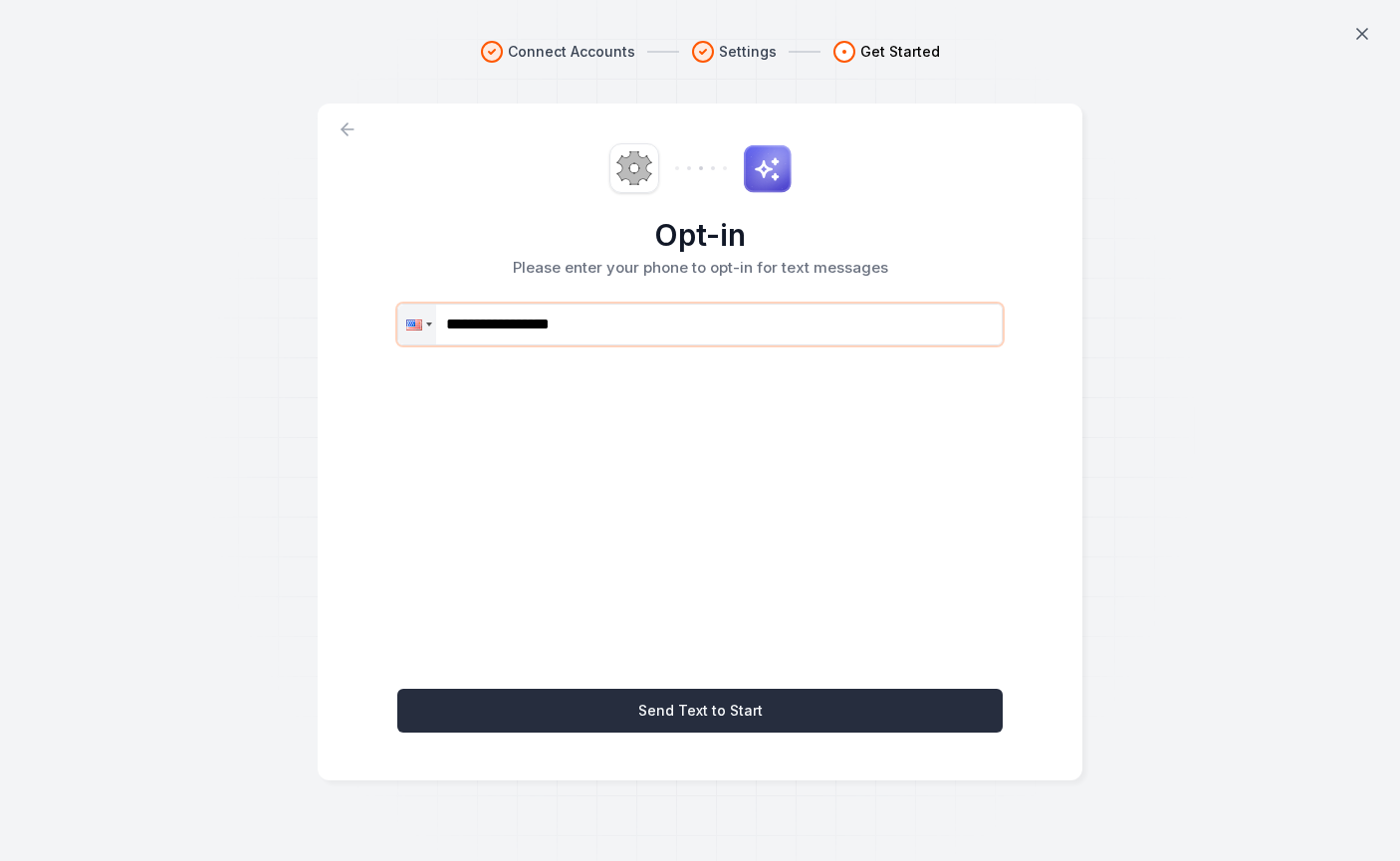 type on "**********" 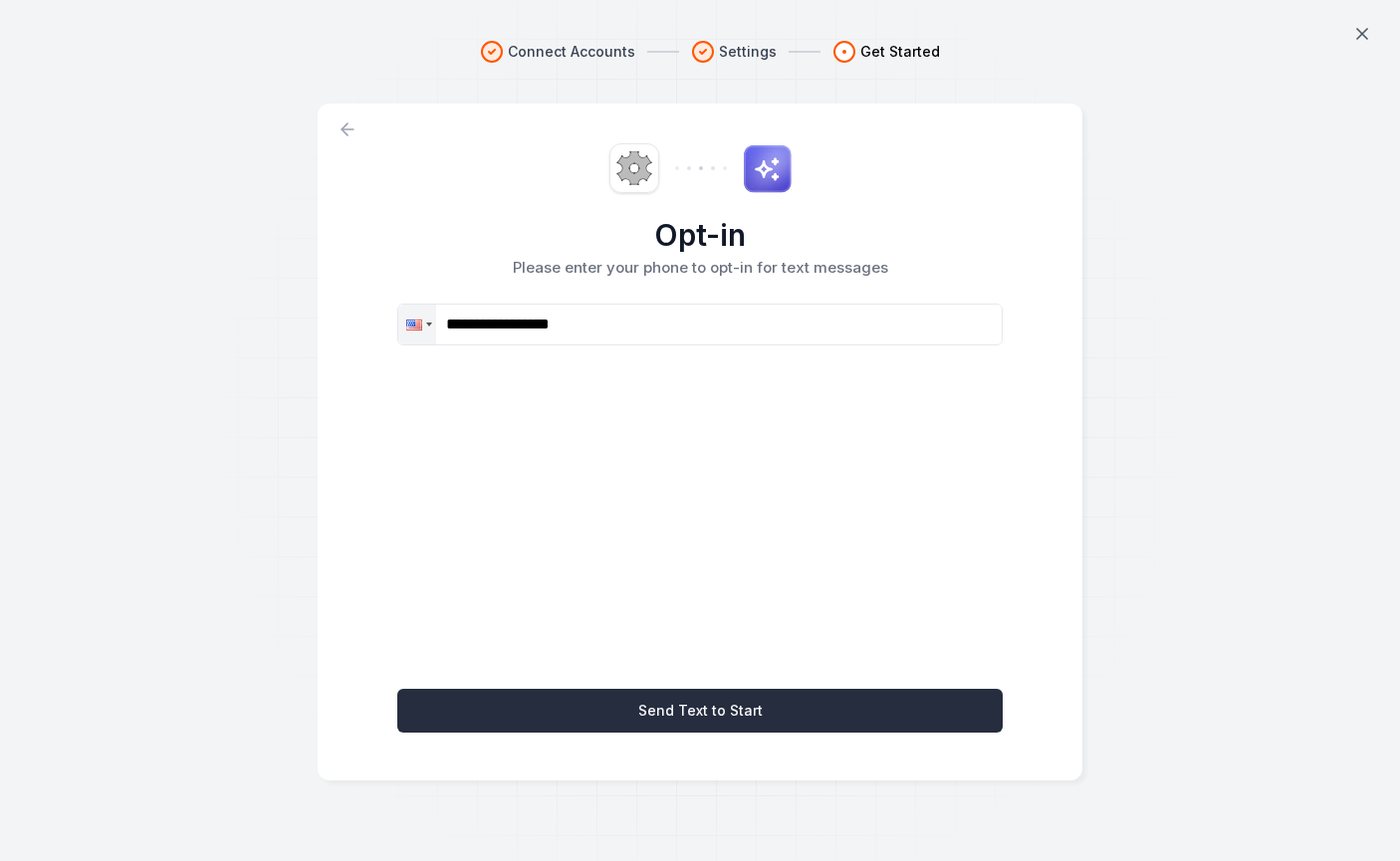 click on "Send Text to Start" at bounding box center [700, 711] 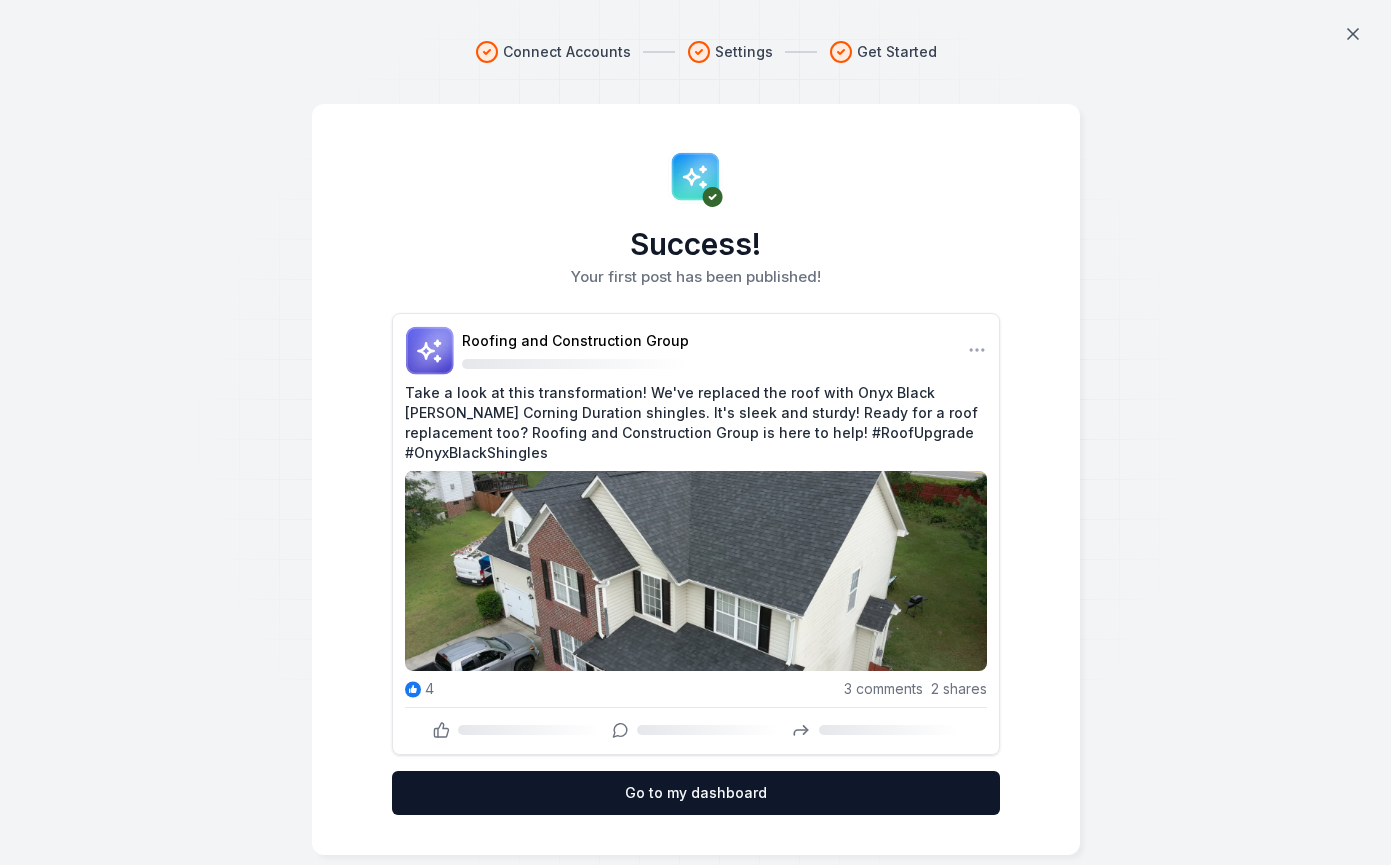 drag, startPoint x: 398, startPoint y: 386, endPoint x: 949, endPoint y: 443, distance: 553.9404 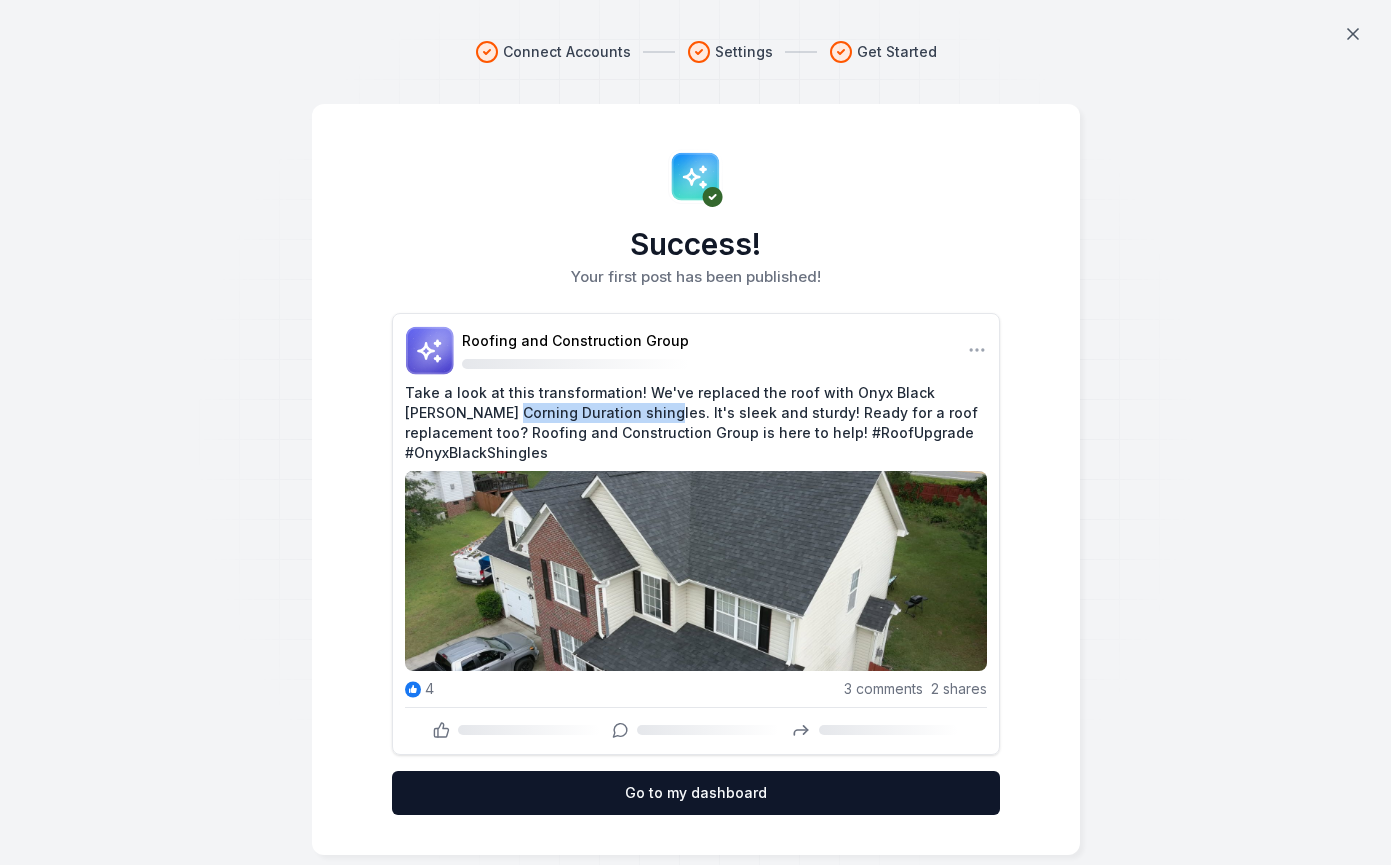 drag, startPoint x: 462, startPoint y: 414, endPoint x: 602, endPoint y: 409, distance: 140.08926 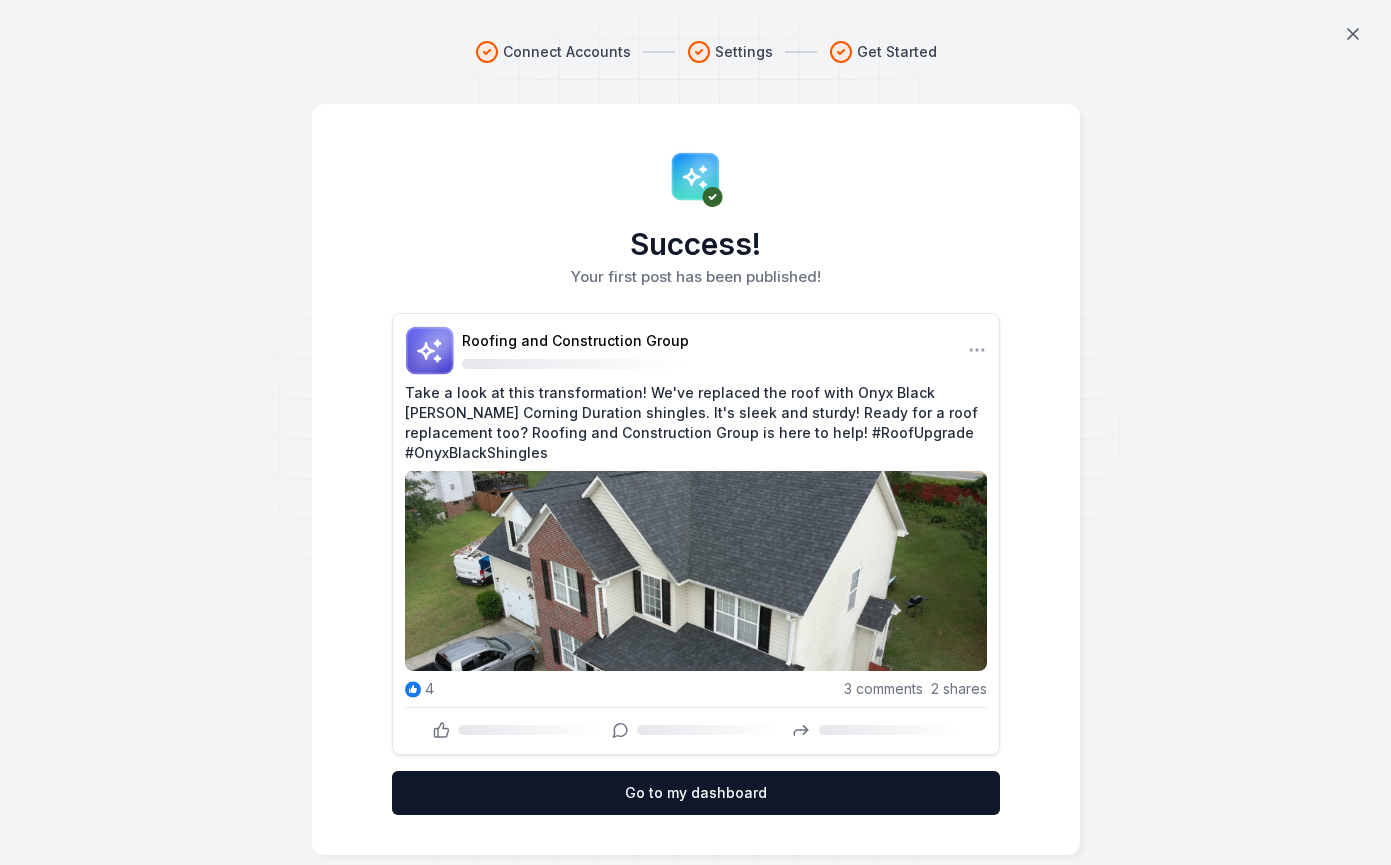 click on "Take a look at this transformation! We've replaced the roof with Onyx Black [PERSON_NAME] Corning Duration shingles. It's sleek and sturdy! Ready for a roof replacement too? Roofing and Construction Group is here to help! #RoofUpgrade #OnyxBlackShingles" at bounding box center (696, 423) 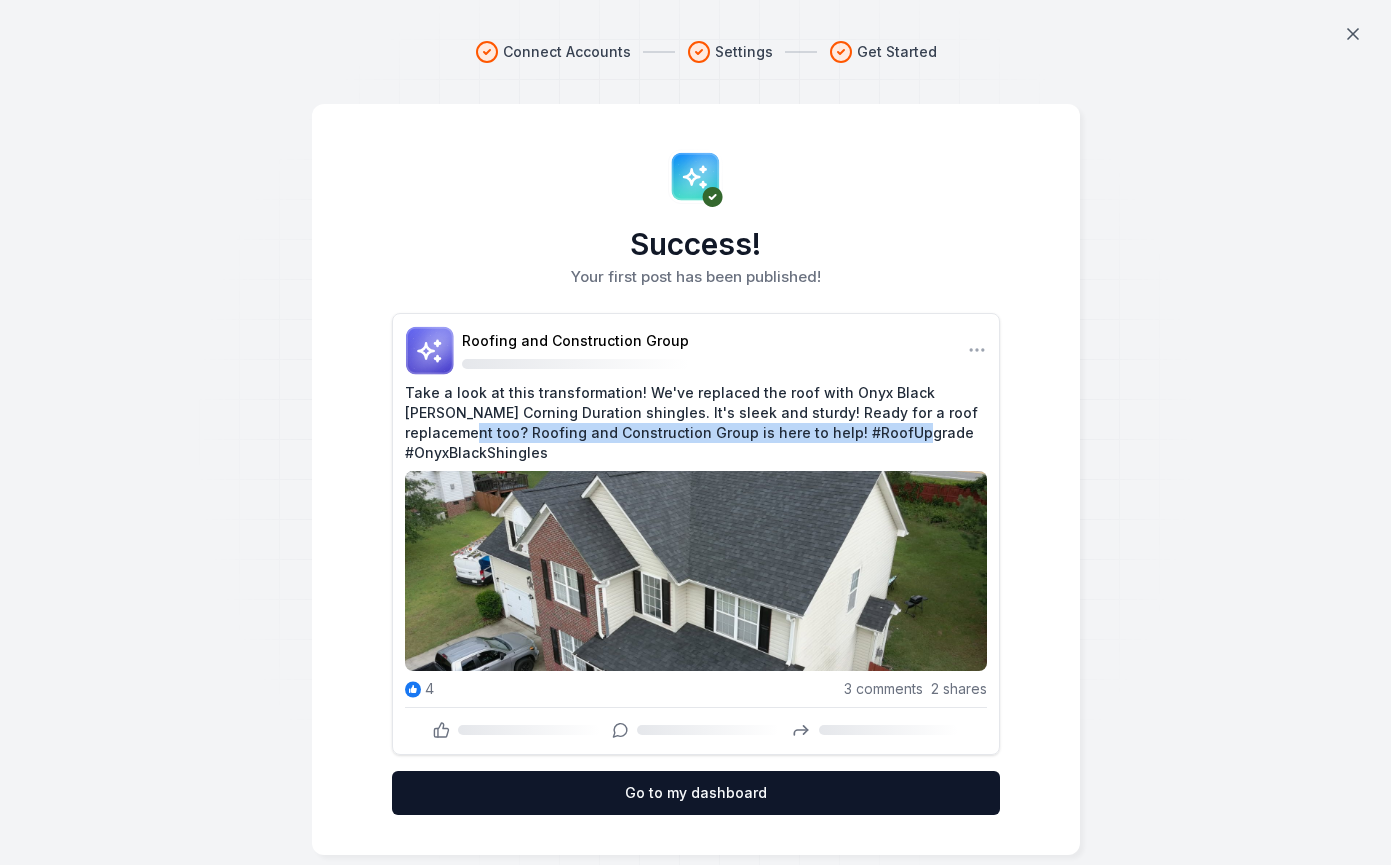 drag, startPoint x: 408, startPoint y: 428, endPoint x: 907, endPoint y: 424, distance: 499.01602 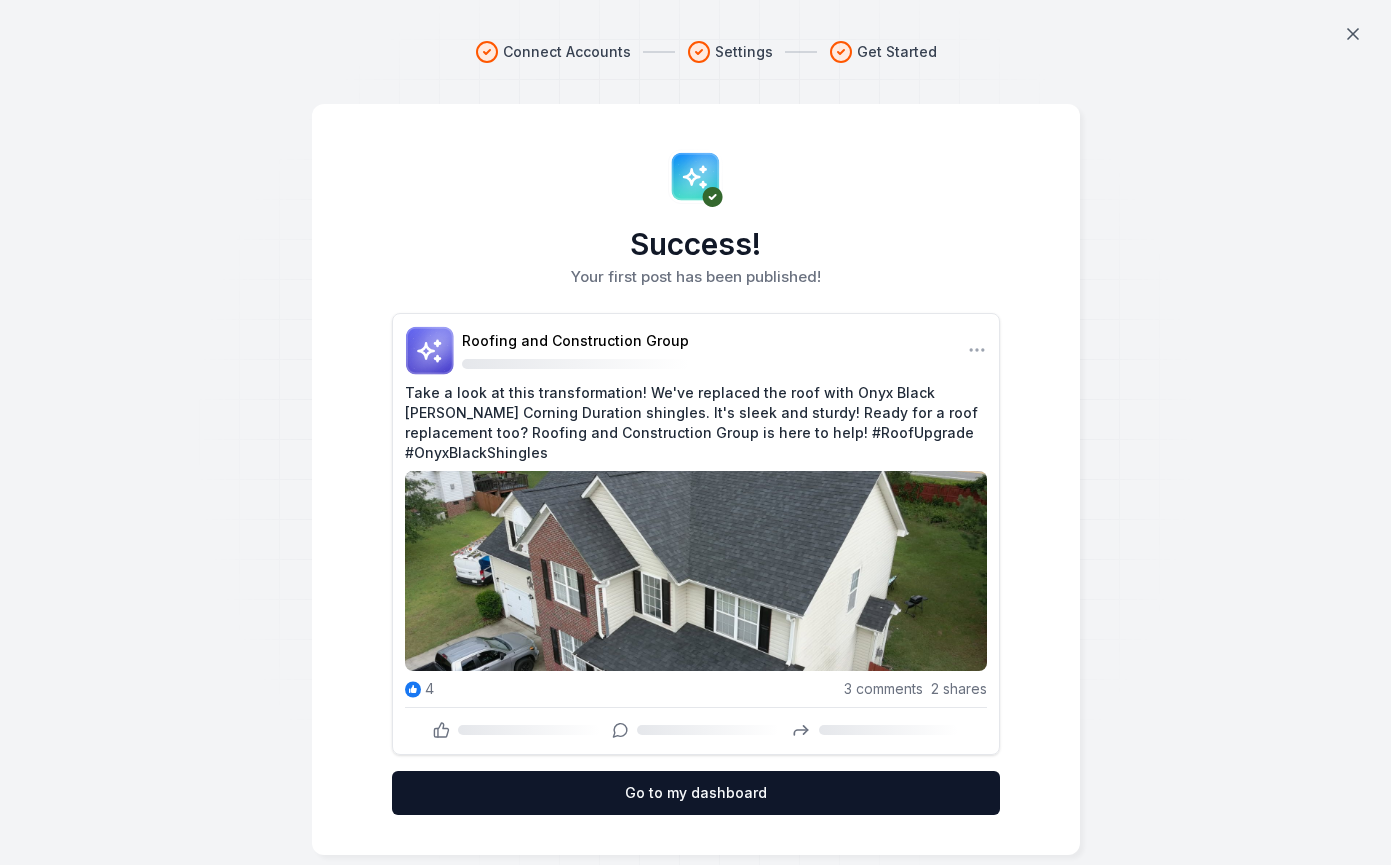 click on "Take a look at this transformation! We've replaced the roof with Onyx Black [PERSON_NAME] Corning Duration shingles. It's sleek and sturdy! Ready for a roof replacement too? Roofing and Construction Group is here to help! #RoofUpgrade #OnyxBlackShingles" at bounding box center (696, 423) 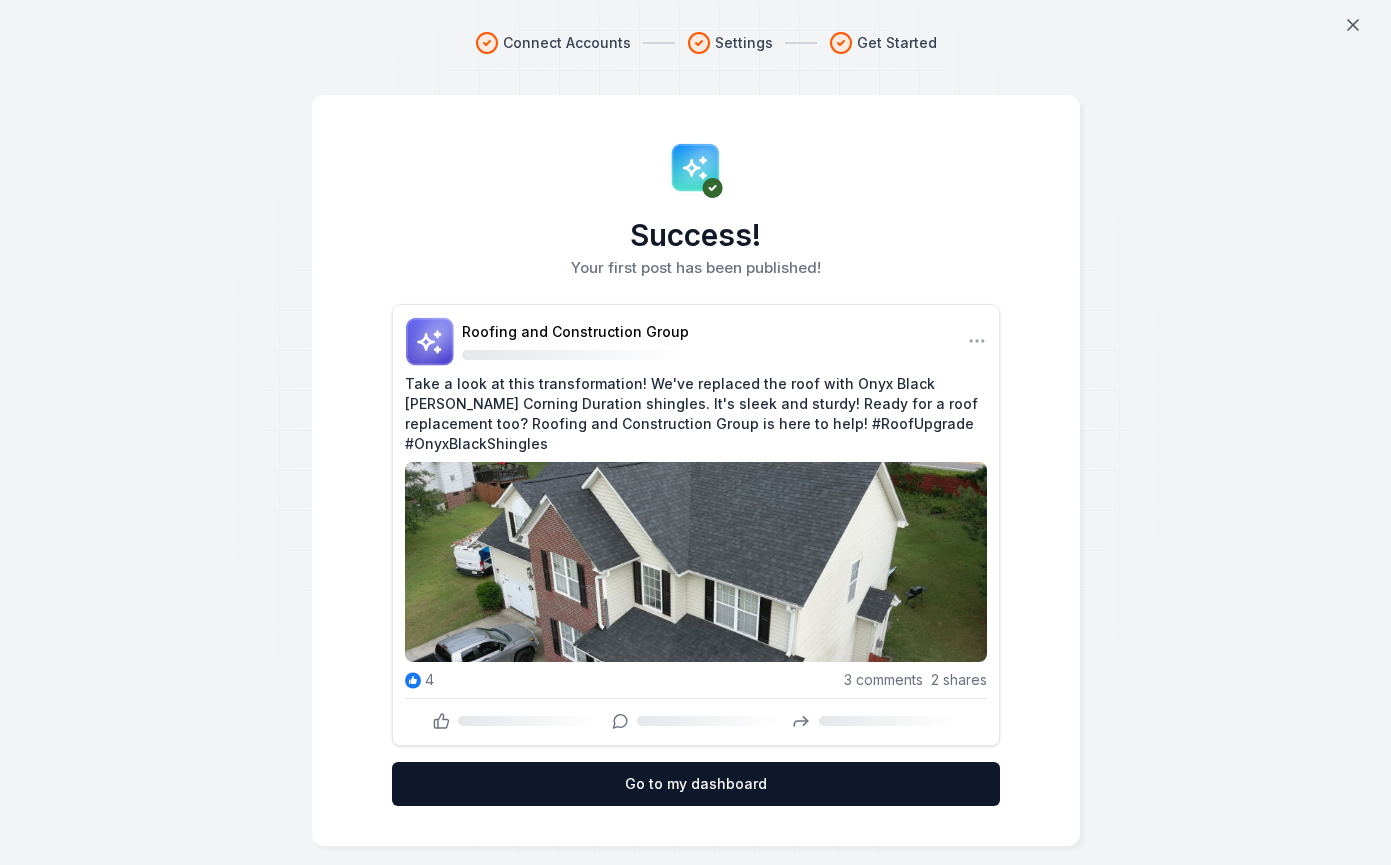 scroll, scrollTop: 10, scrollLeft: 0, axis: vertical 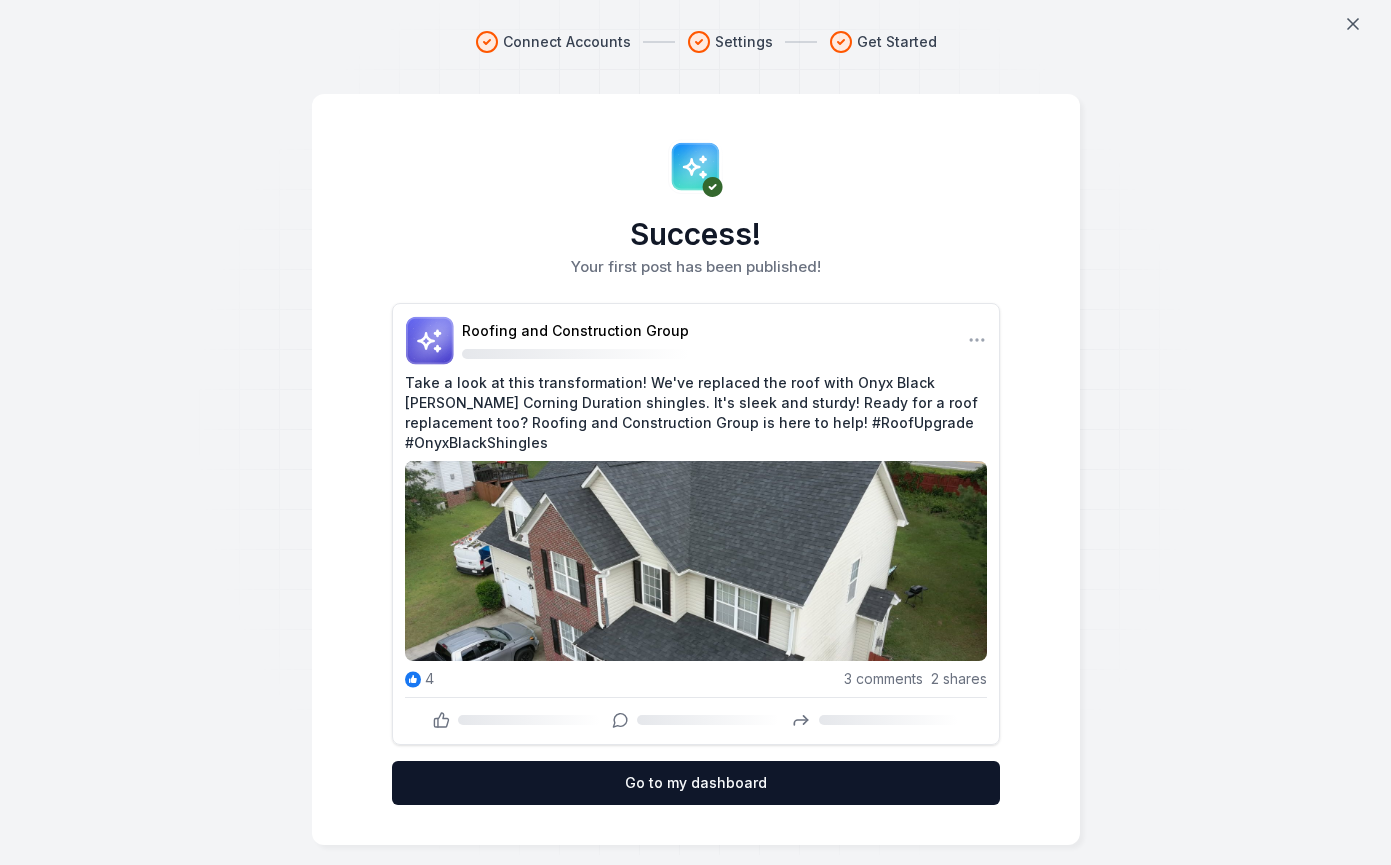 click at bounding box center [696, 561] 